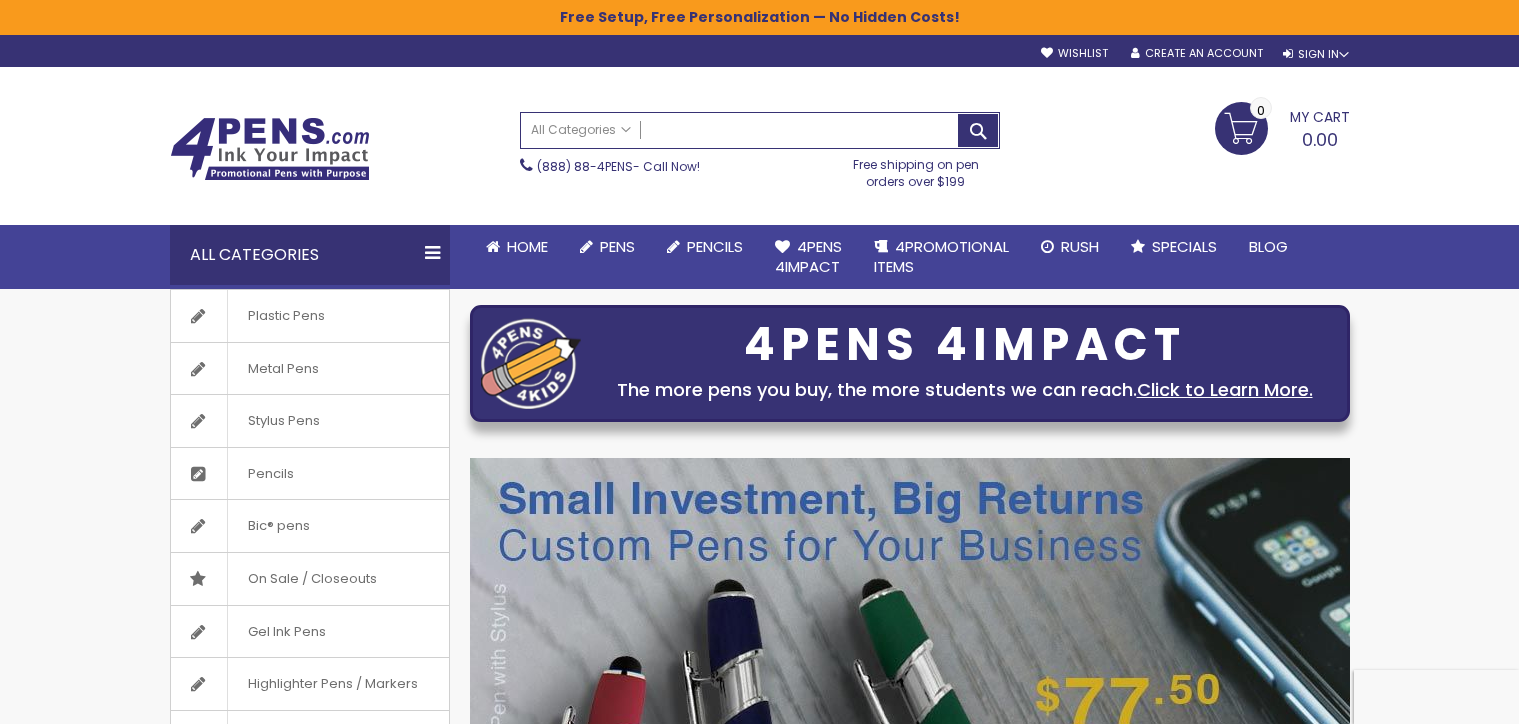 scroll, scrollTop: 0, scrollLeft: 0, axis: both 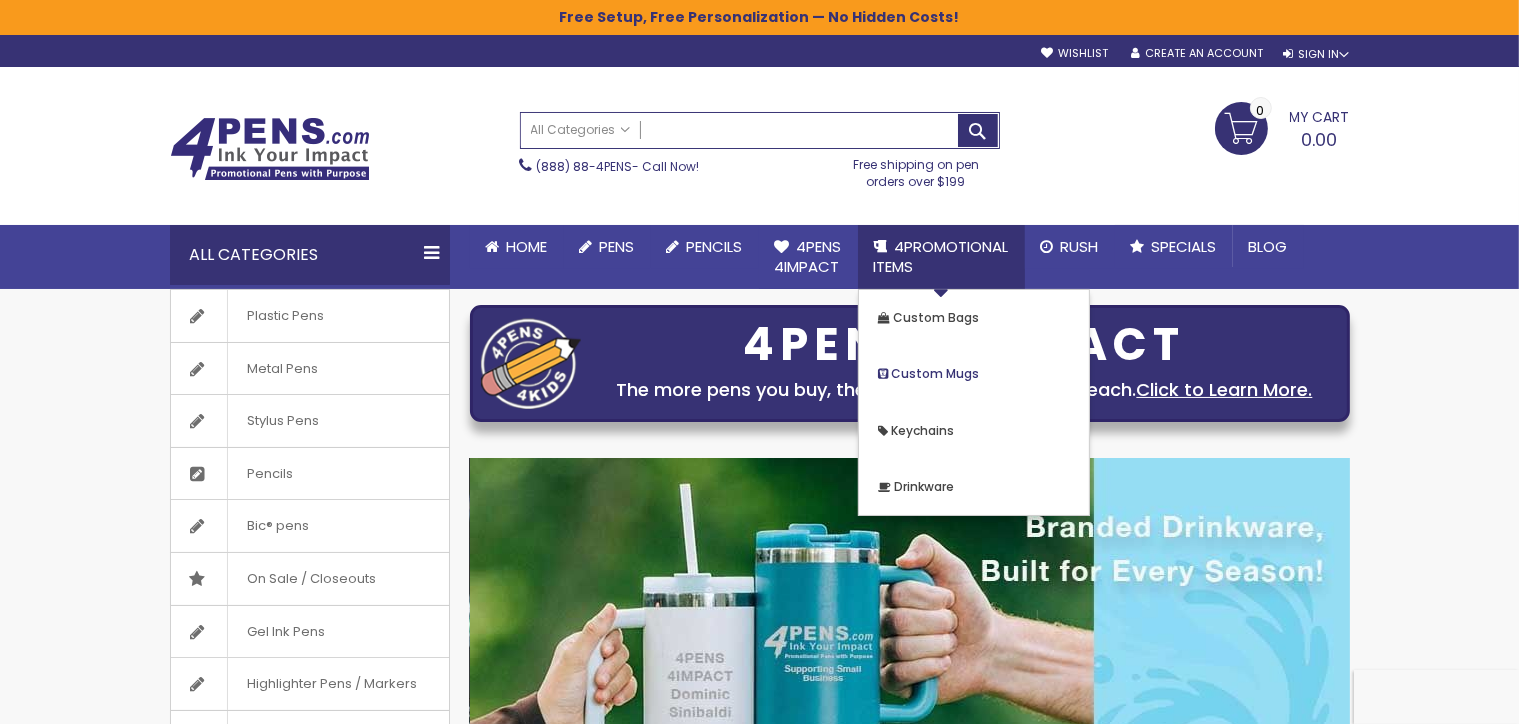 click on "Custom Mugs" at bounding box center (936, 373) 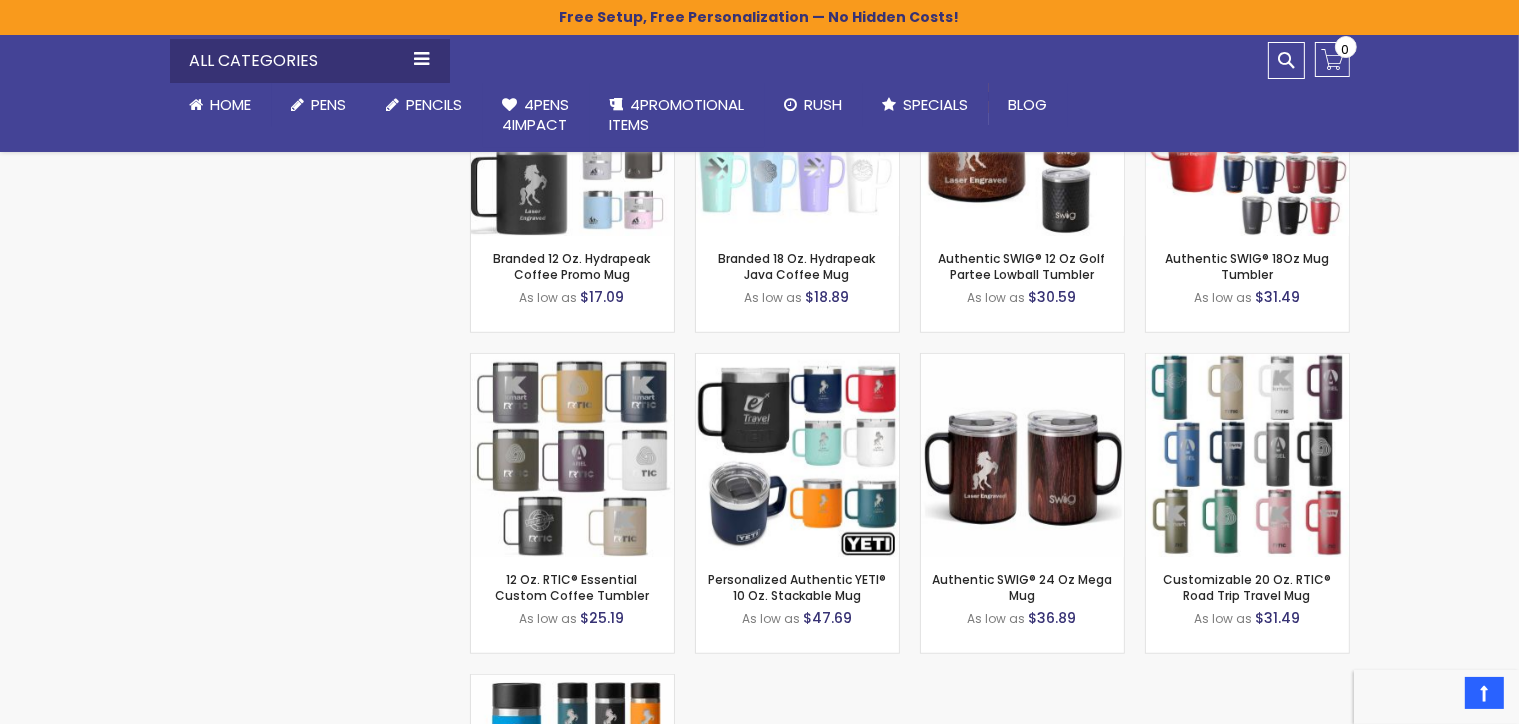 scroll, scrollTop: 1514, scrollLeft: 0, axis: vertical 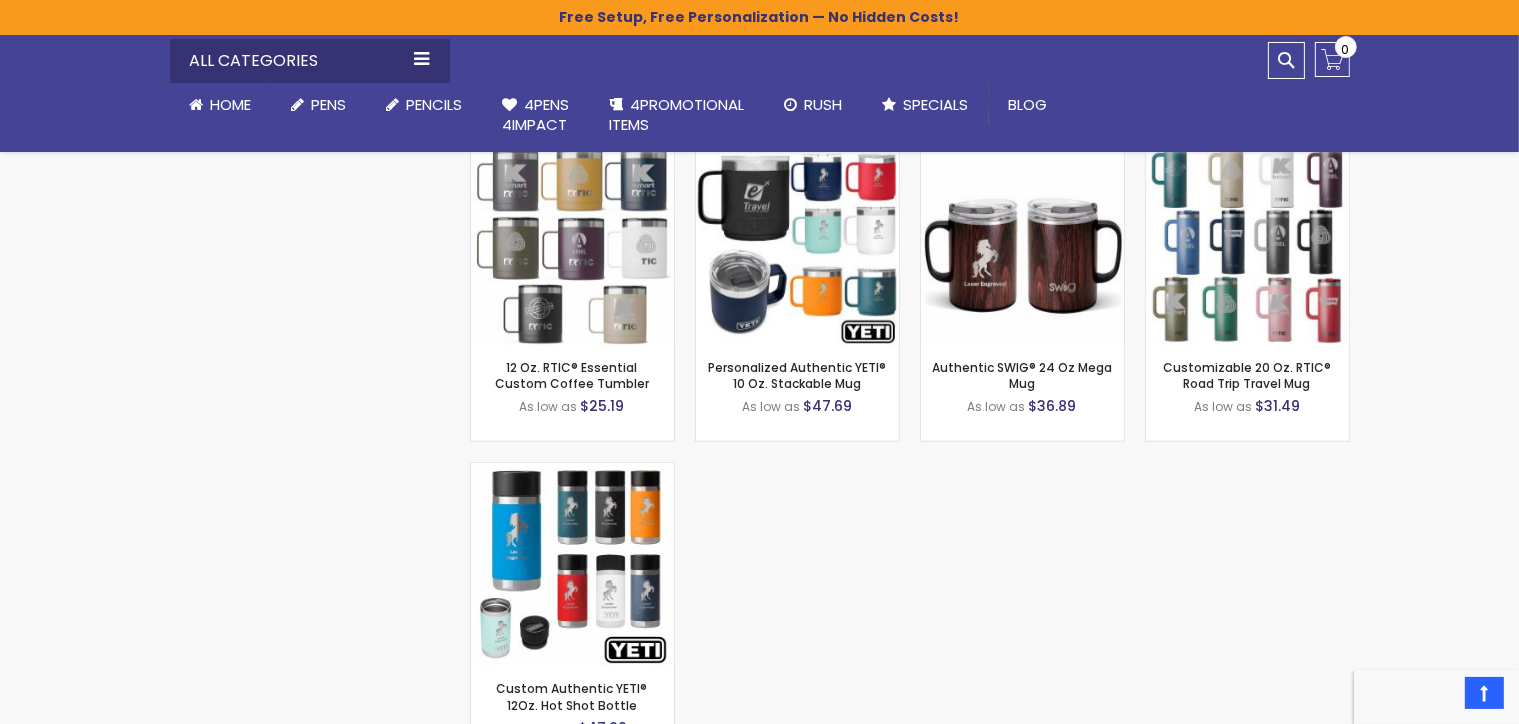 click at bounding box center [0, 0] 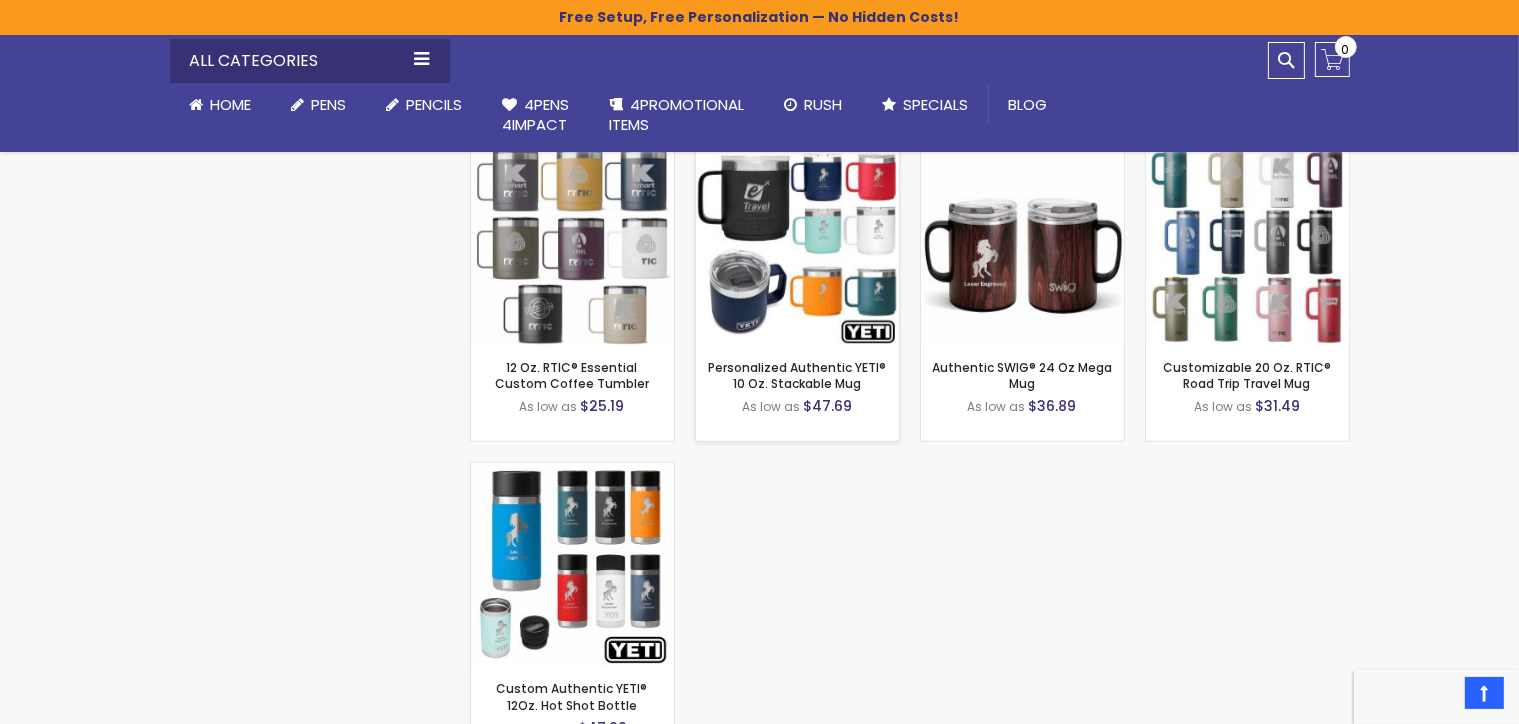 click on "Personalized Authentic YETI® 10 Oz. Stackable Mug
As low as
$47.69
-
*
+" at bounding box center (797, 393) 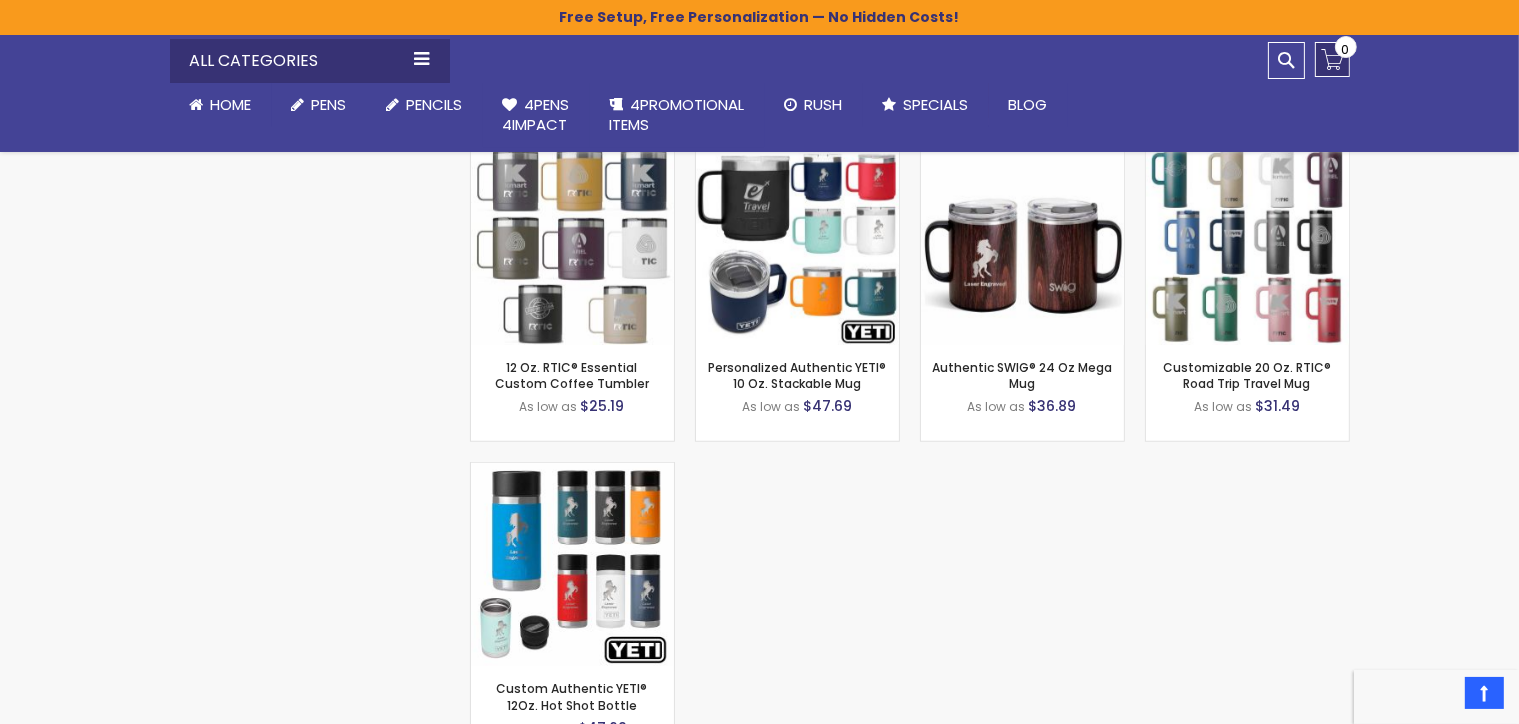 click on "My Cart
0.00
0" at bounding box center [1332, 59] 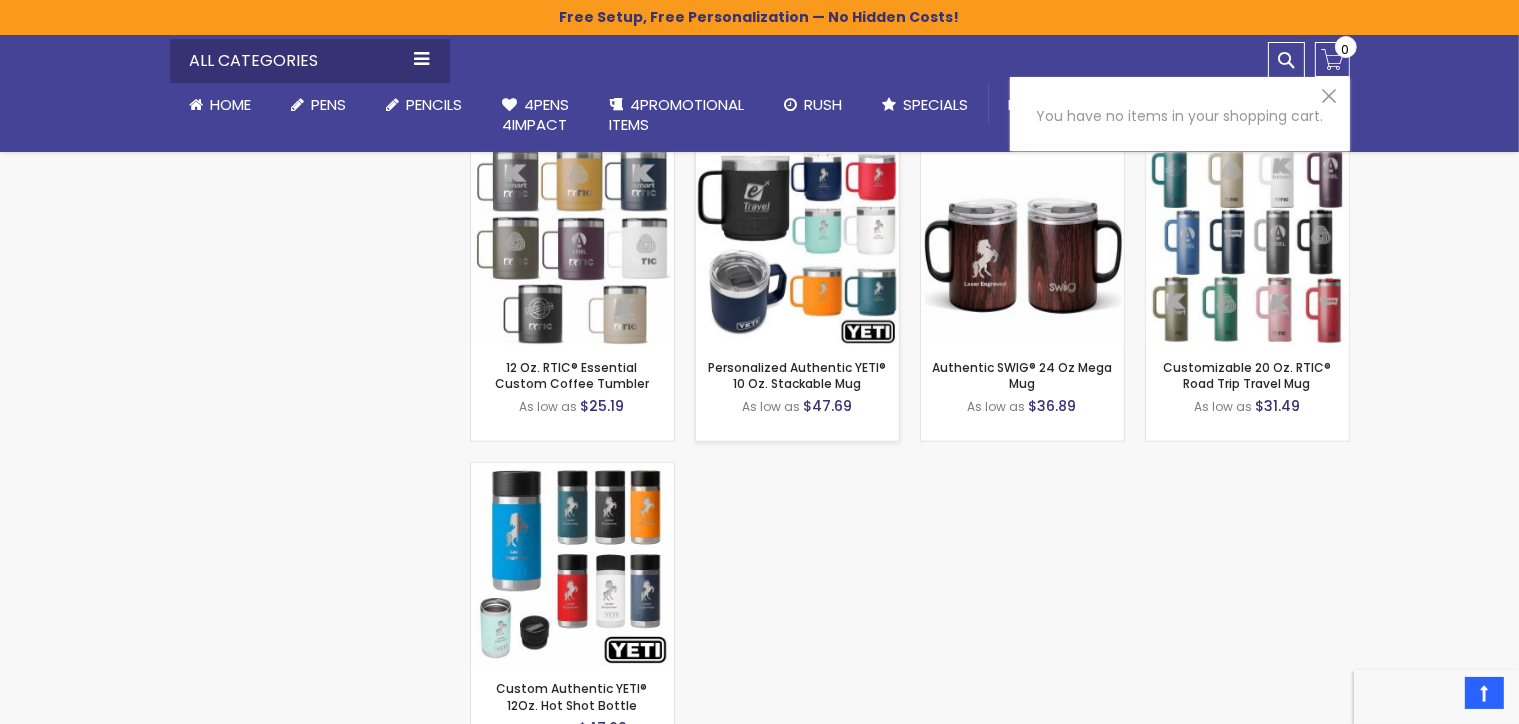 click at bounding box center (797, 243) 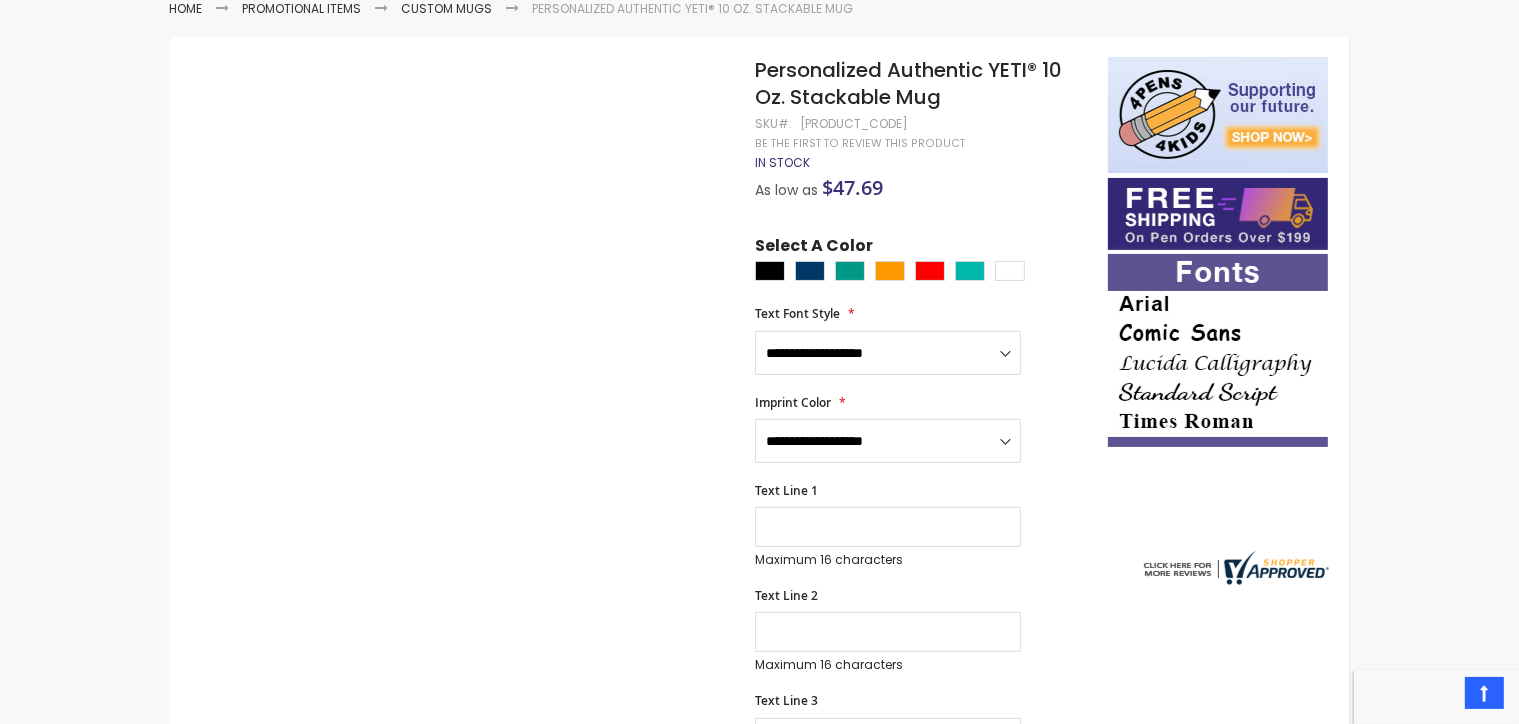scroll, scrollTop: 316, scrollLeft: 0, axis: vertical 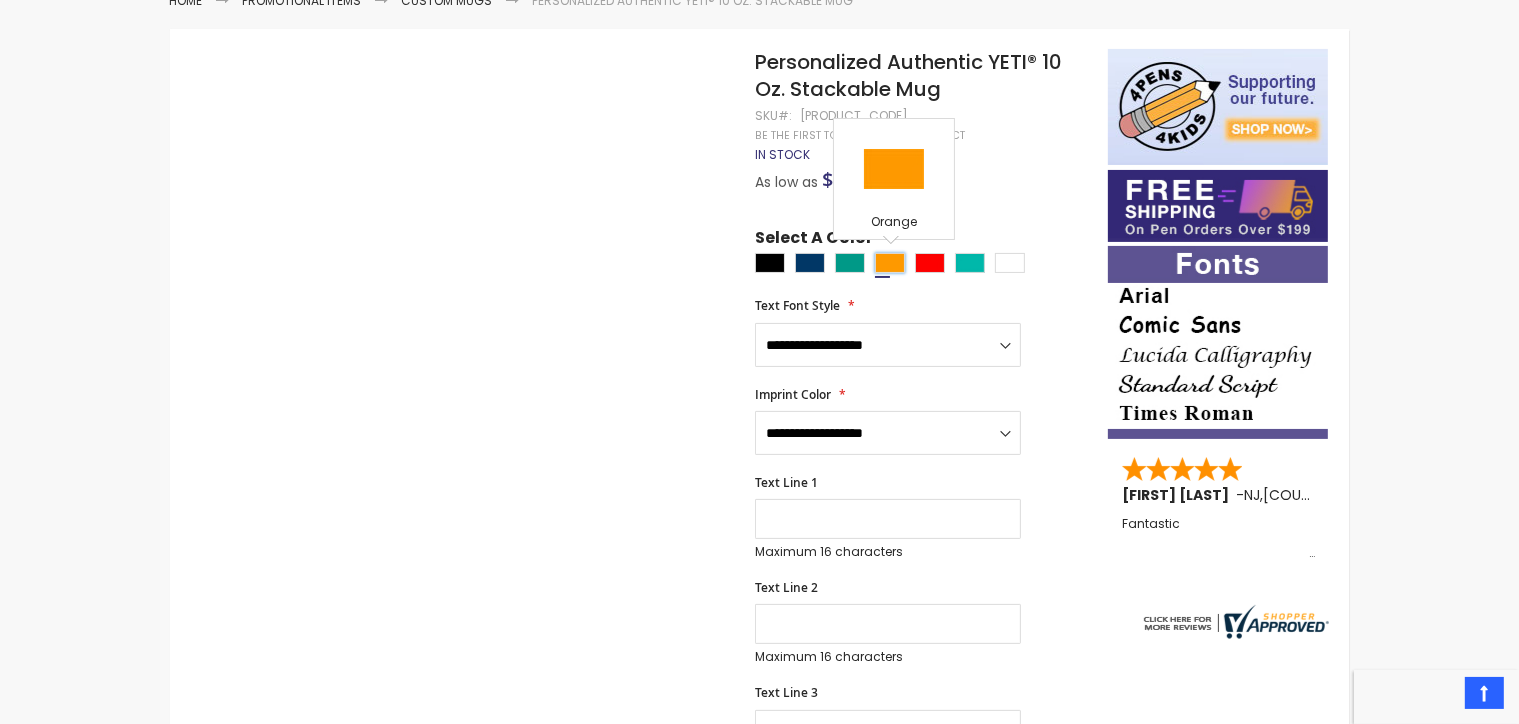 click at bounding box center (890, 263) 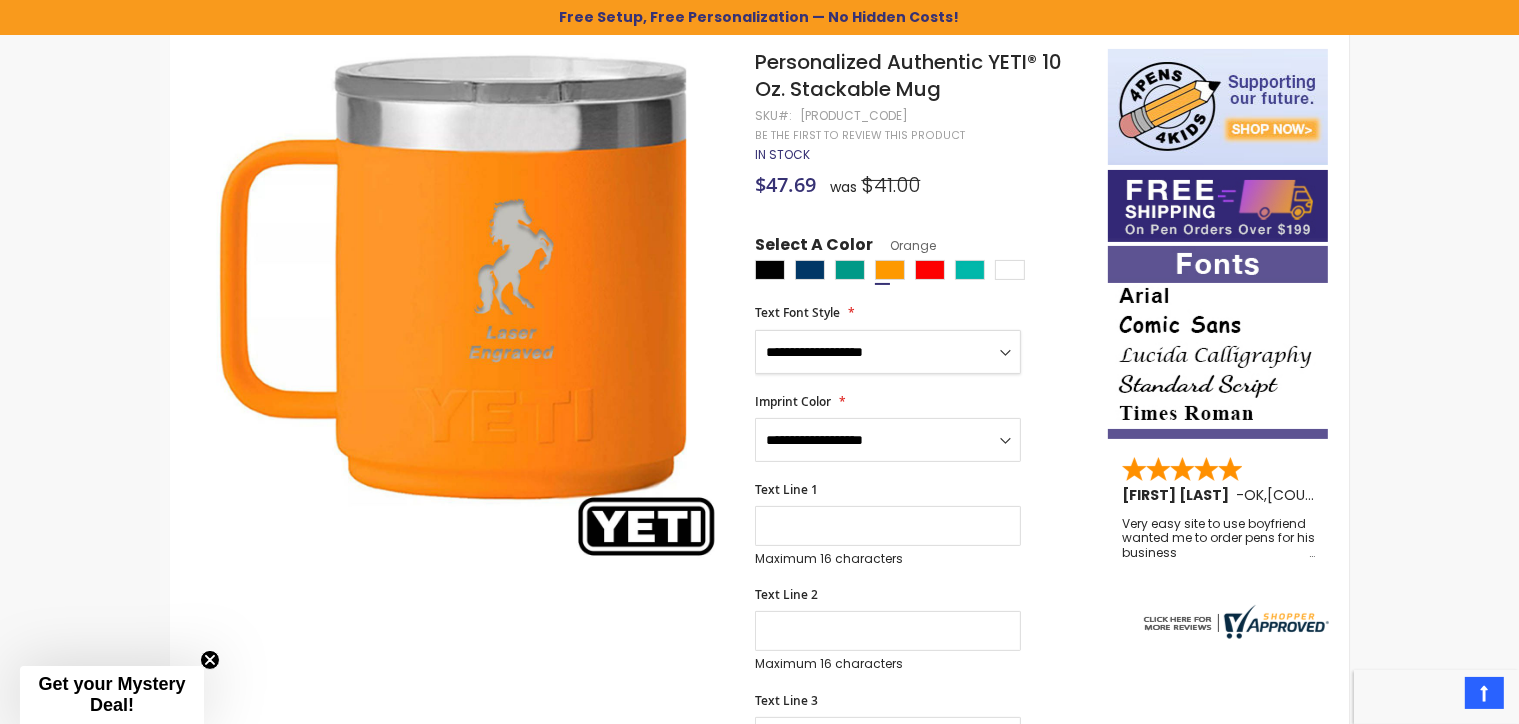 click on "**********" at bounding box center (888, 352) 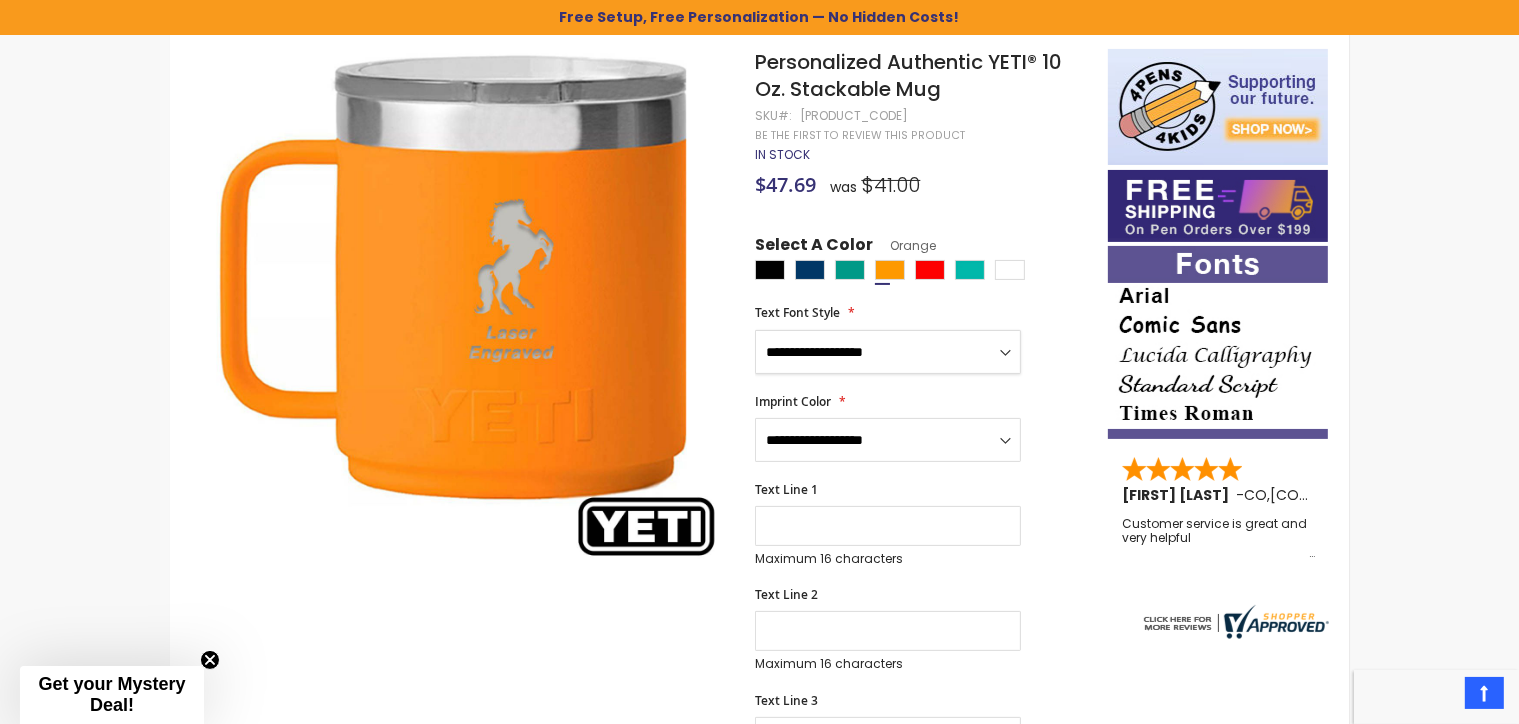 select on "*****" 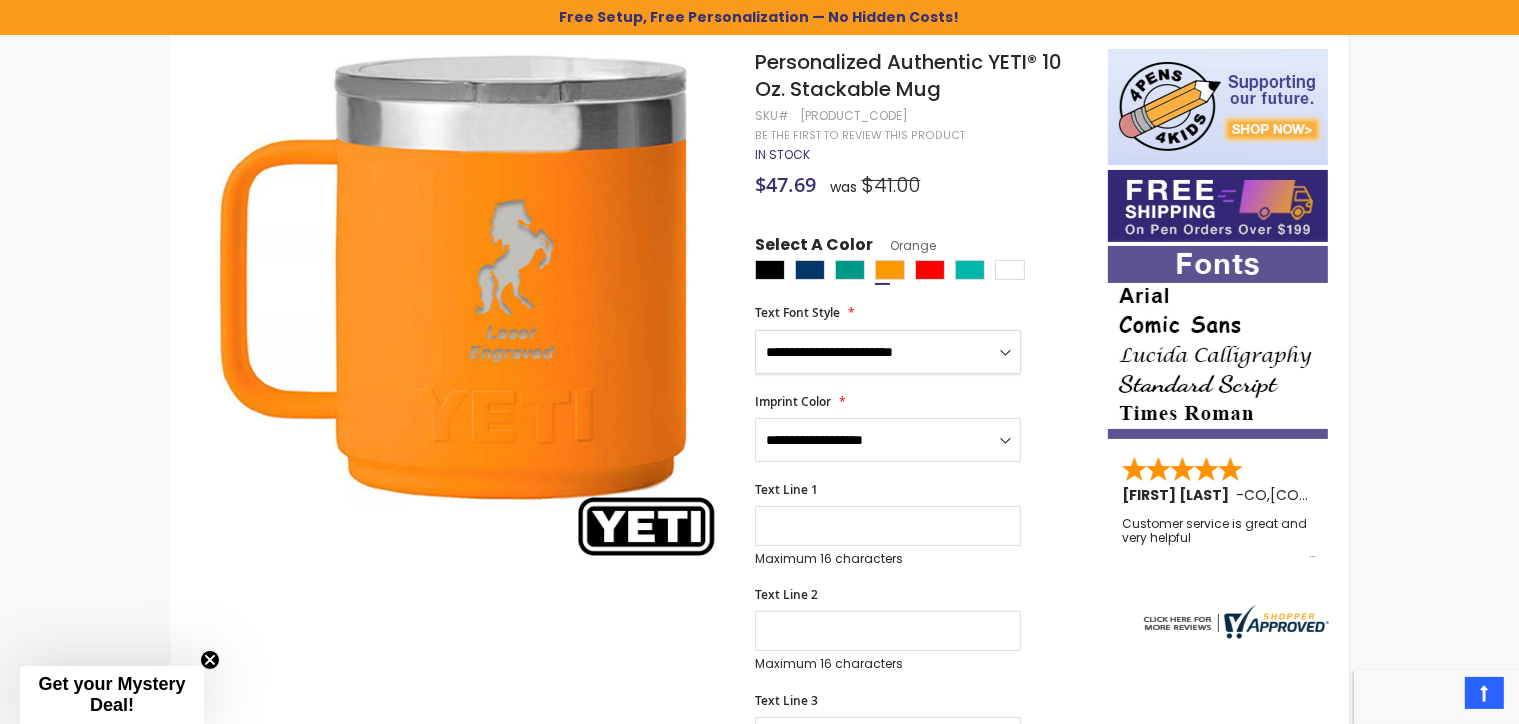 click on "**********" at bounding box center (0, 0) 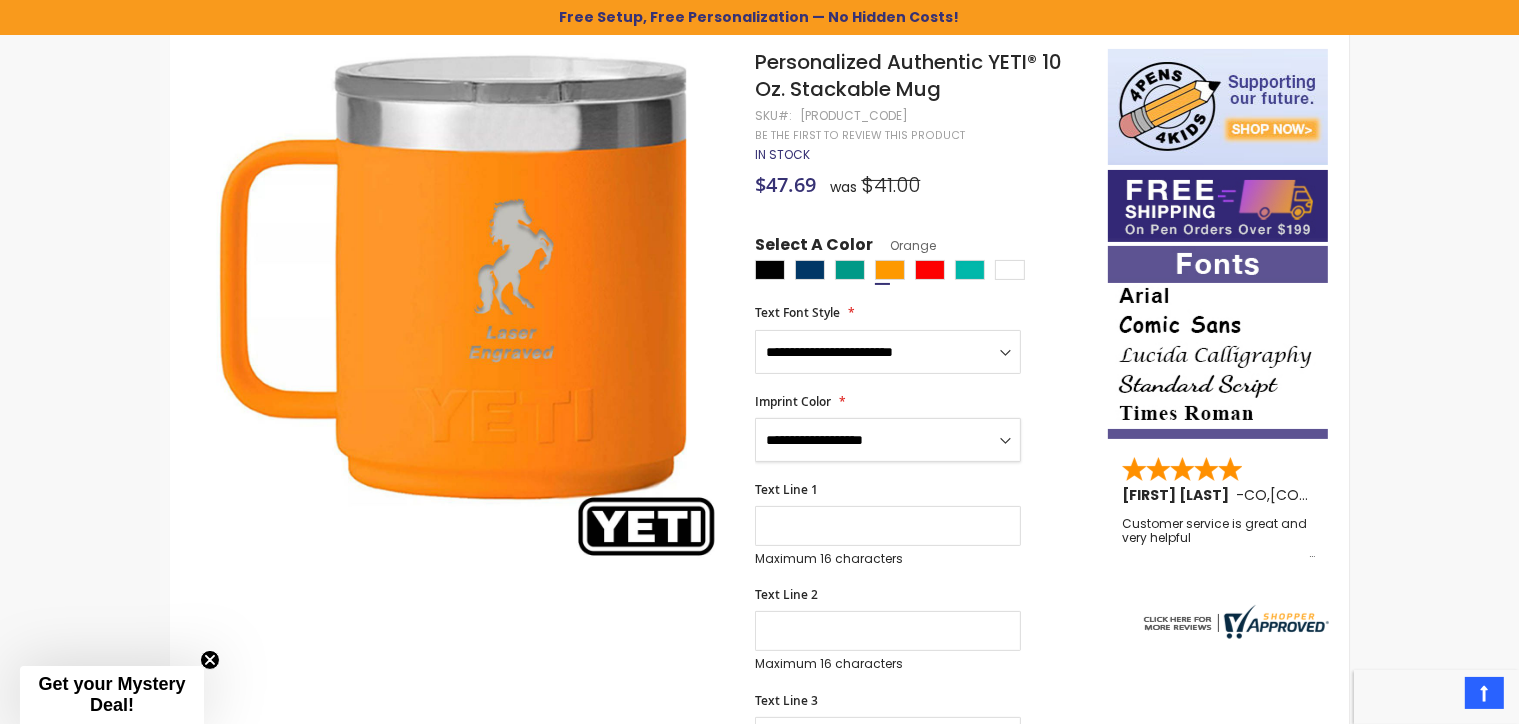 click on "**********" at bounding box center [888, 440] 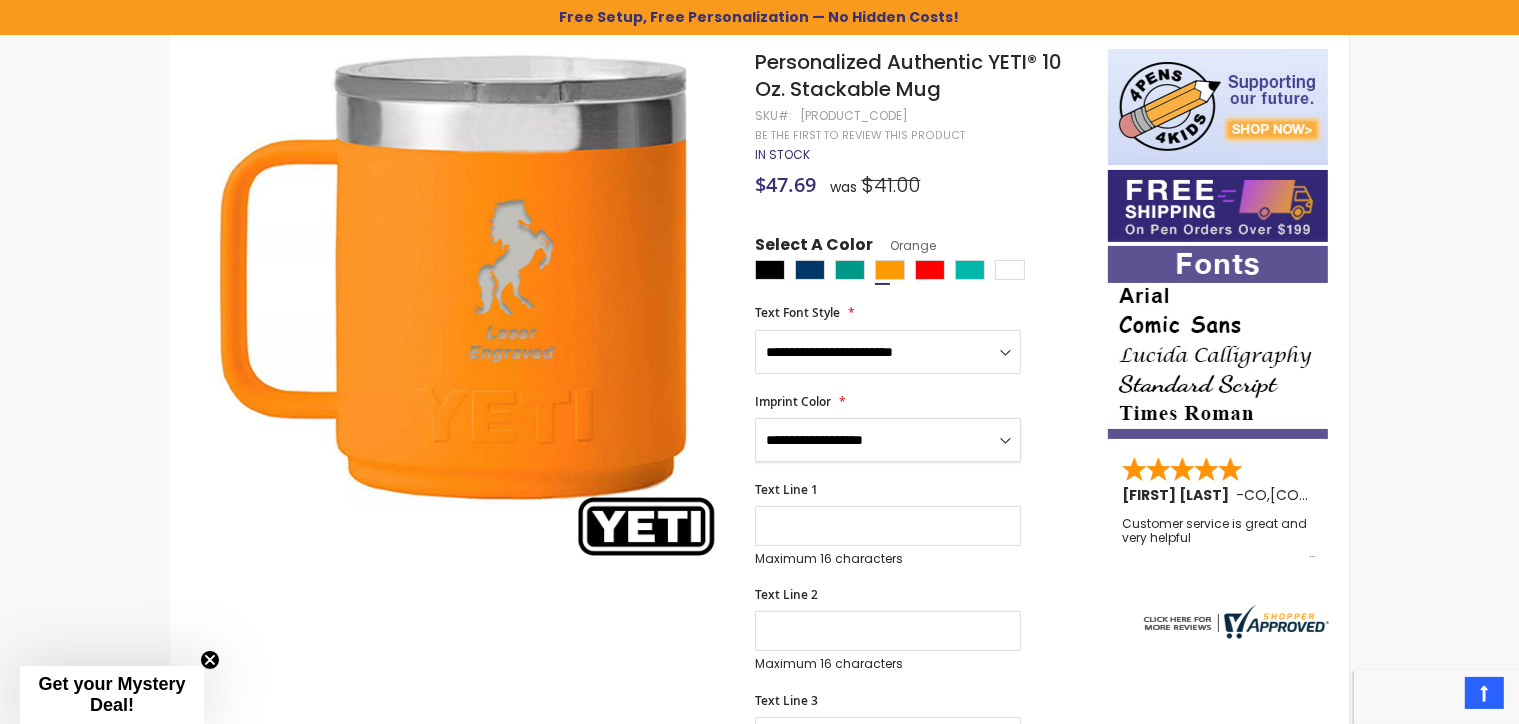 select on "*****" 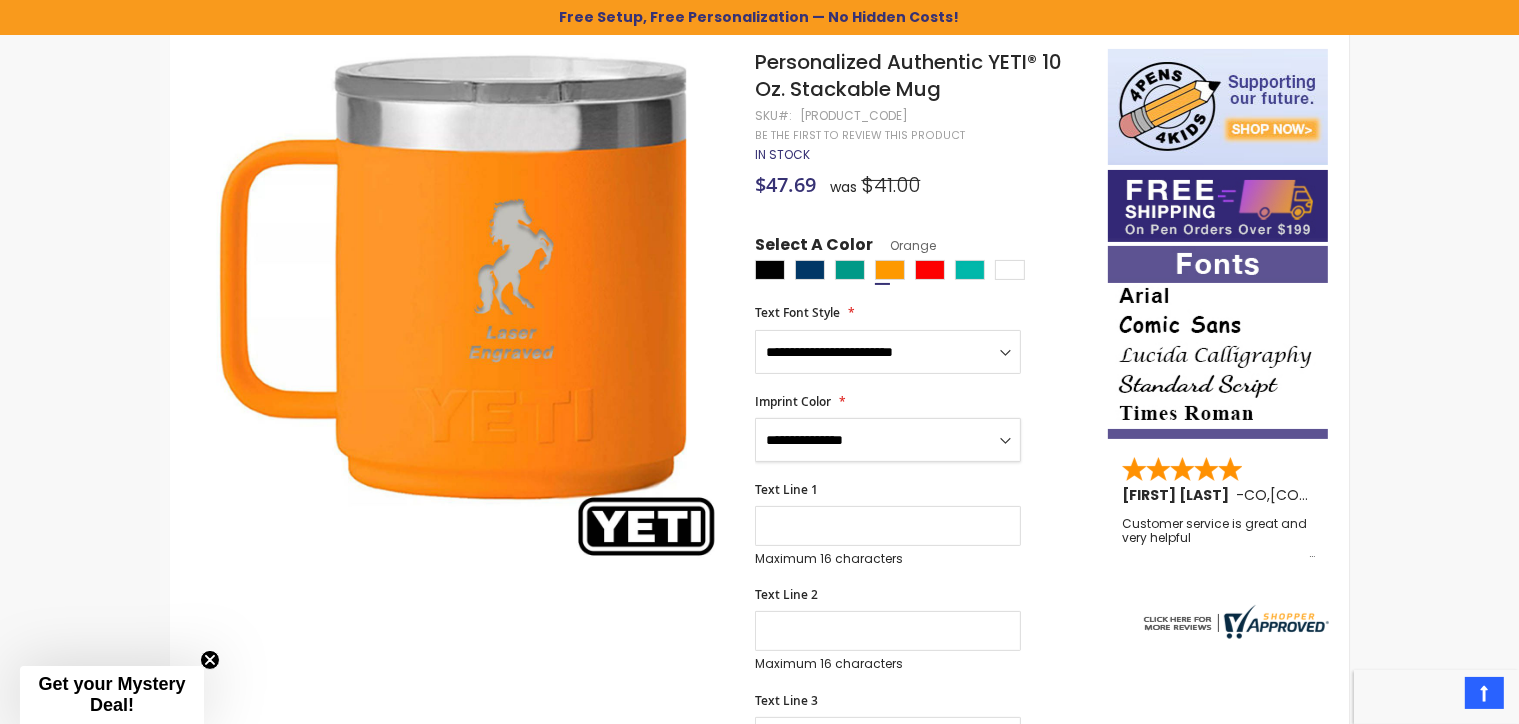 click on "**********" at bounding box center (0, 0) 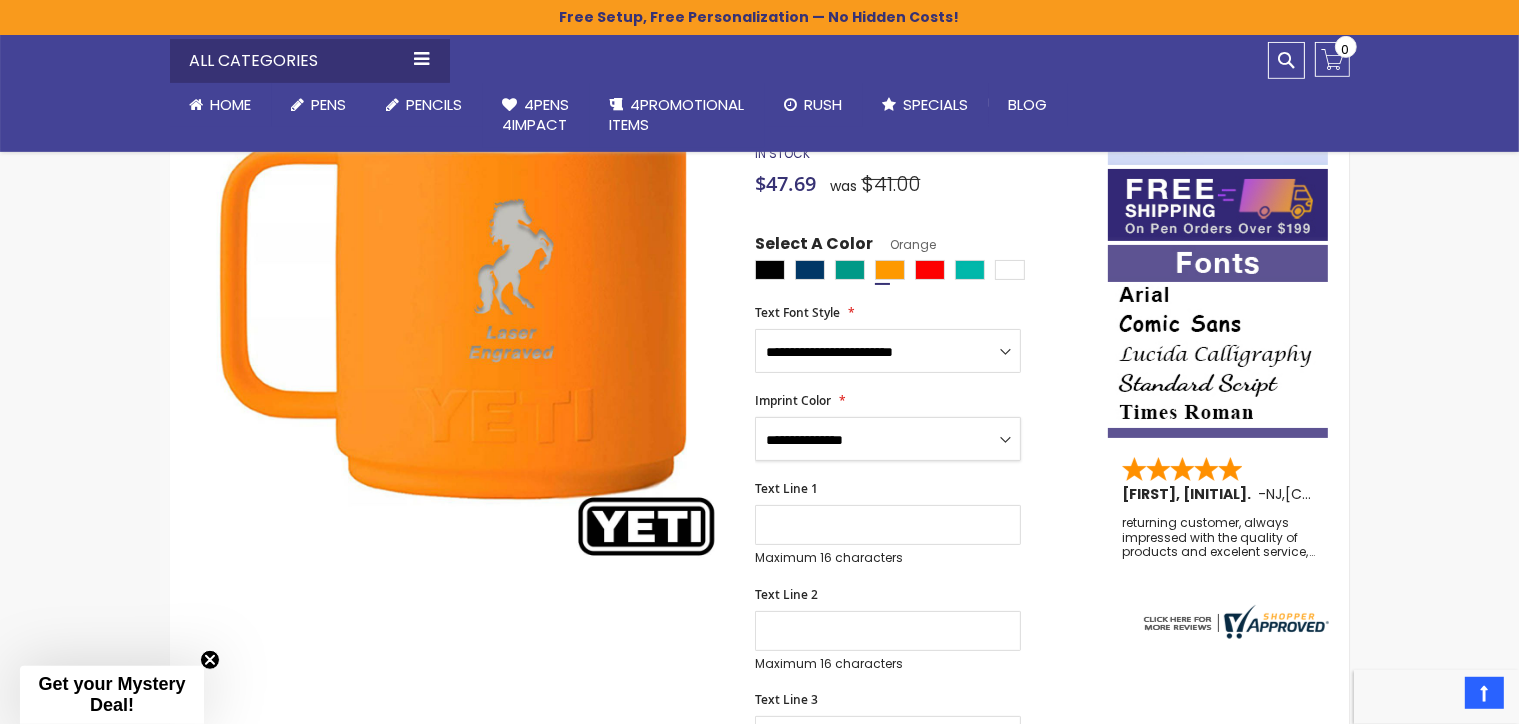 scroll, scrollTop: 316, scrollLeft: 0, axis: vertical 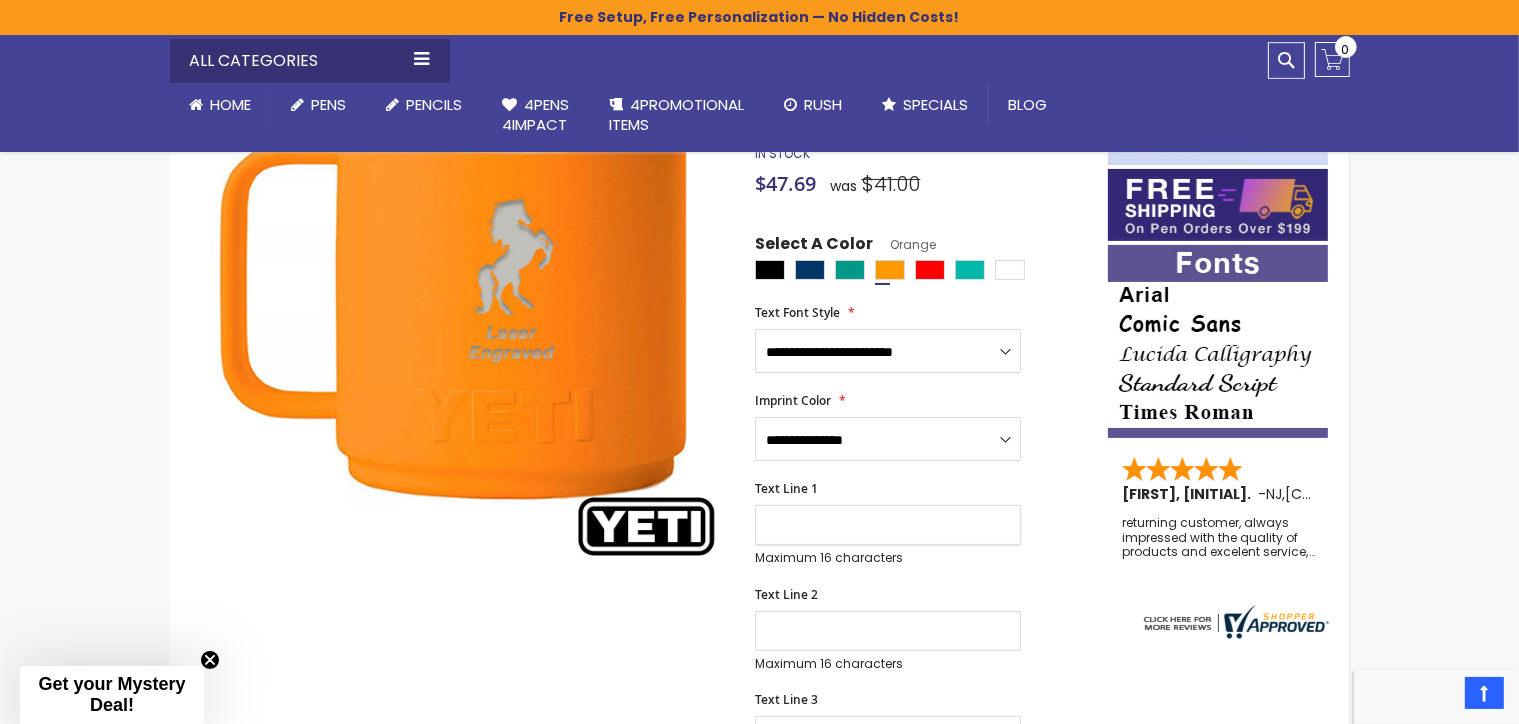 click on "Text Line 1" at bounding box center [888, 525] 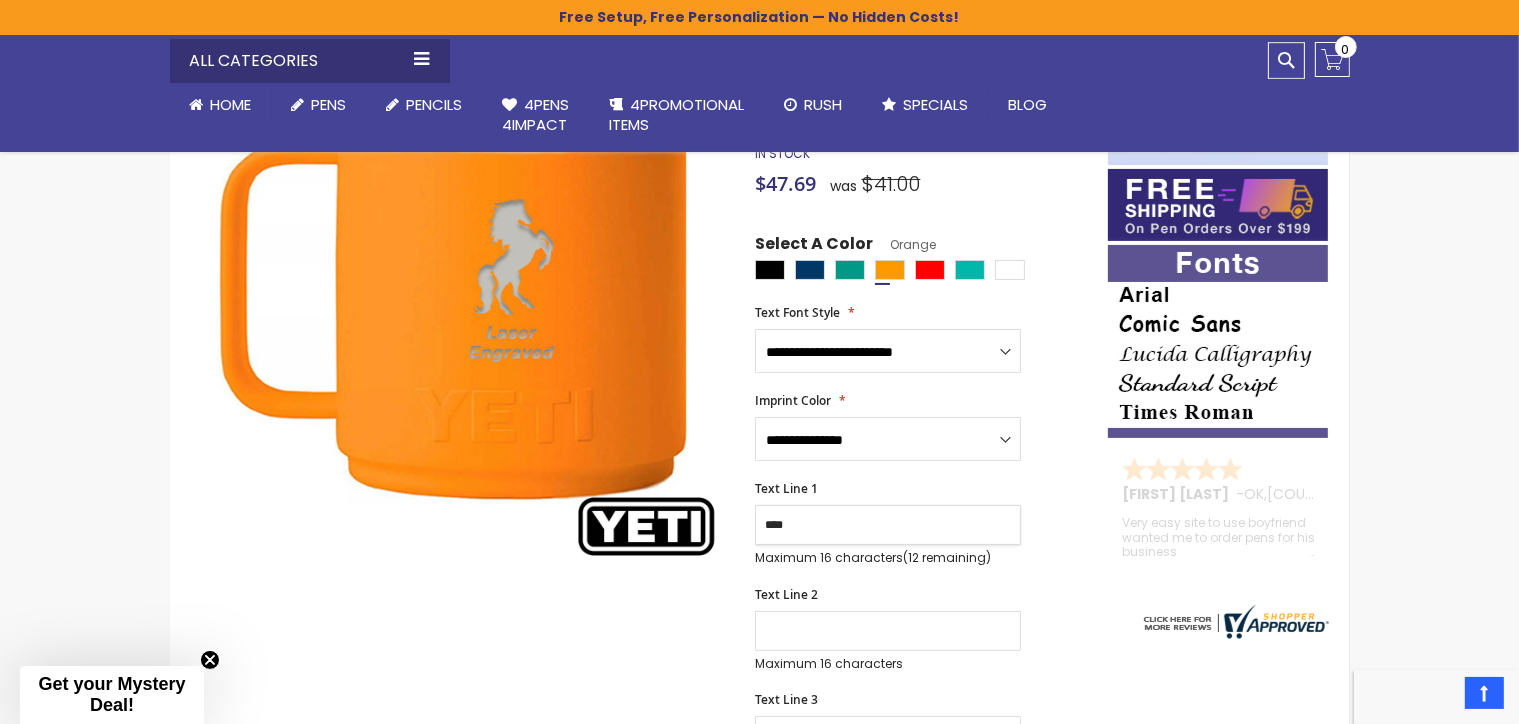 type on "****" 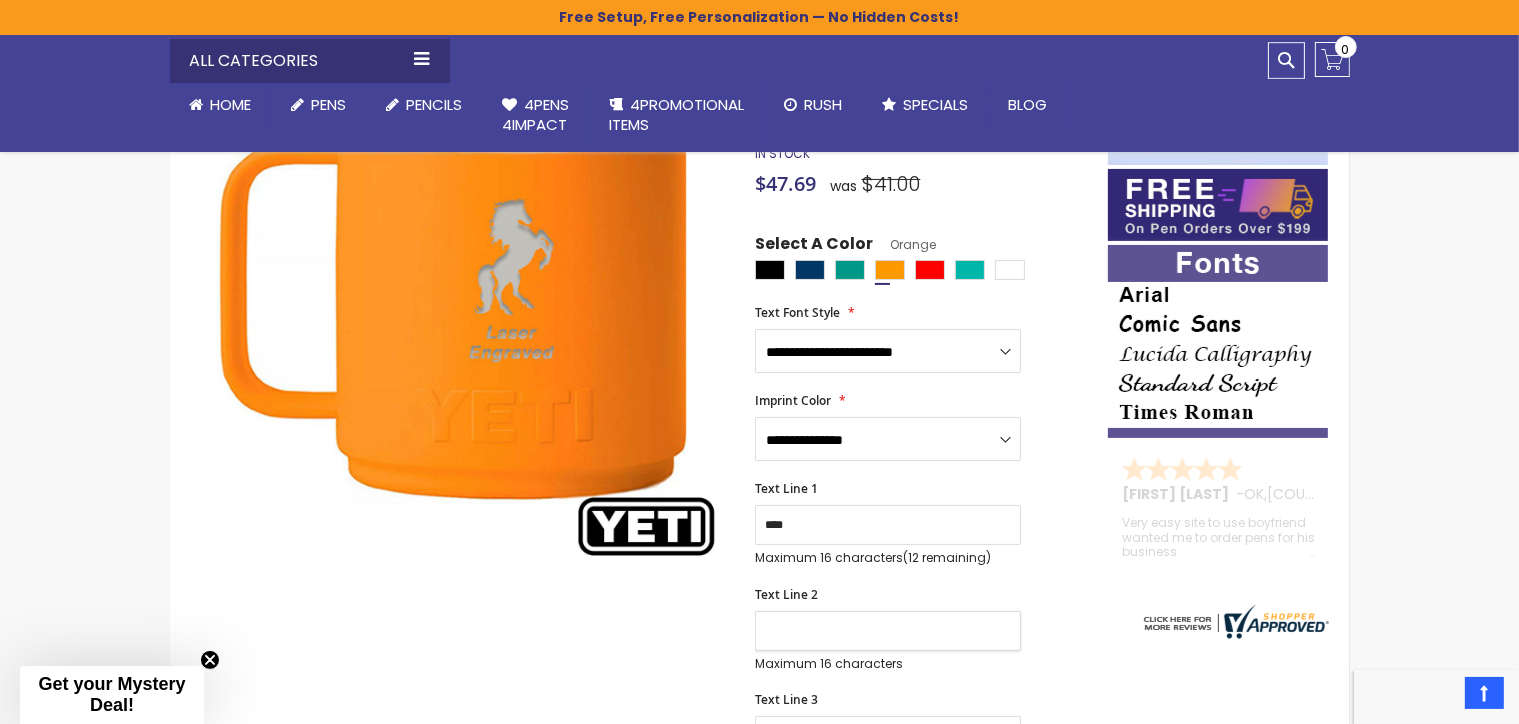 click on "Text Line 2" at bounding box center [888, 631] 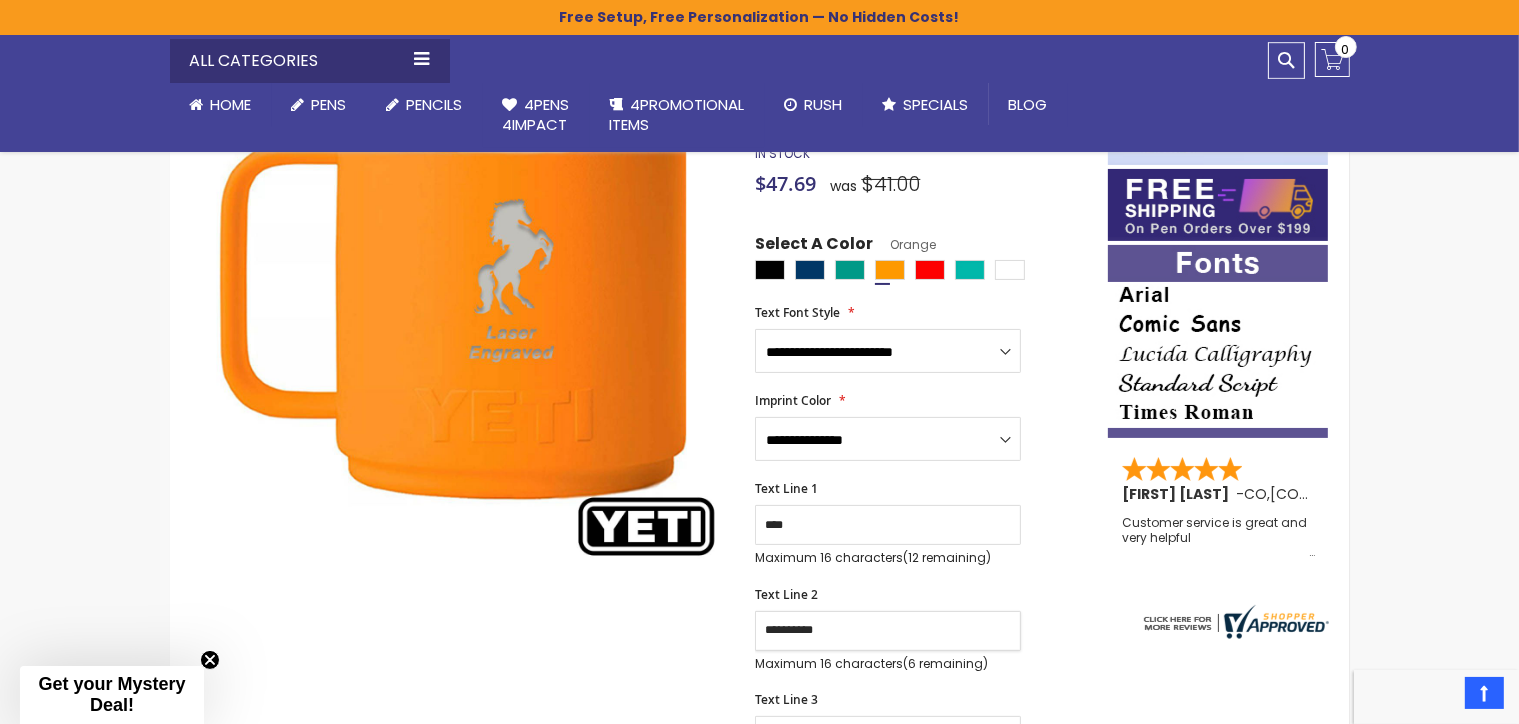 type on "**********" 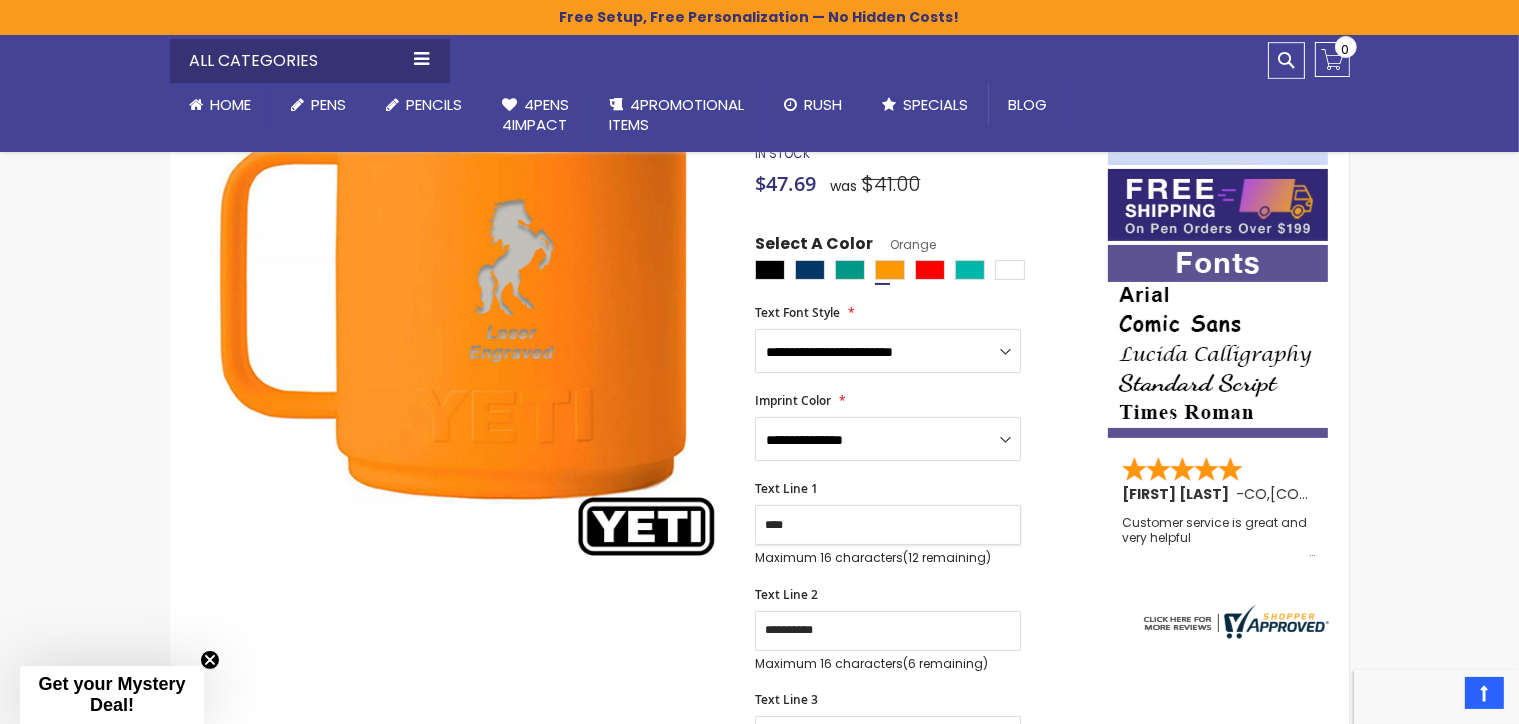 click on "****" at bounding box center [888, 525] 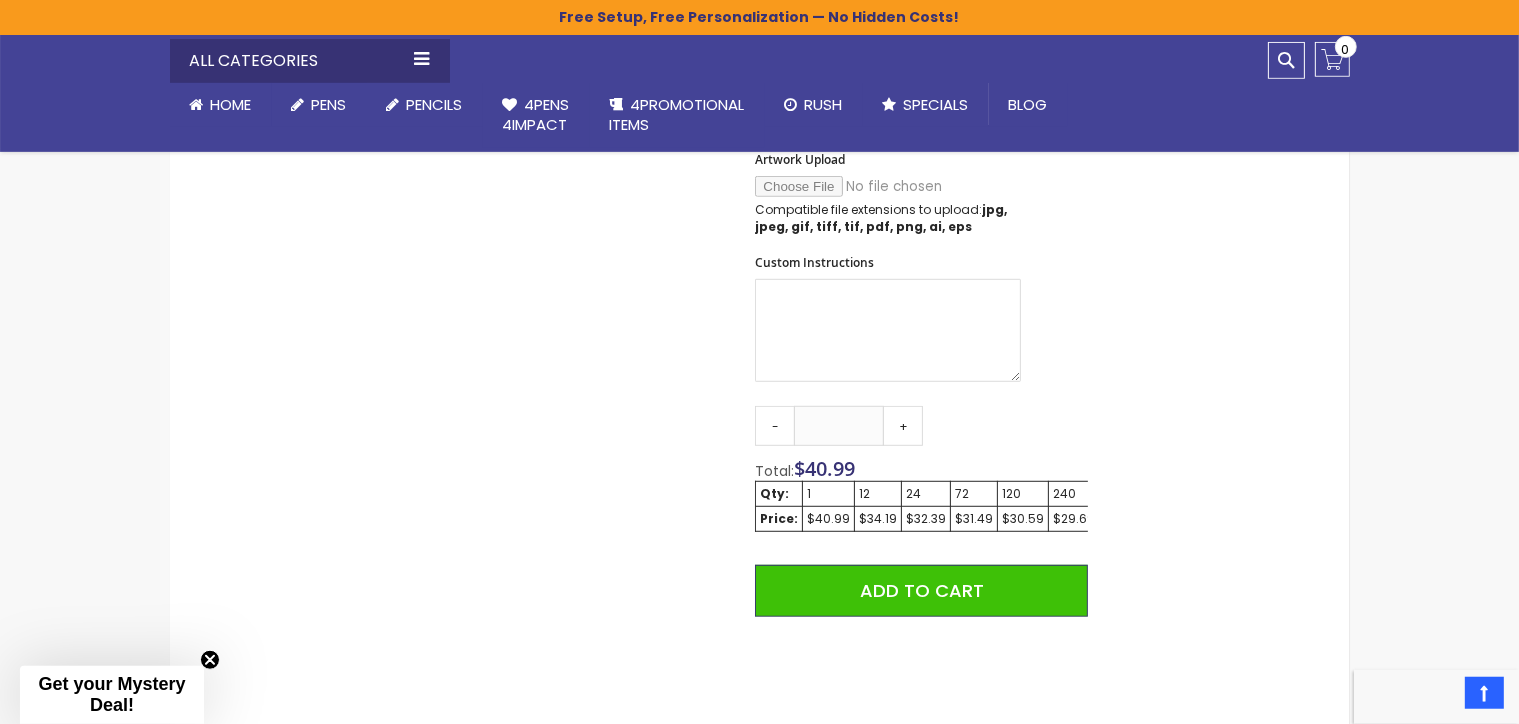 scroll, scrollTop: 1267, scrollLeft: 0, axis: vertical 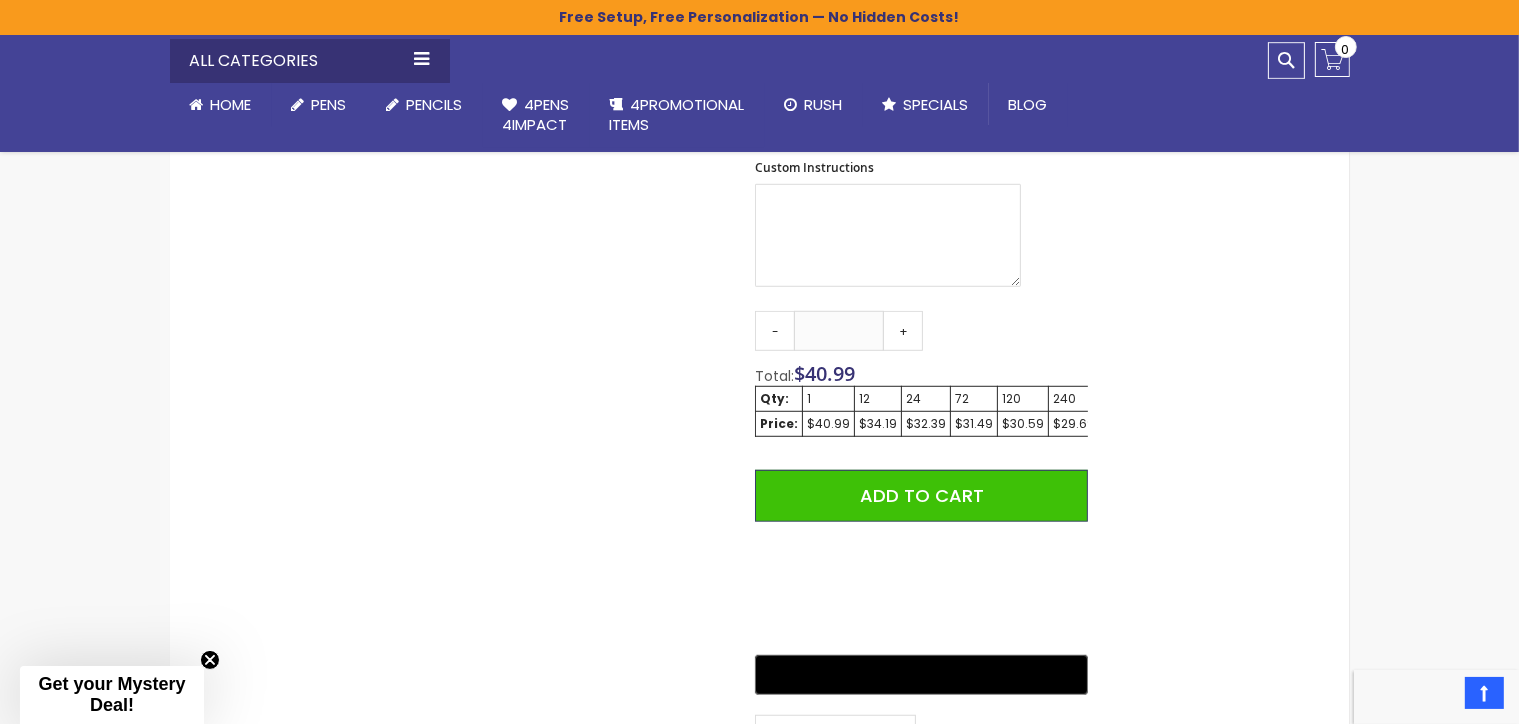 type on "****" 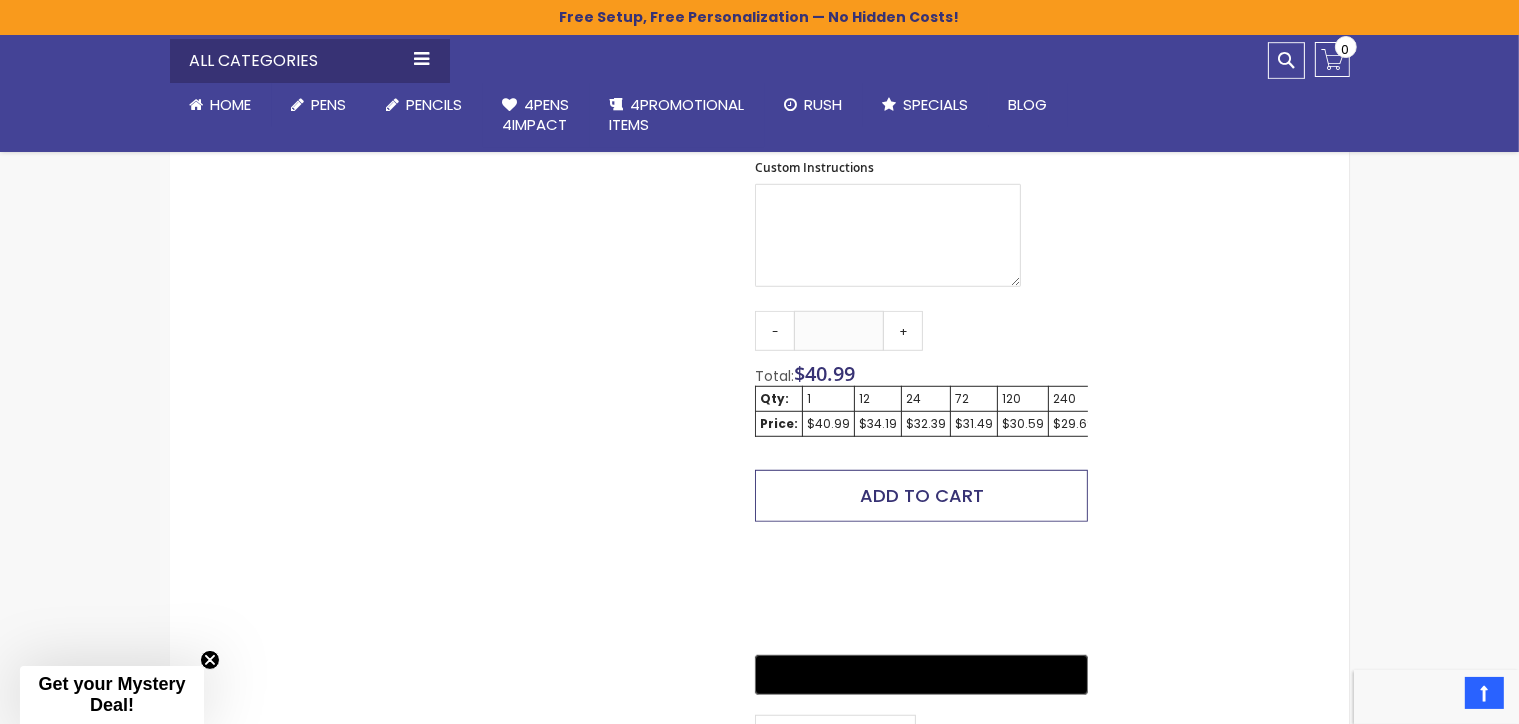 click on "Add to Cart" at bounding box center [922, 495] 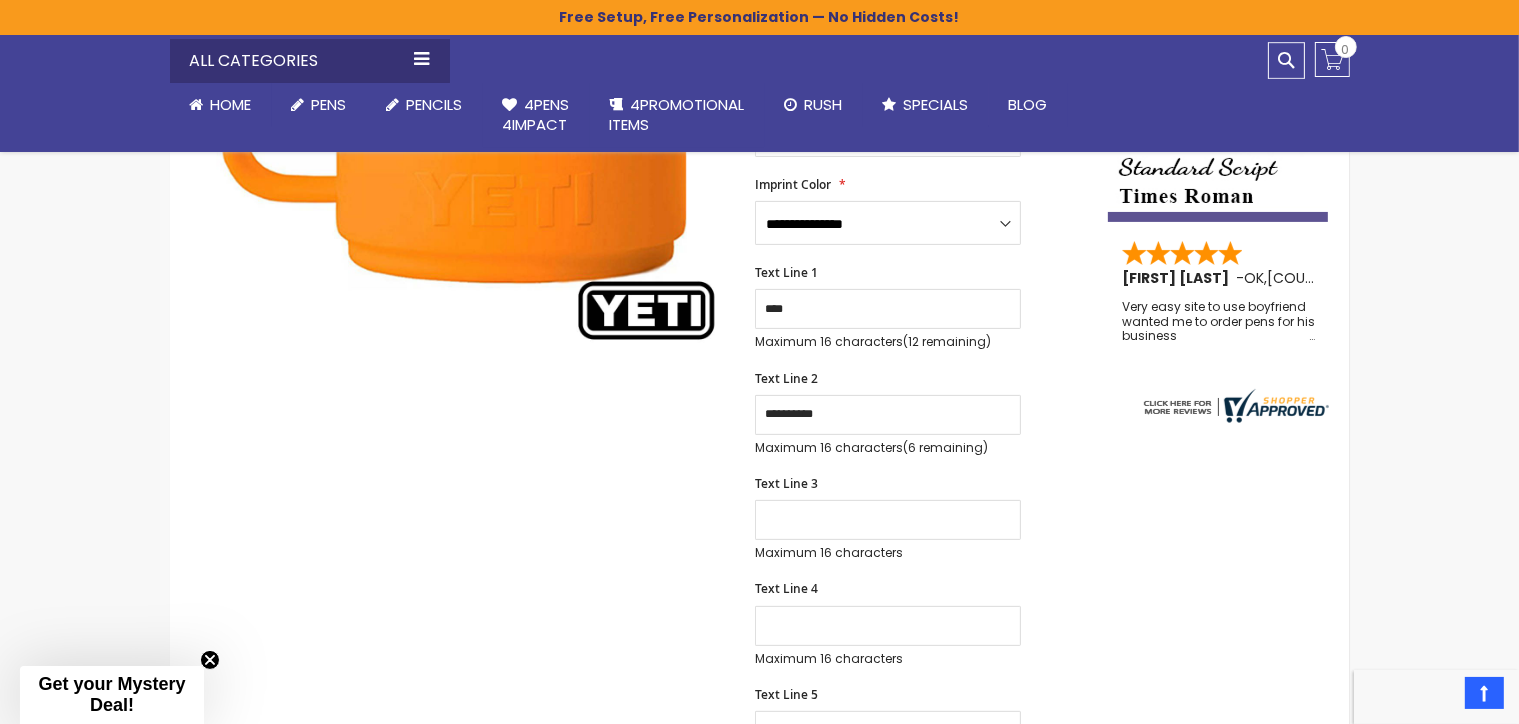 scroll, scrollTop: 528, scrollLeft: 0, axis: vertical 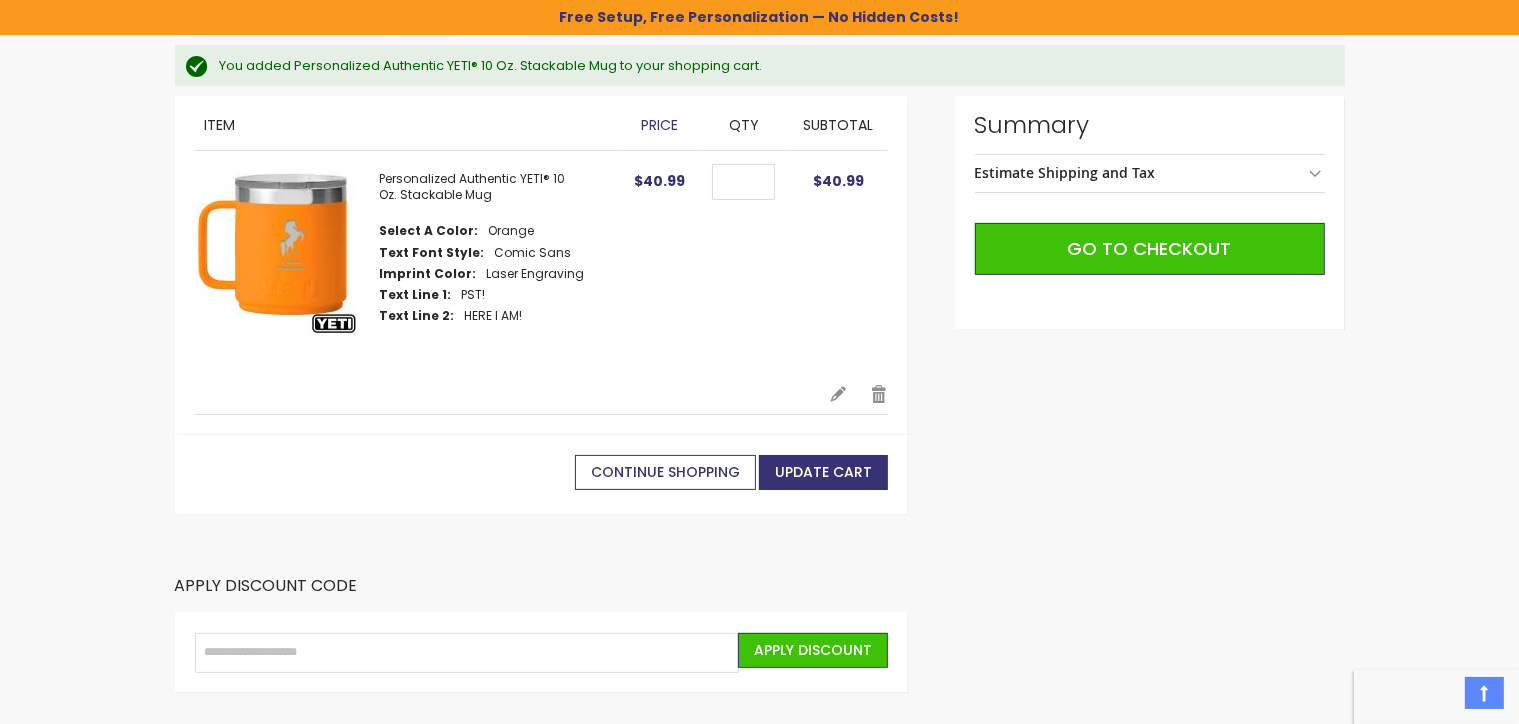 click on "Continue Shopping" at bounding box center [665, 472] 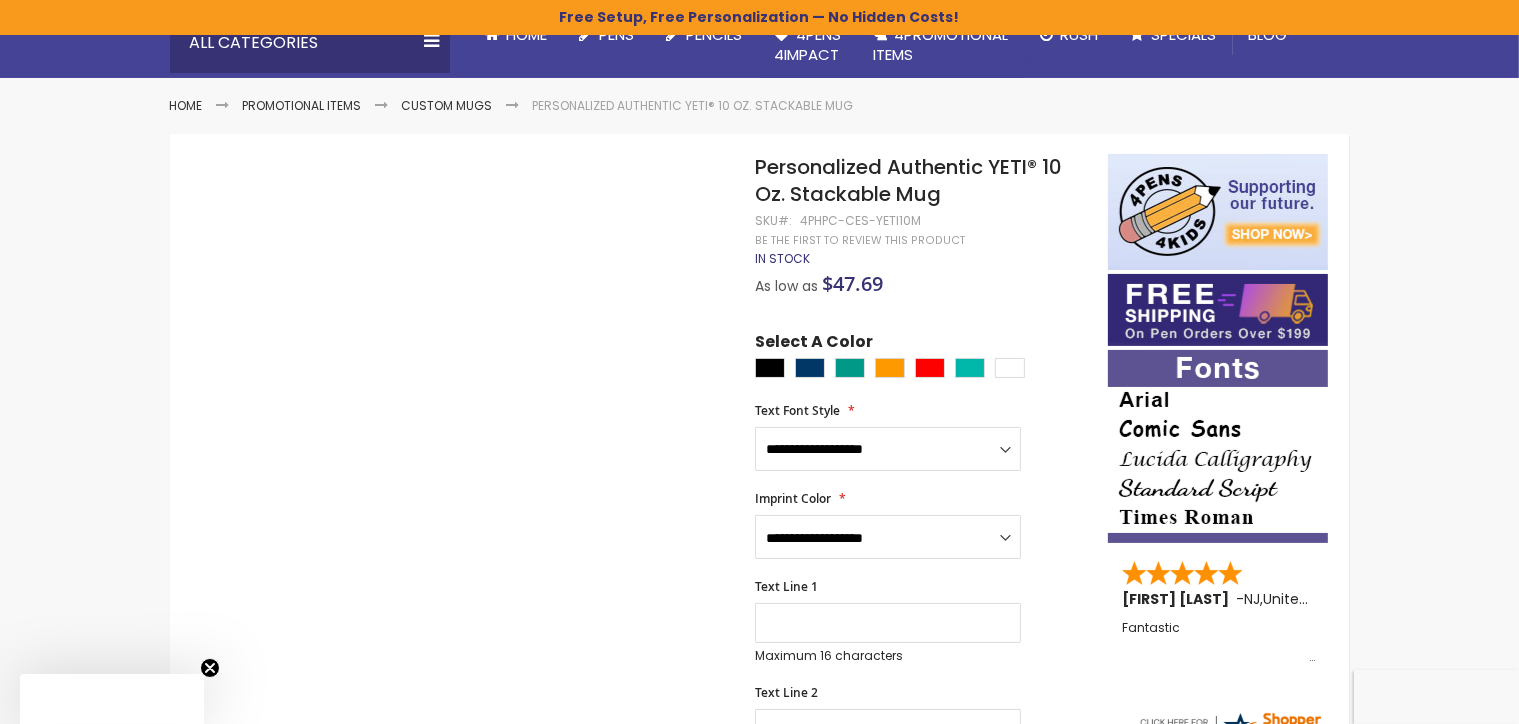 scroll, scrollTop: 211, scrollLeft: 0, axis: vertical 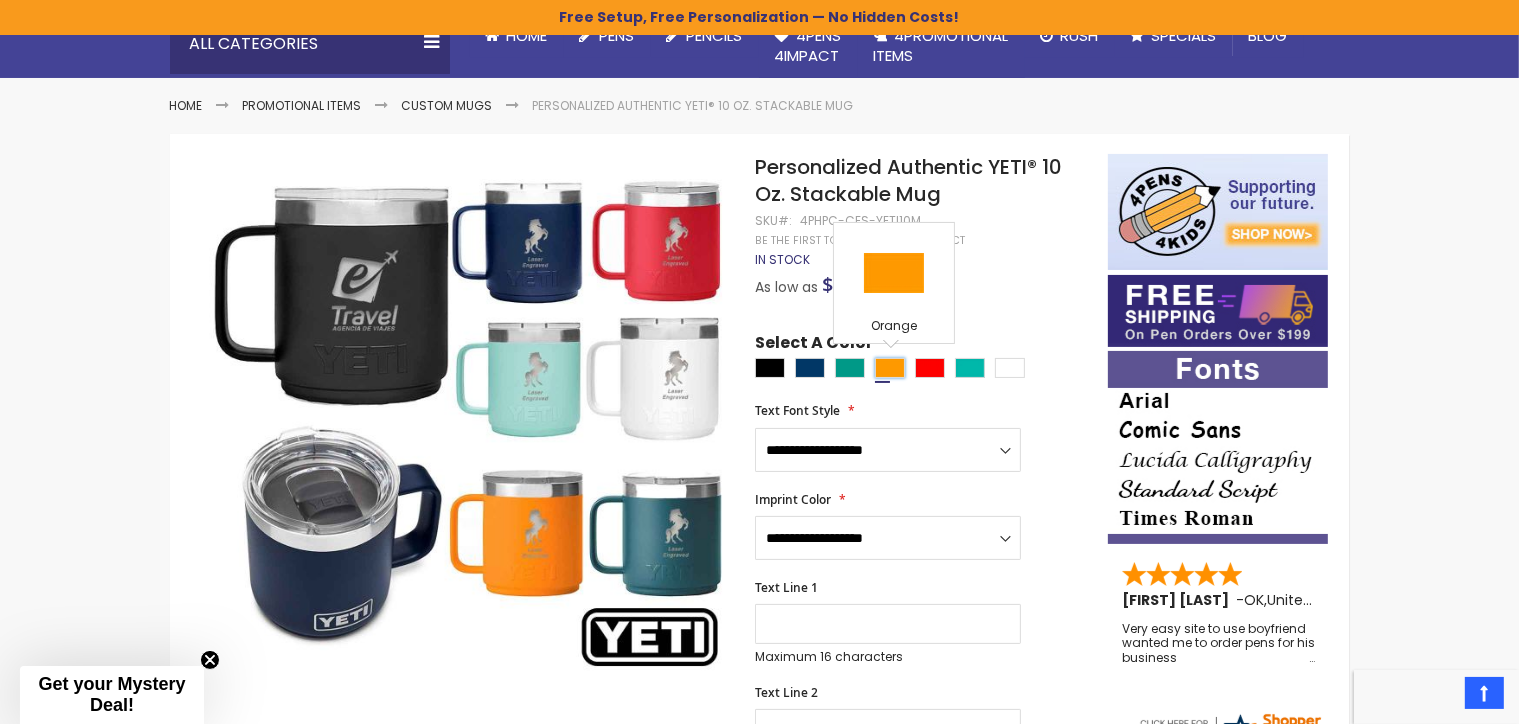 click at bounding box center [890, 368] 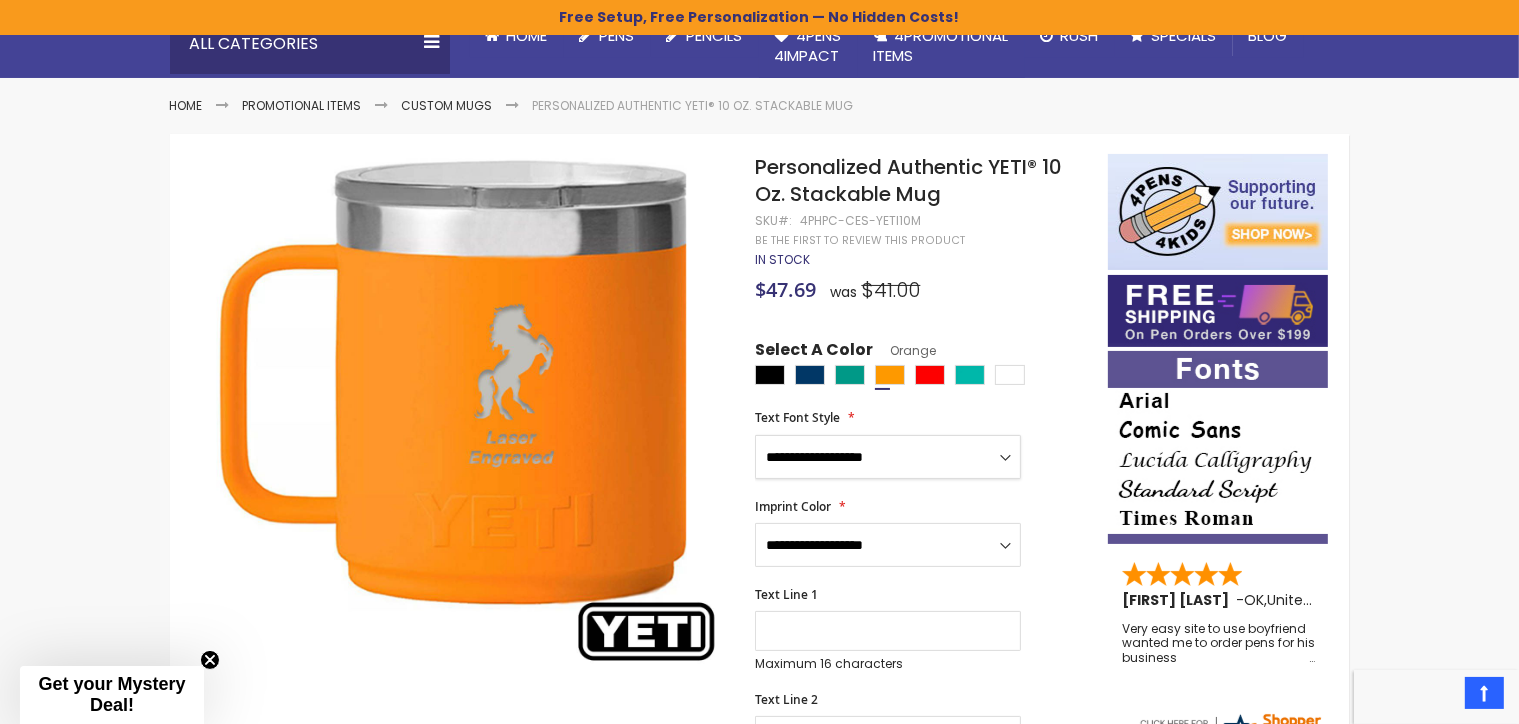 click on "**********" at bounding box center (888, 457) 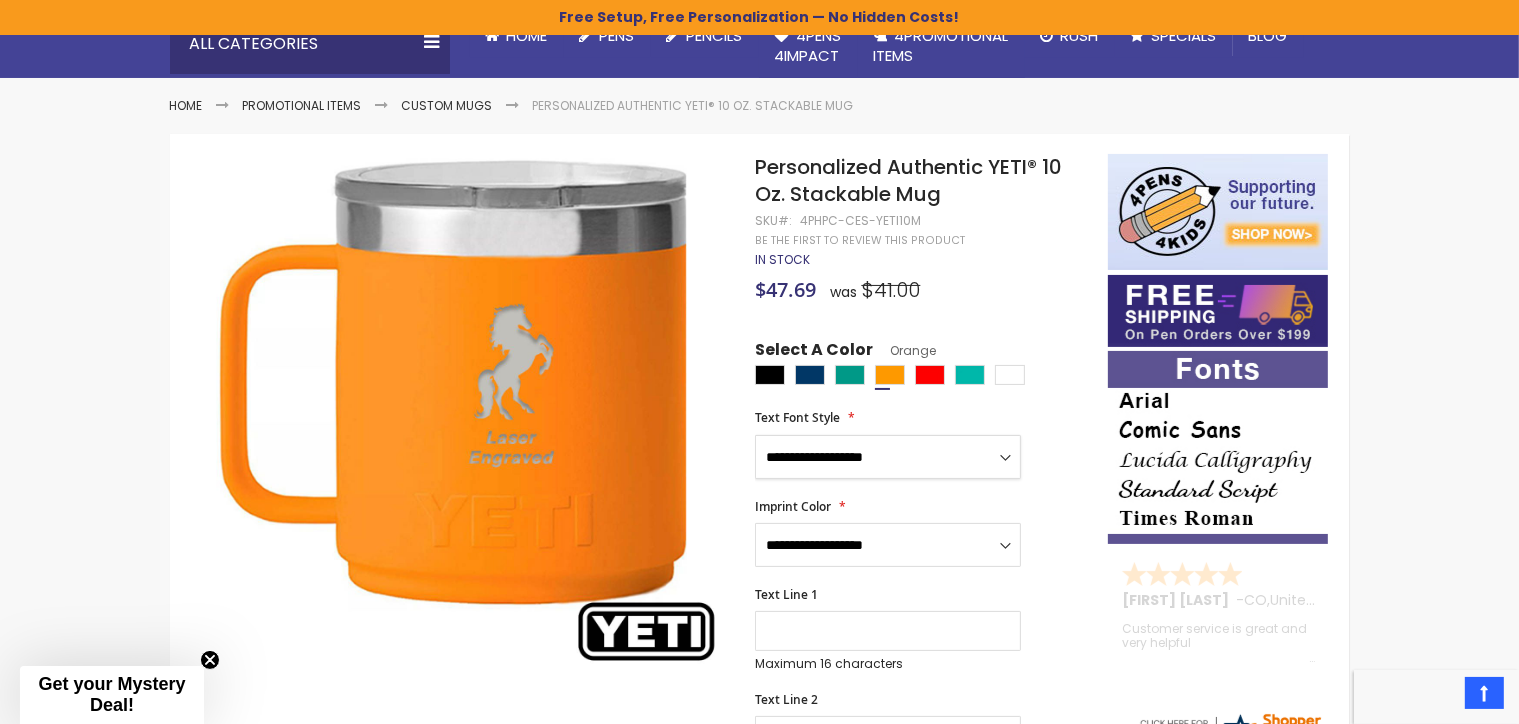 select on "*****" 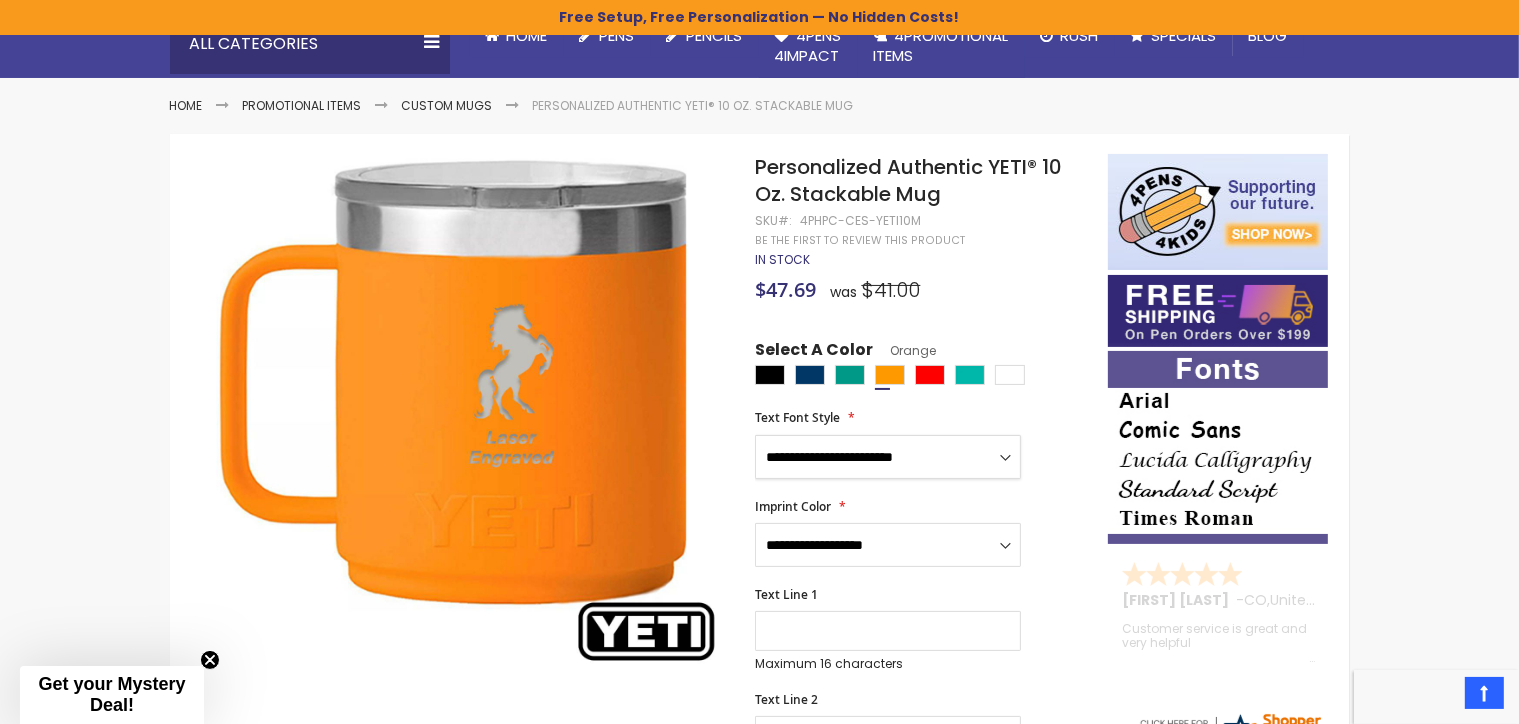 click on "**********" at bounding box center [0, 0] 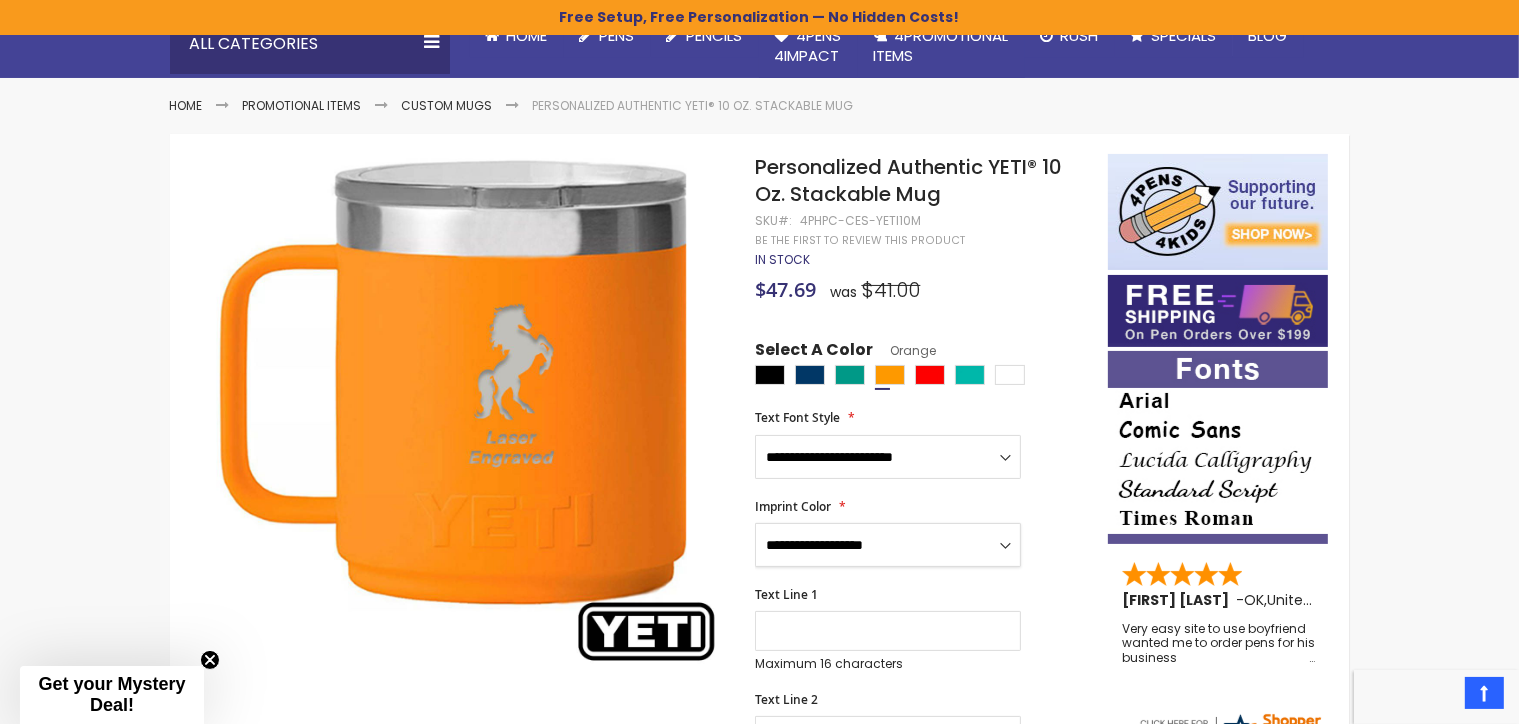 click on "**********" at bounding box center [888, 545] 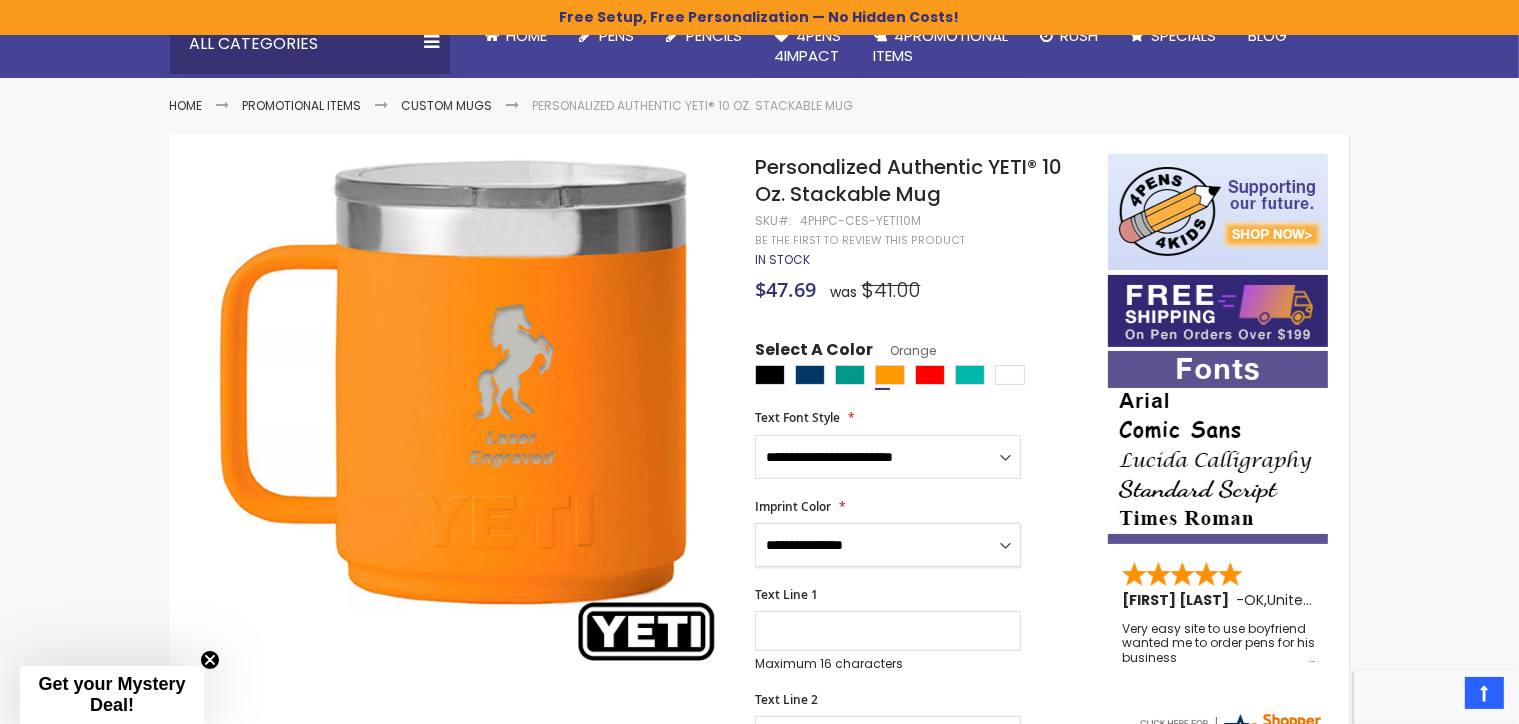 click on "**********" at bounding box center (0, 0) 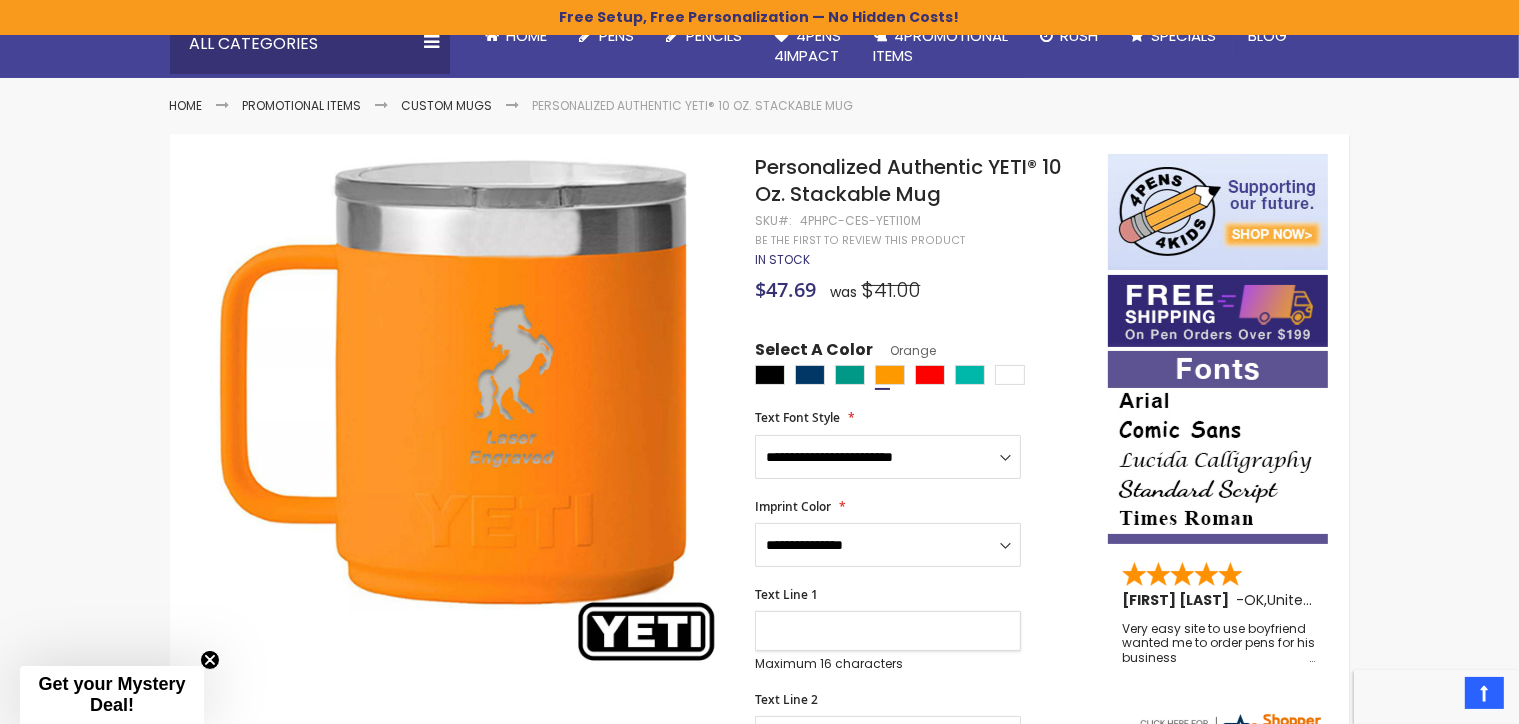 click on "Text Line 1" at bounding box center (888, 631) 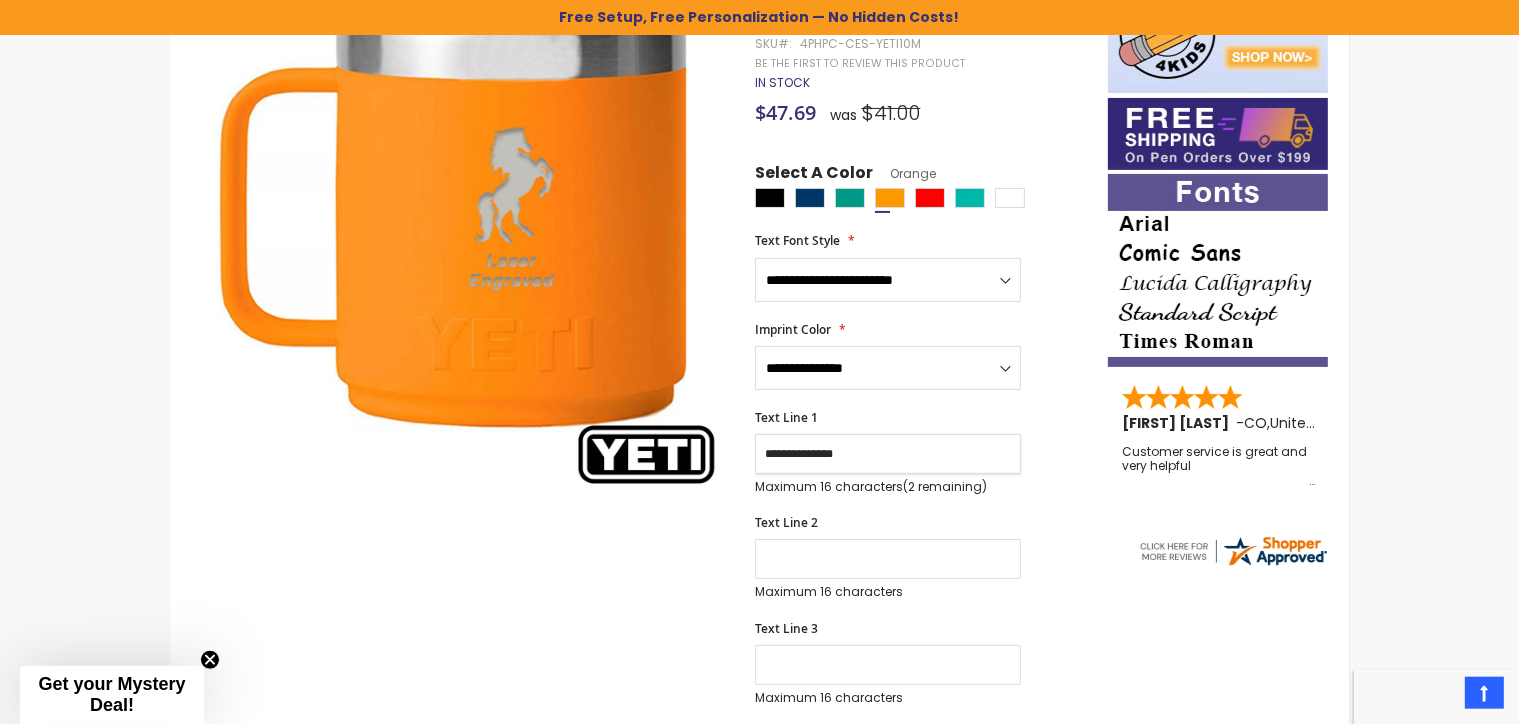 scroll, scrollTop: 423, scrollLeft: 0, axis: vertical 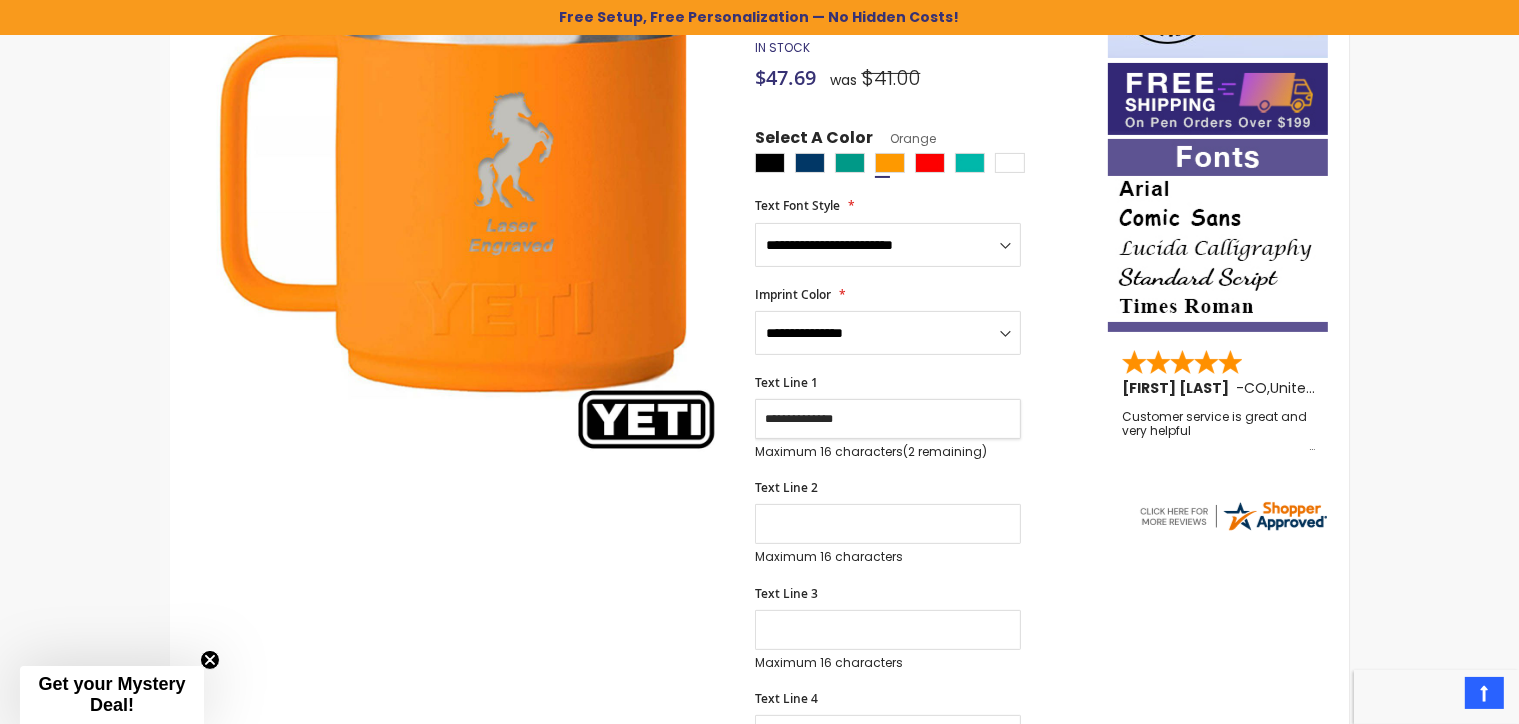 type on "**********" 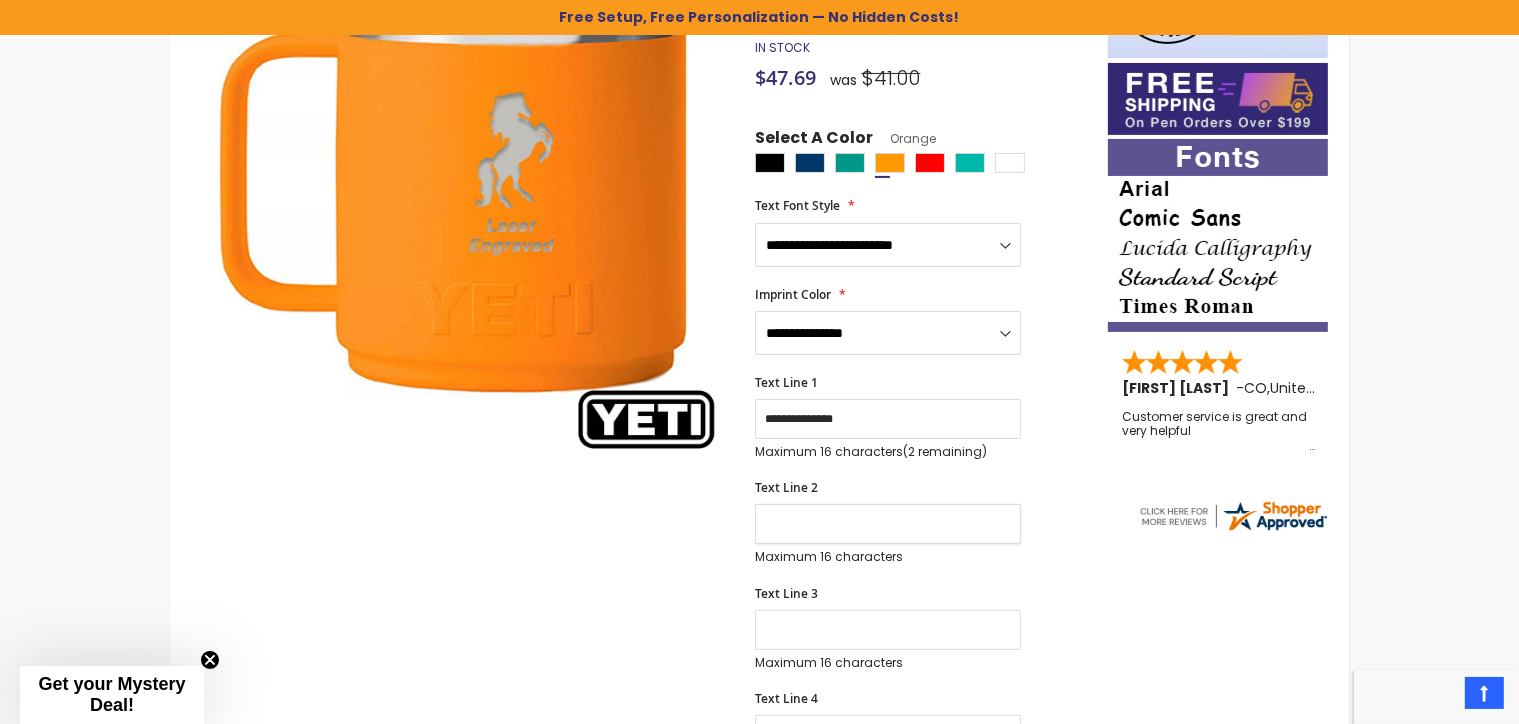 click on "Text Line 2" at bounding box center [888, 524] 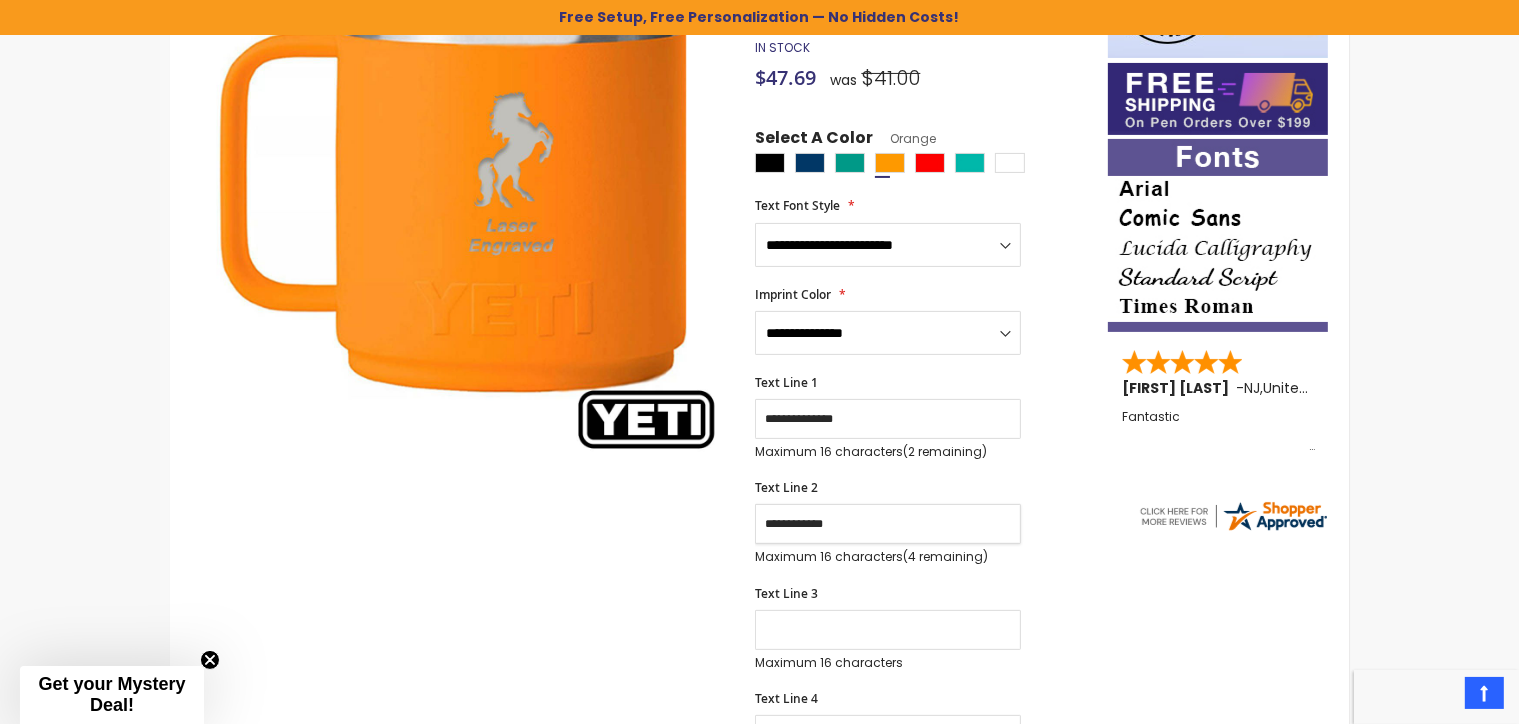 type on "**********" 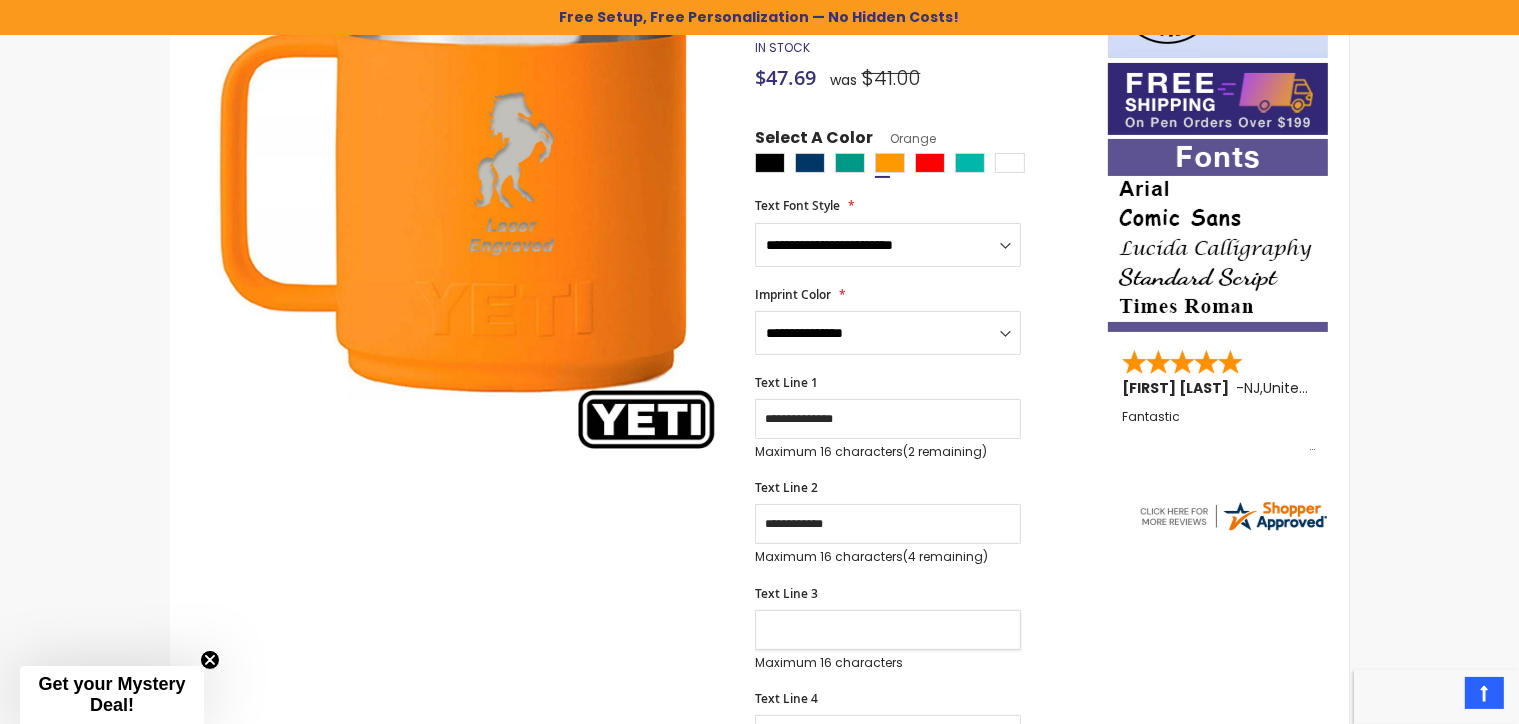 click on "Text Line 3" at bounding box center (888, 630) 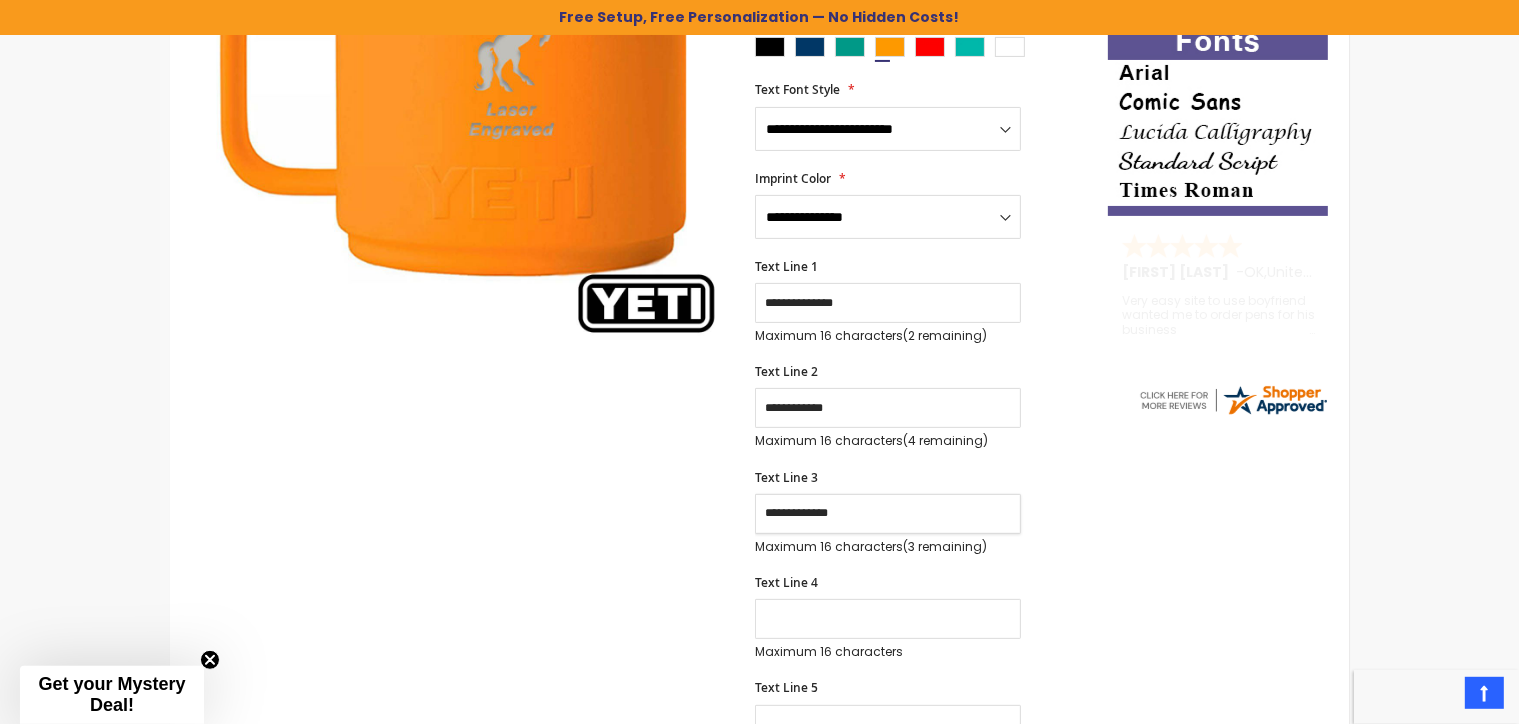 scroll, scrollTop: 634, scrollLeft: 0, axis: vertical 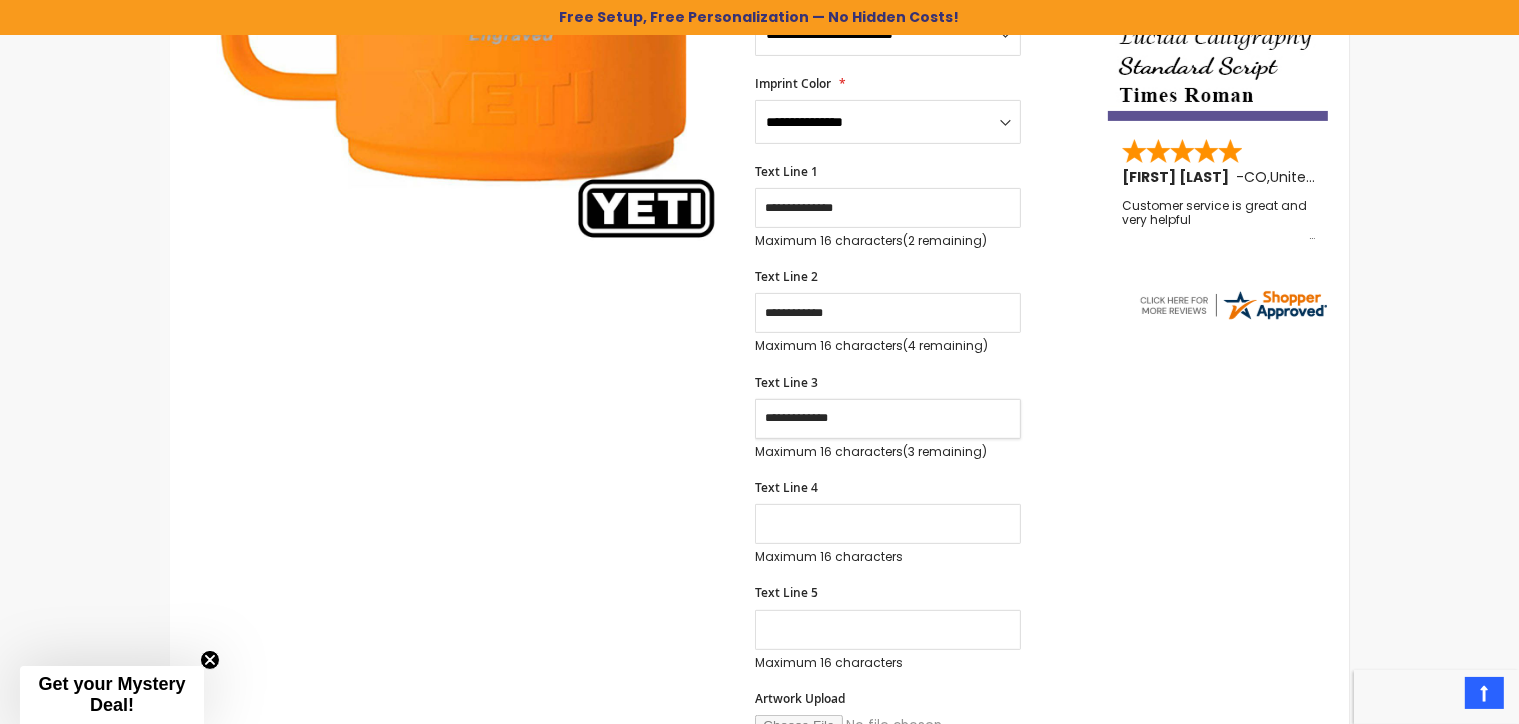 type on "**********" 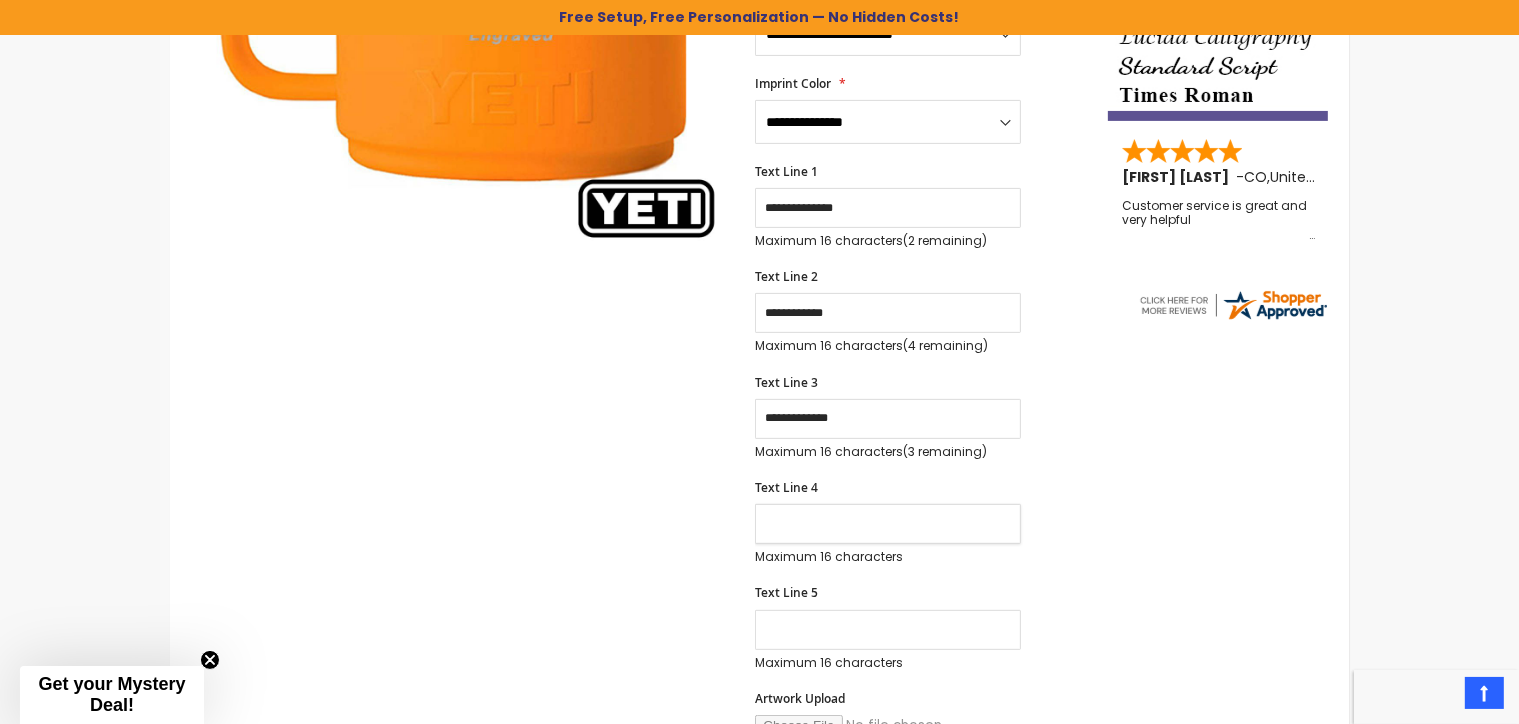 click on "Text Line 4" at bounding box center (888, 524) 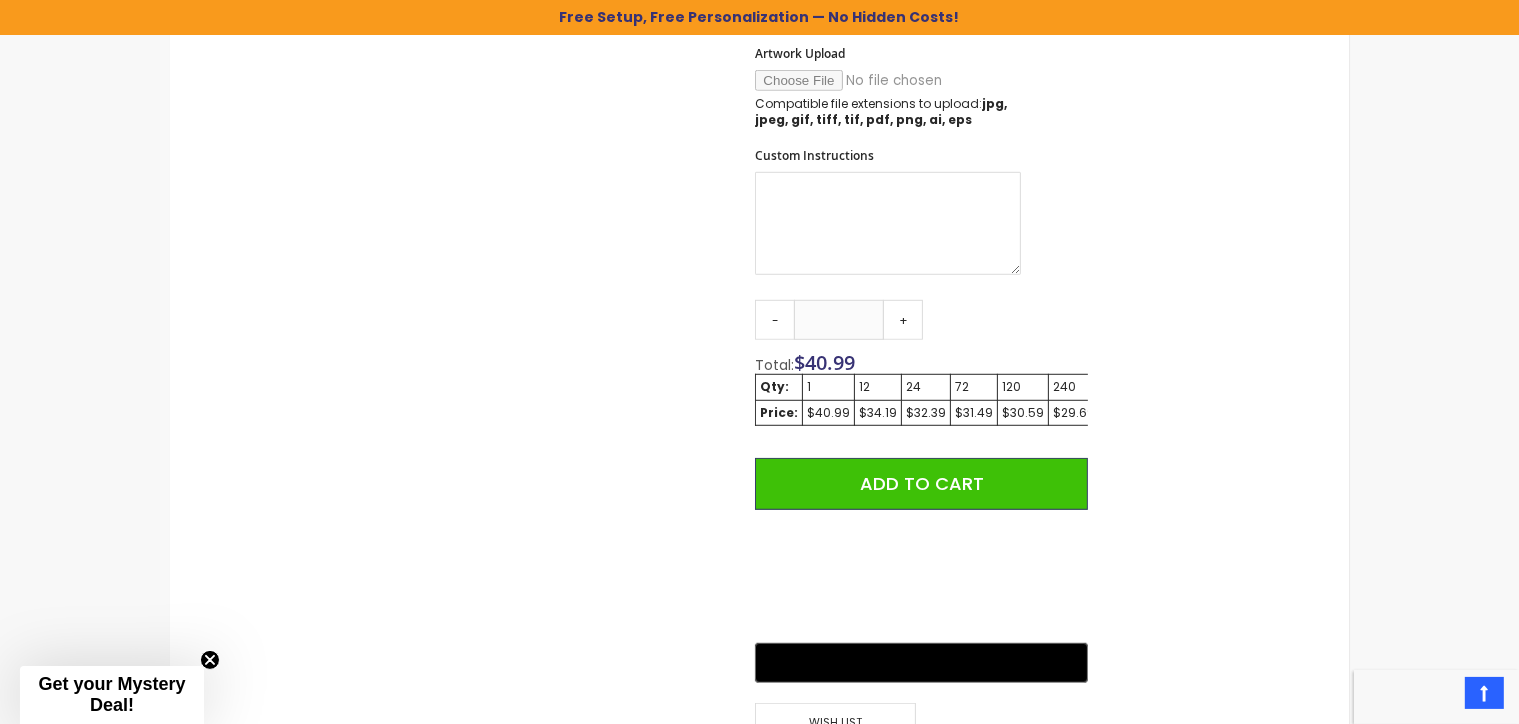 scroll, scrollTop: 1373, scrollLeft: 0, axis: vertical 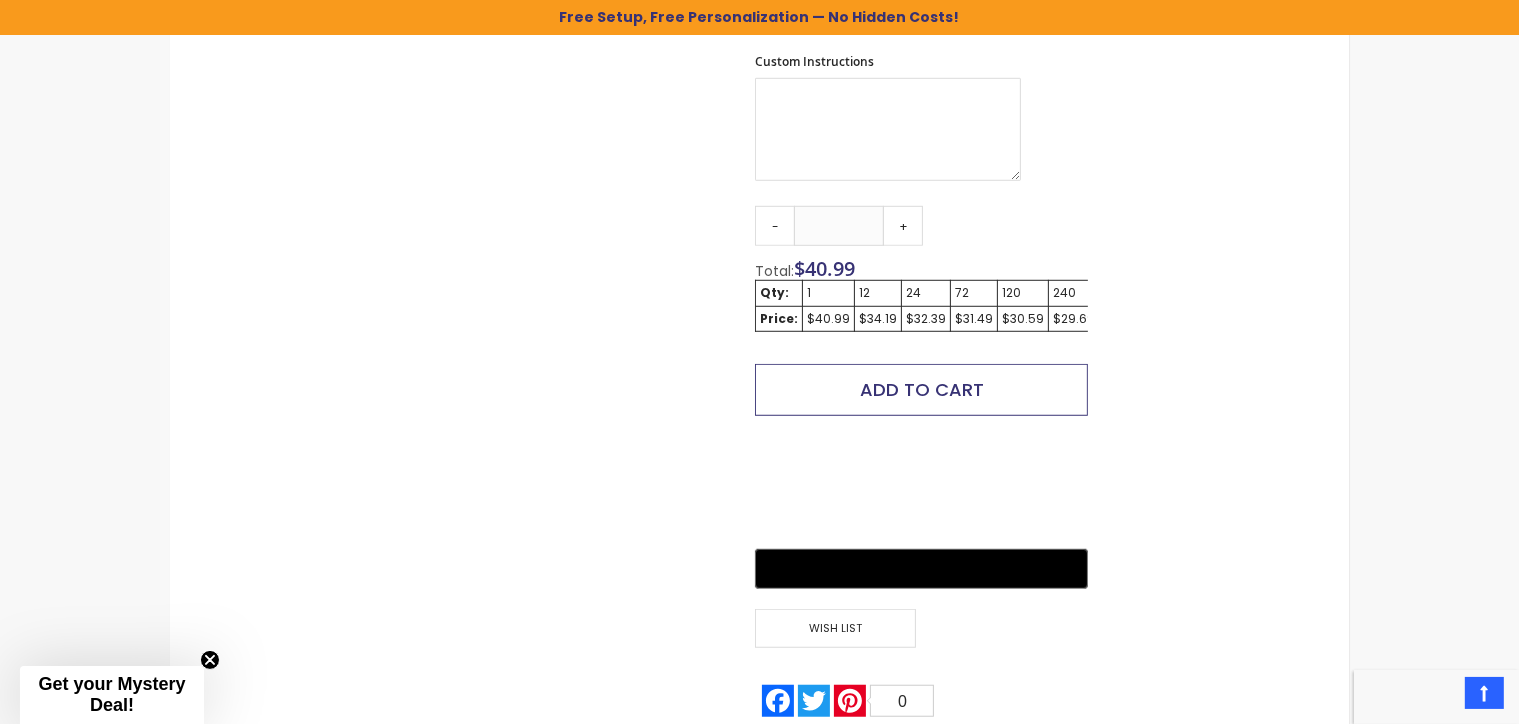 type on "*********" 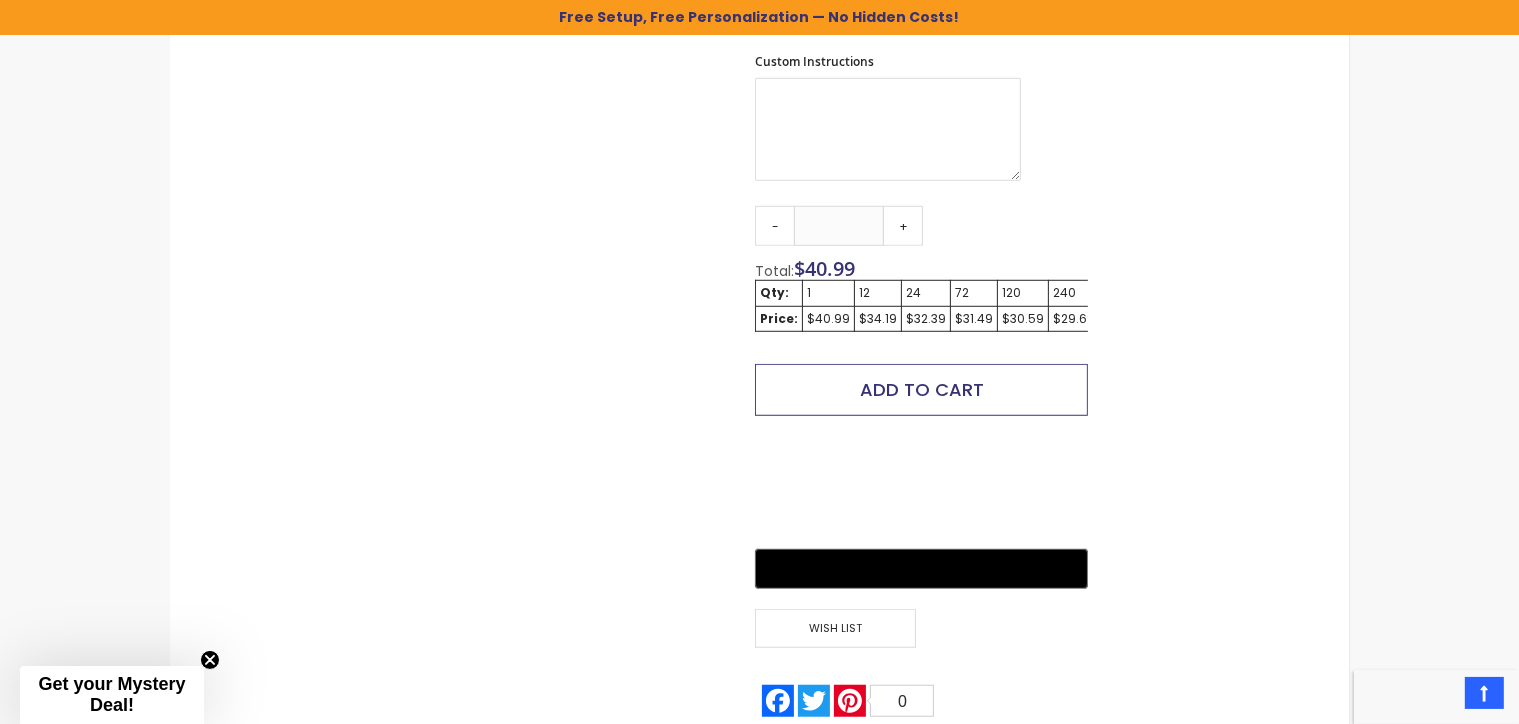 click on "Add to Cart" at bounding box center [922, 389] 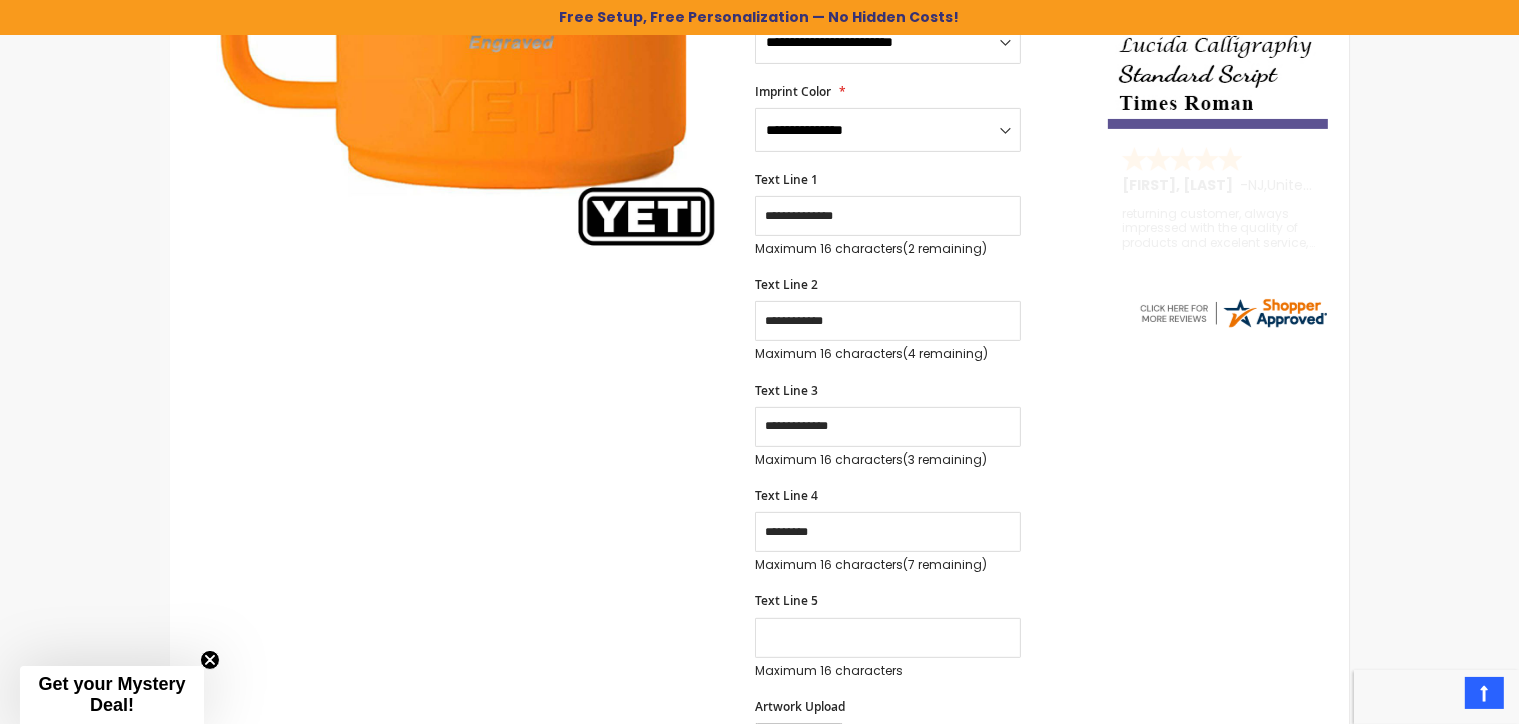 scroll, scrollTop: 528, scrollLeft: 0, axis: vertical 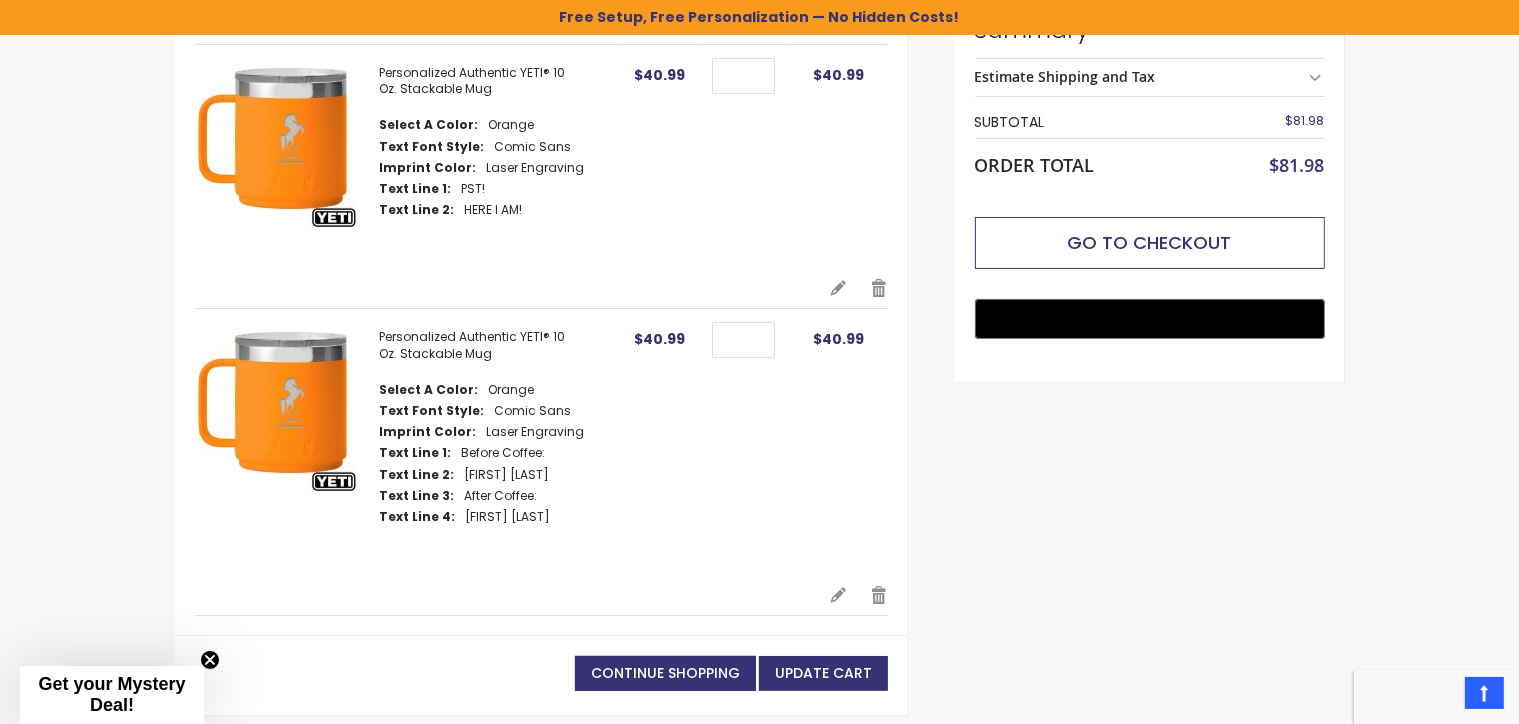 click on "Go to Checkout" at bounding box center [1150, 242] 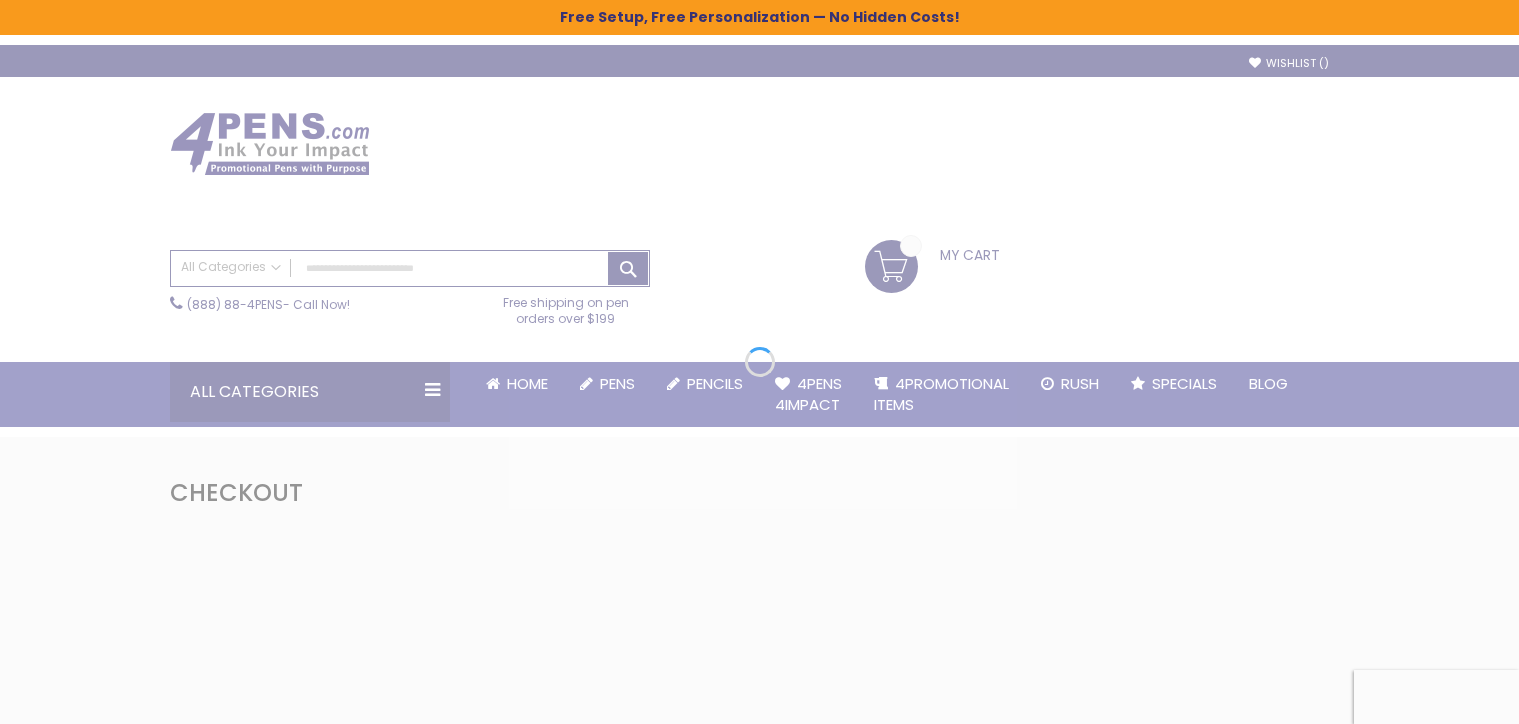 scroll, scrollTop: 0, scrollLeft: 0, axis: both 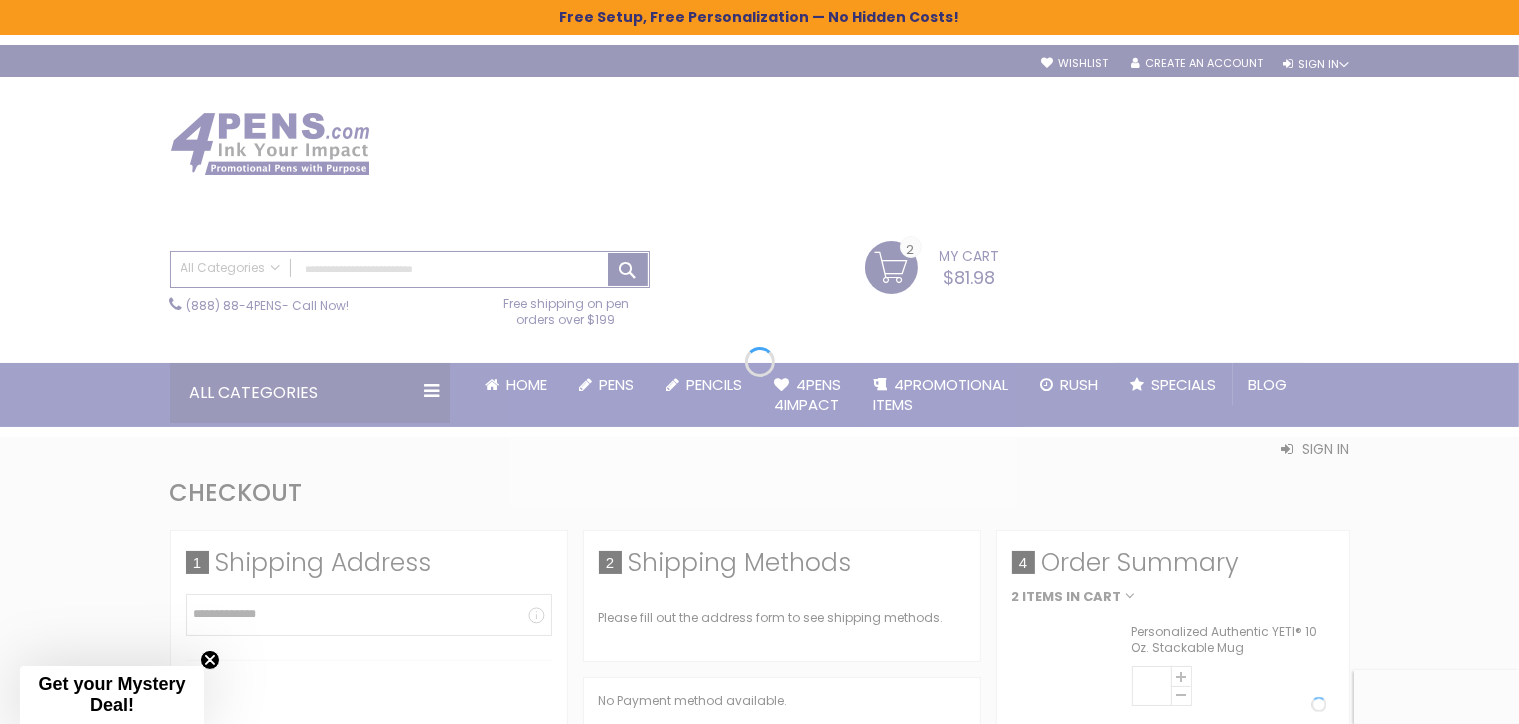select on "*" 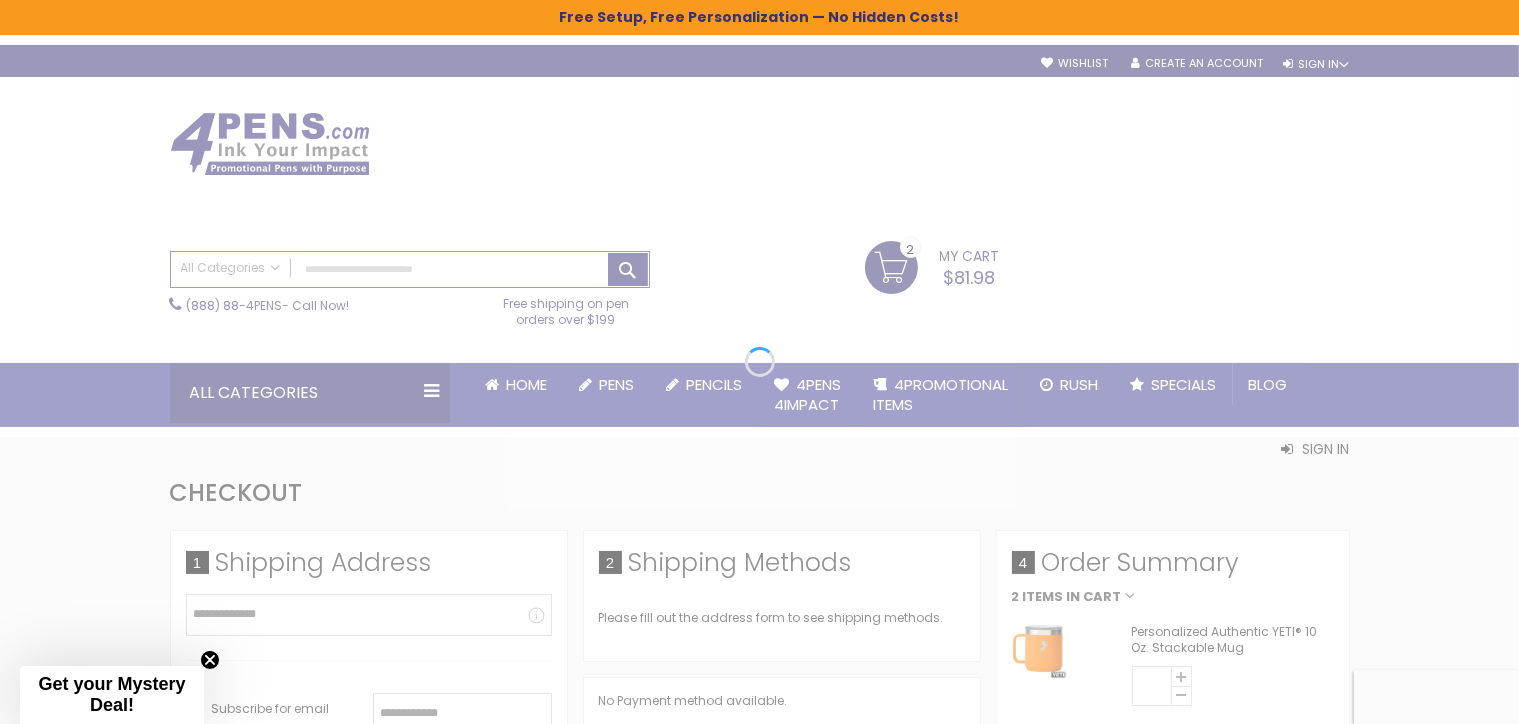 type 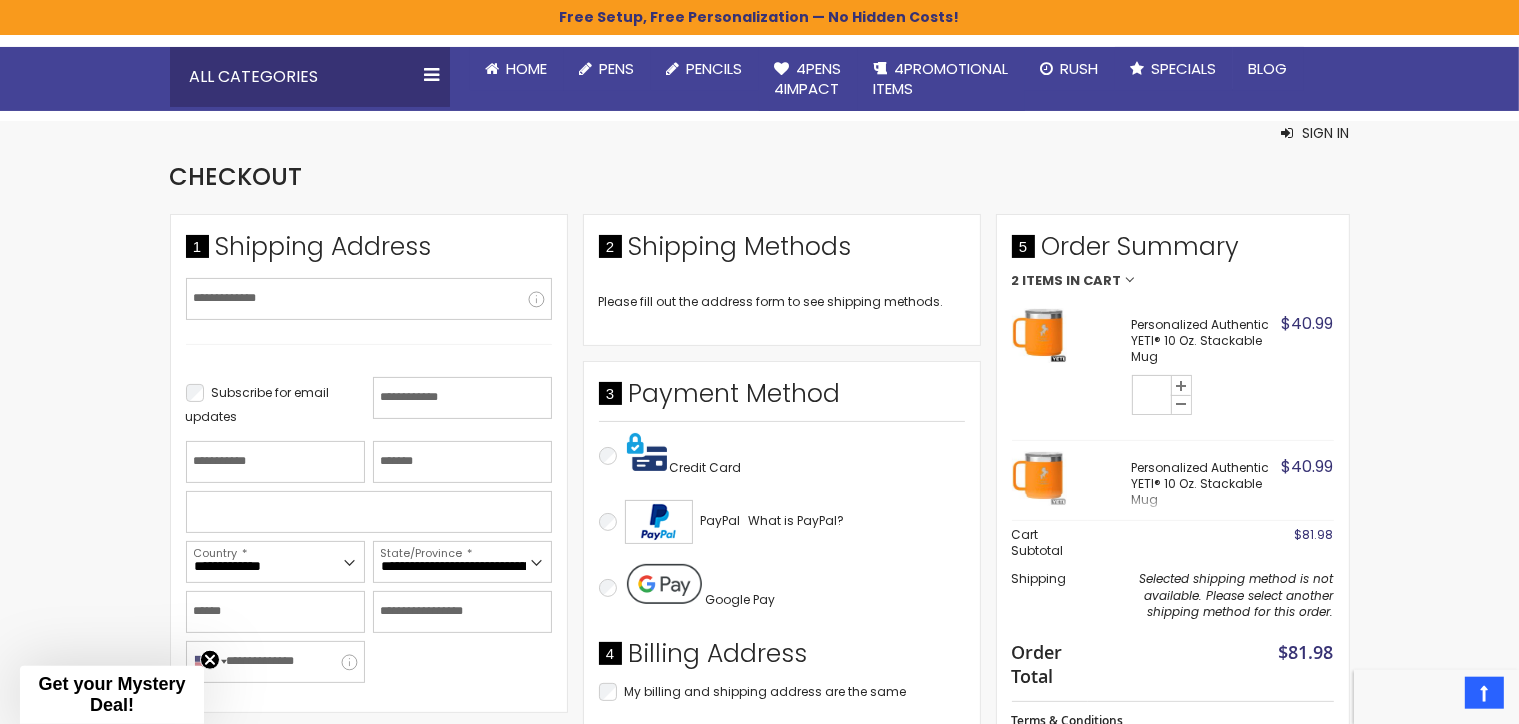 scroll, scrollTop: 316, scrollLeft: 0, axis: vertical 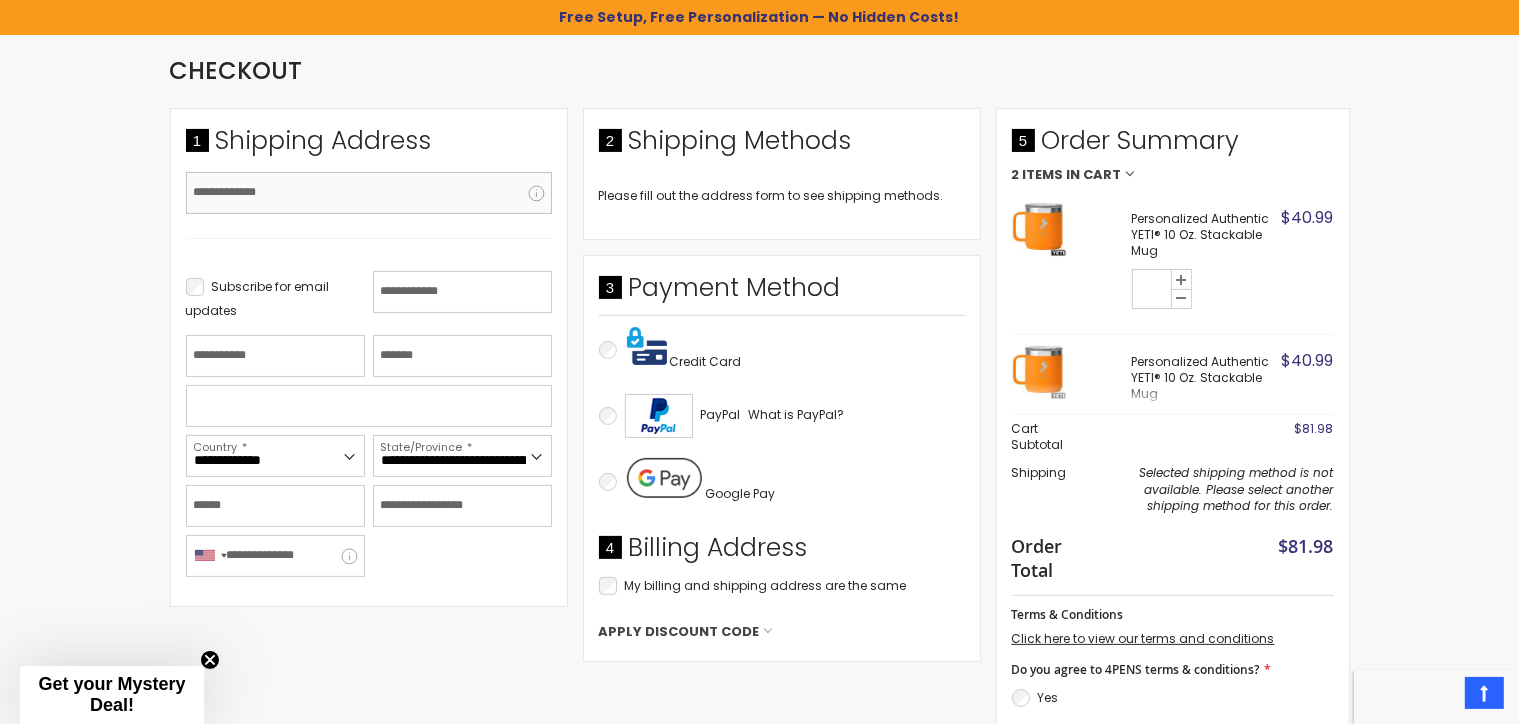 click on "Email Address" at bounding box center [369, 193] 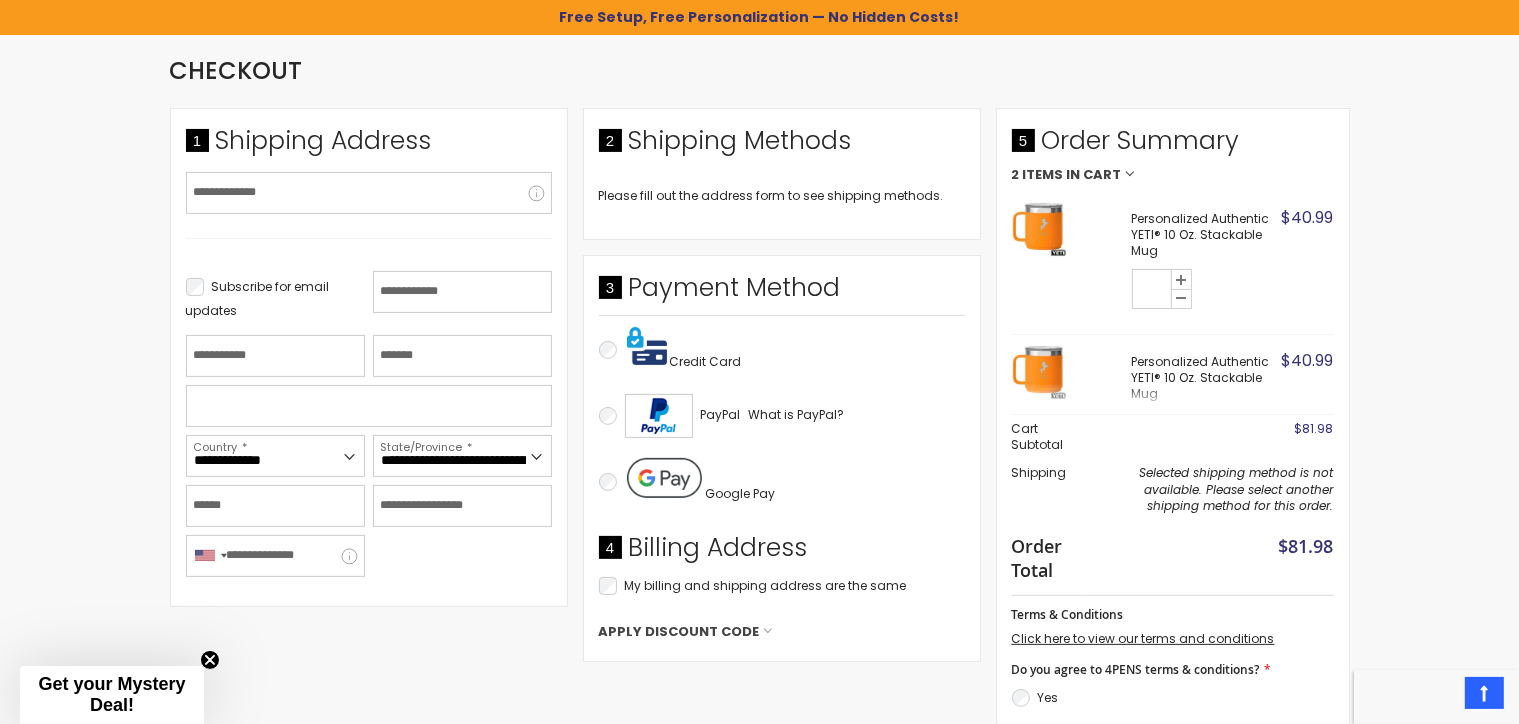 click at bounding box center (0, 0) 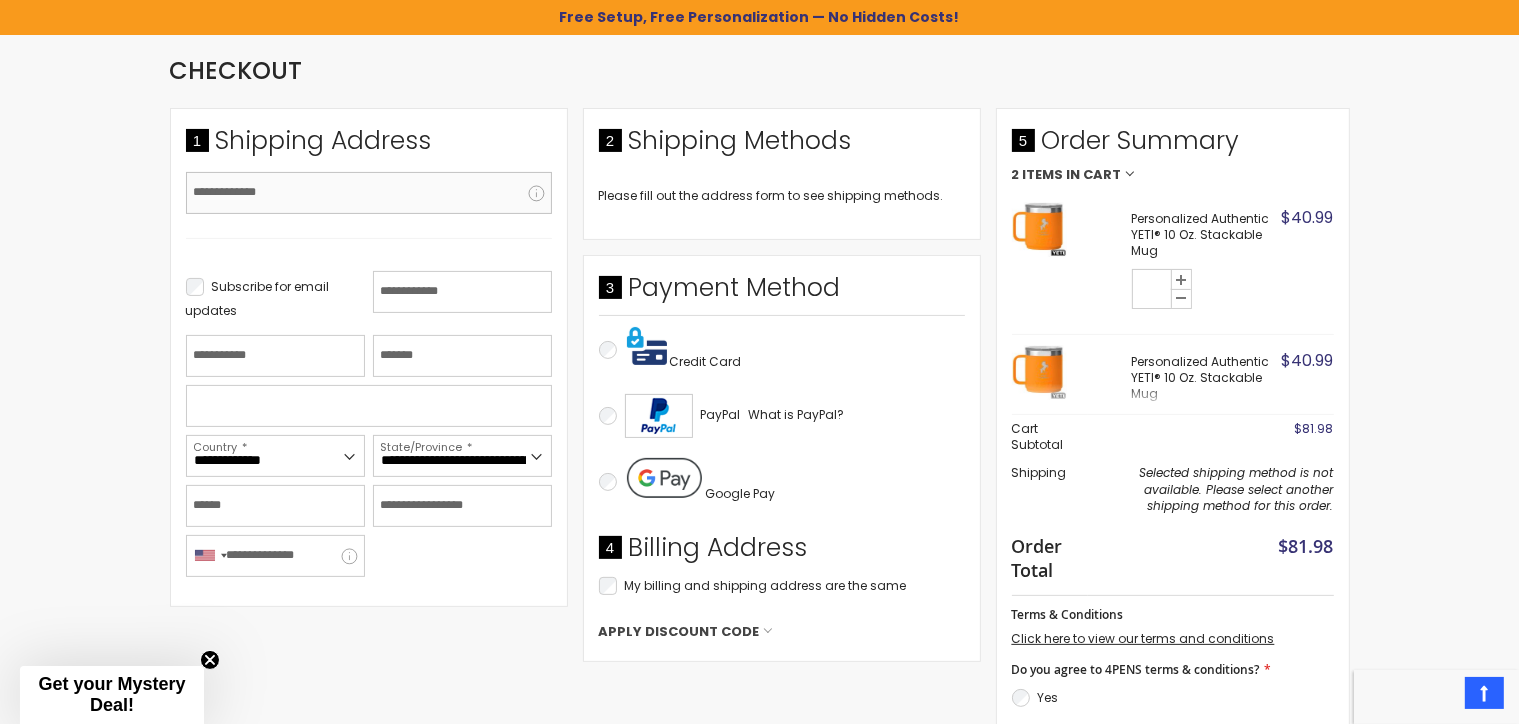 type on "**********" 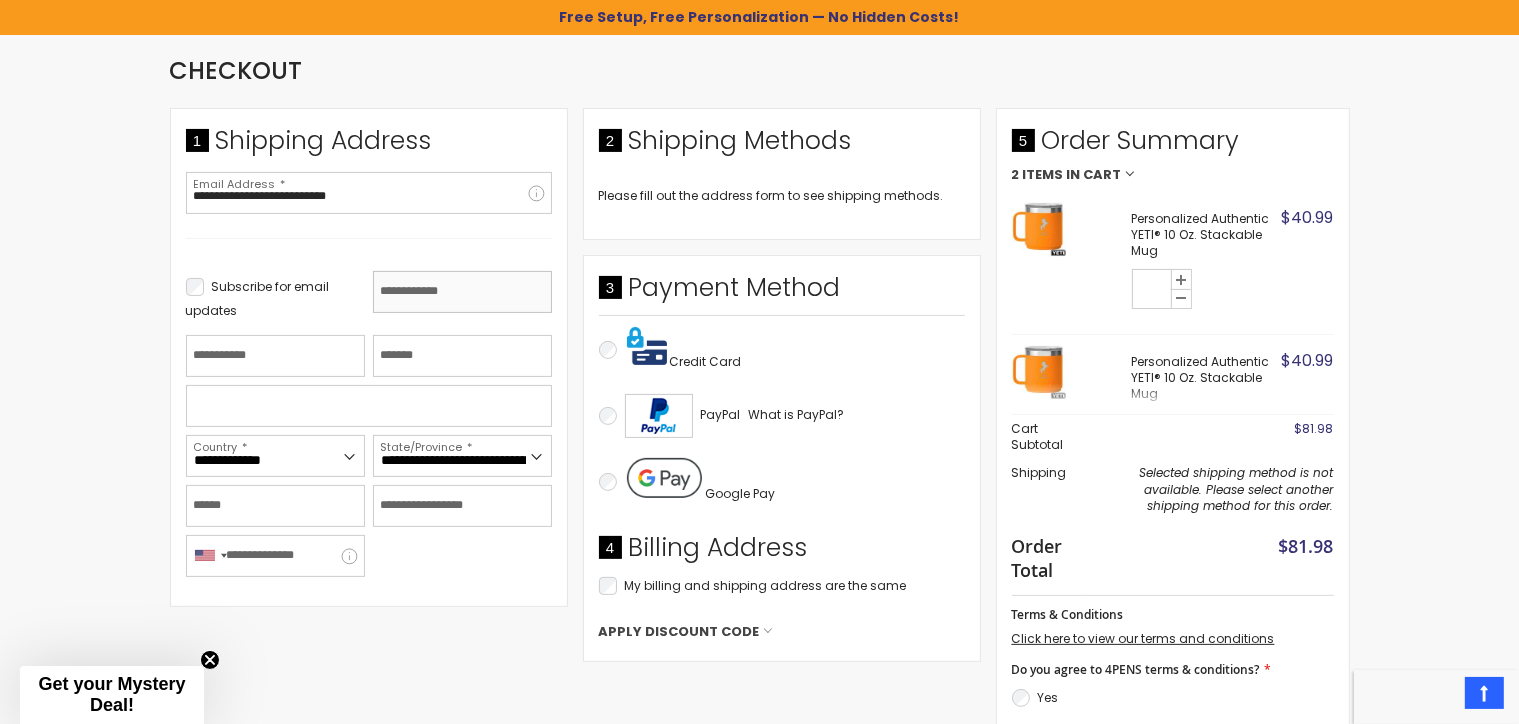 click on "First Name" at bounding box center (462, 292) 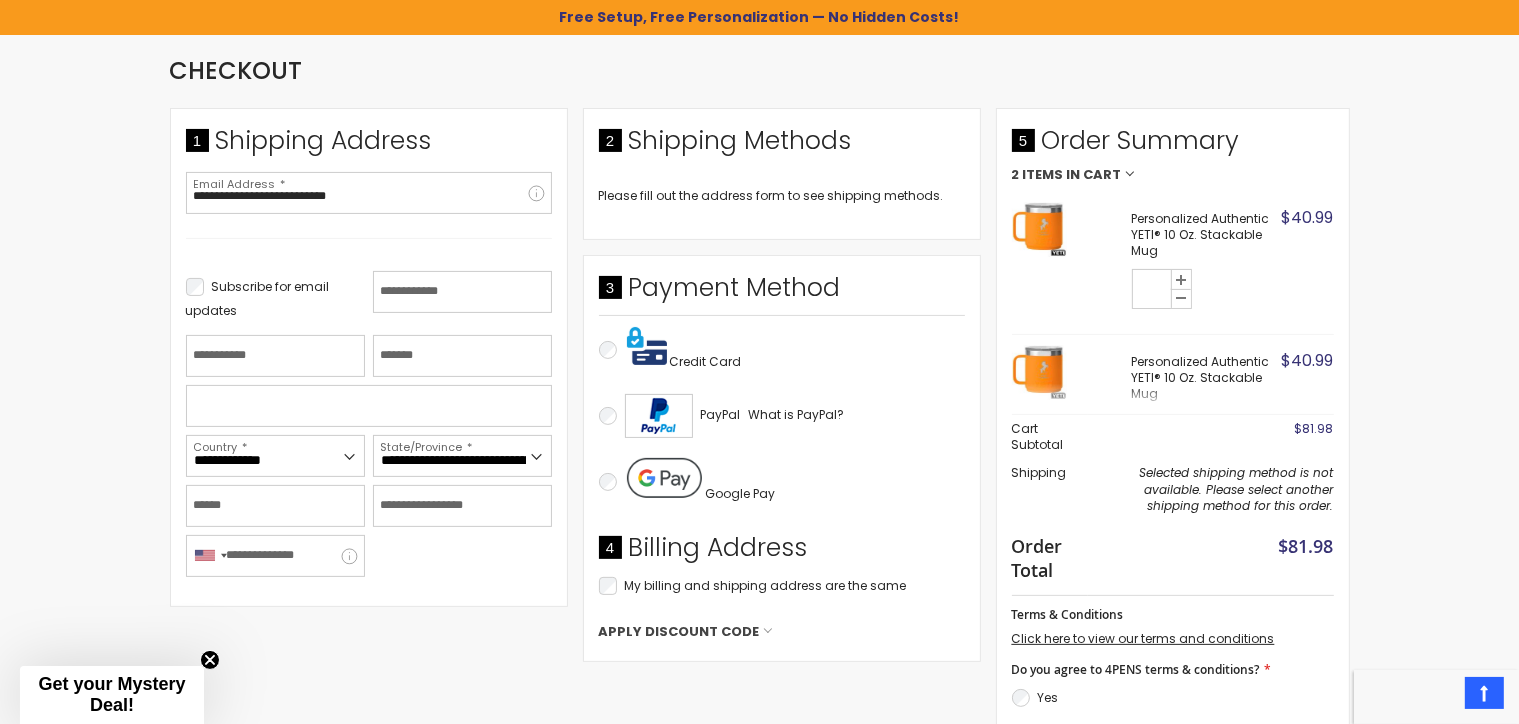 click at bounding box center [0, 0] 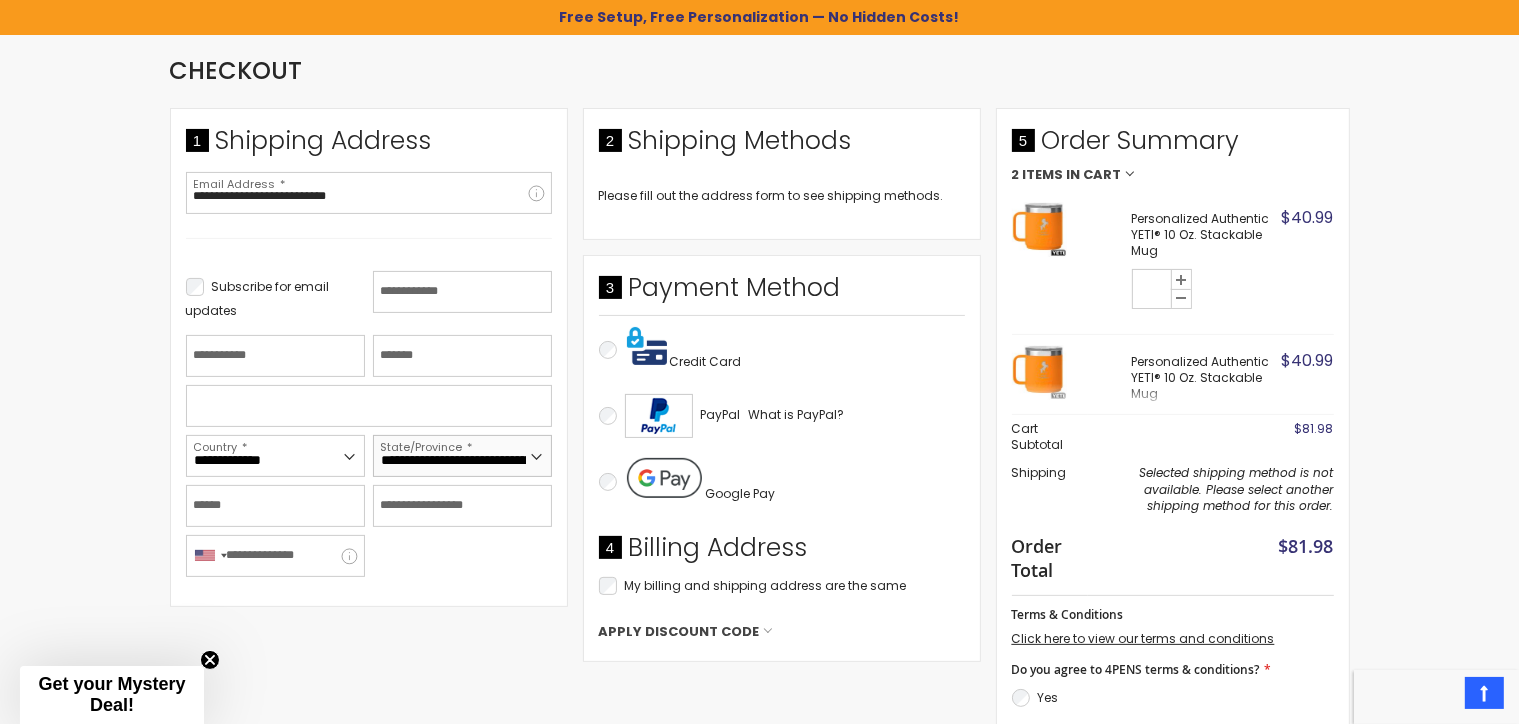 type on "*" 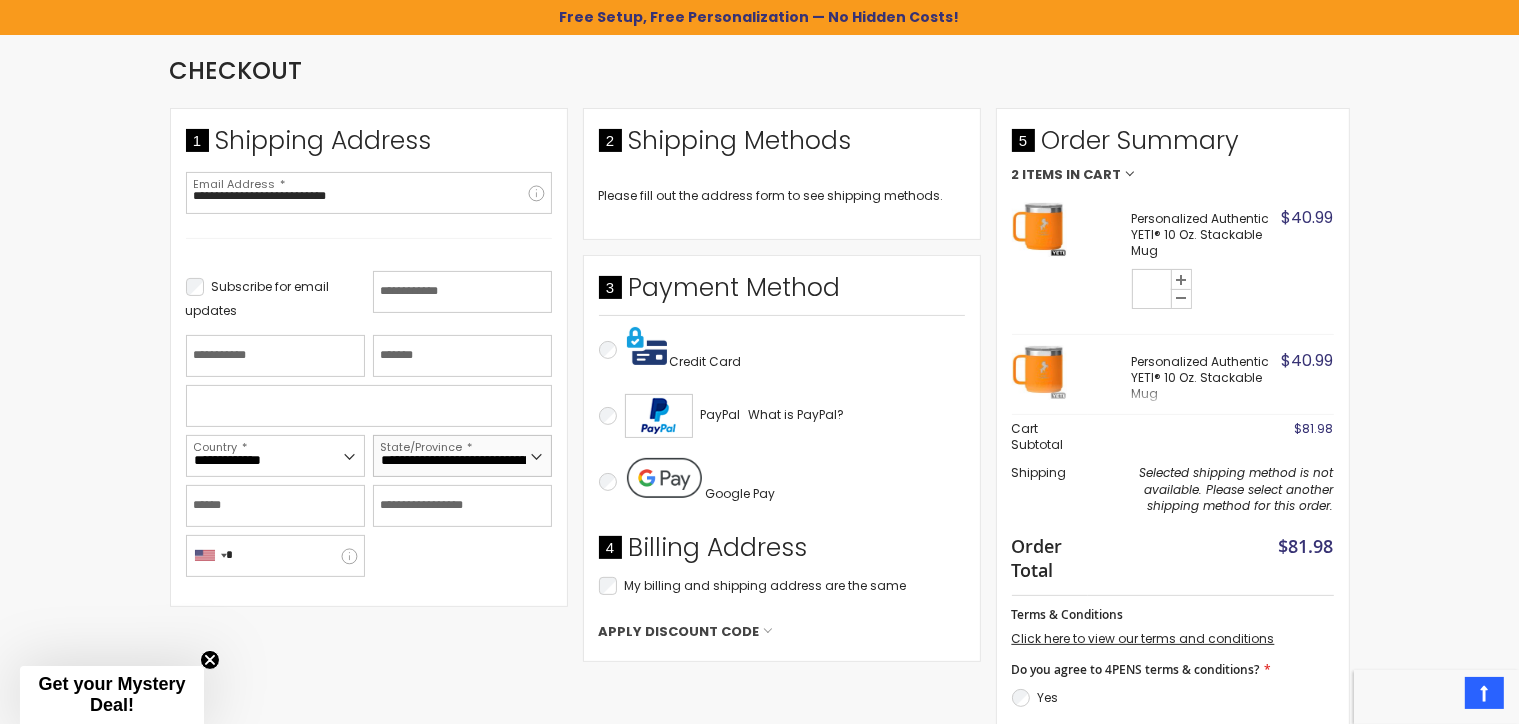 type on "*******" 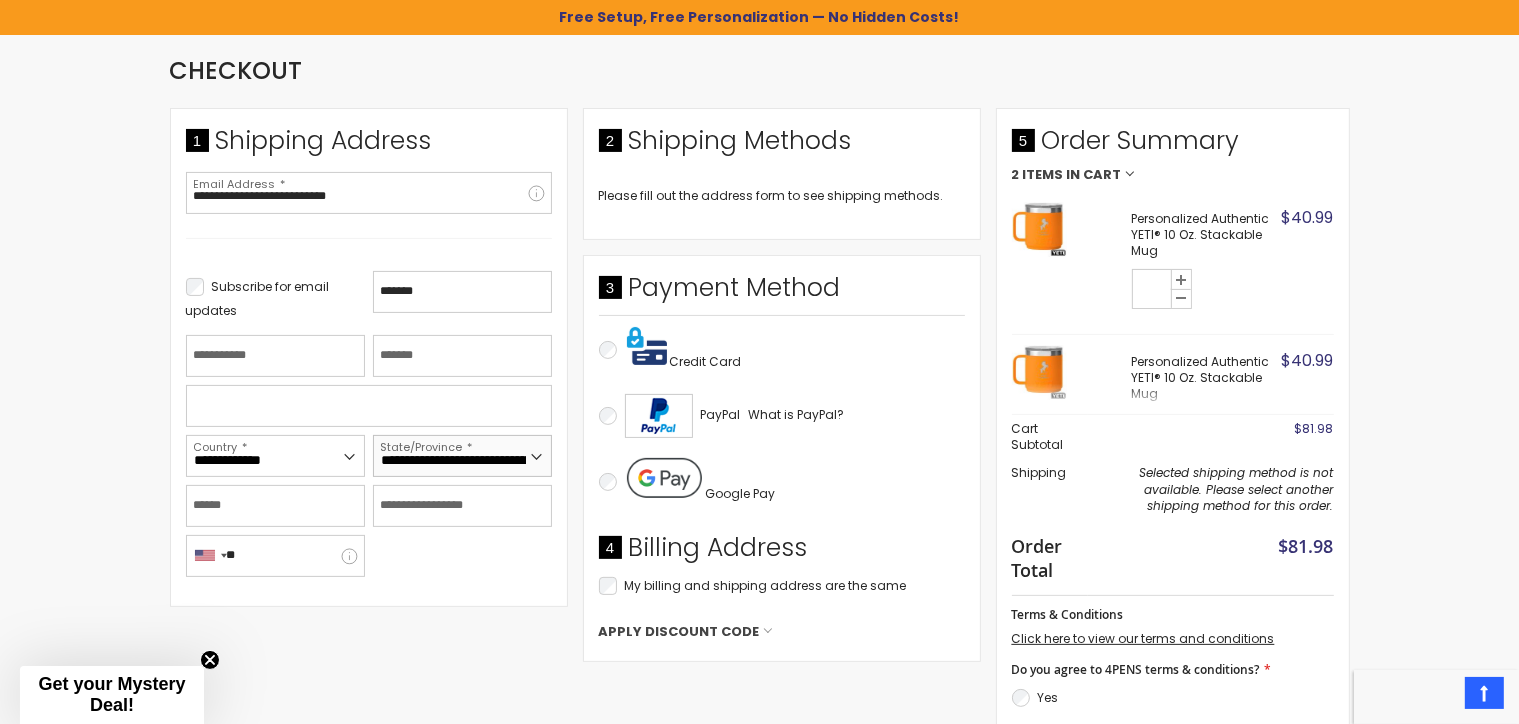 type on "***" 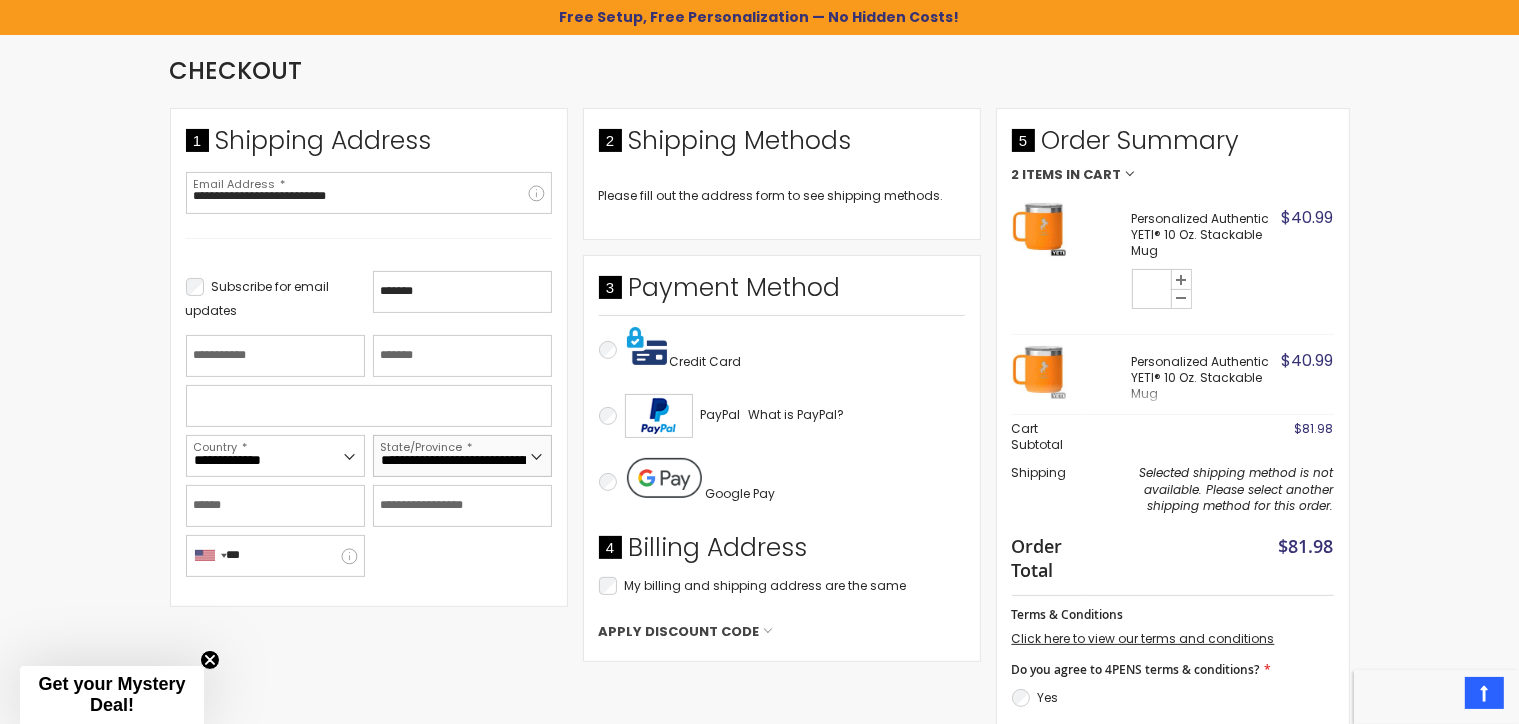 type on "*********" 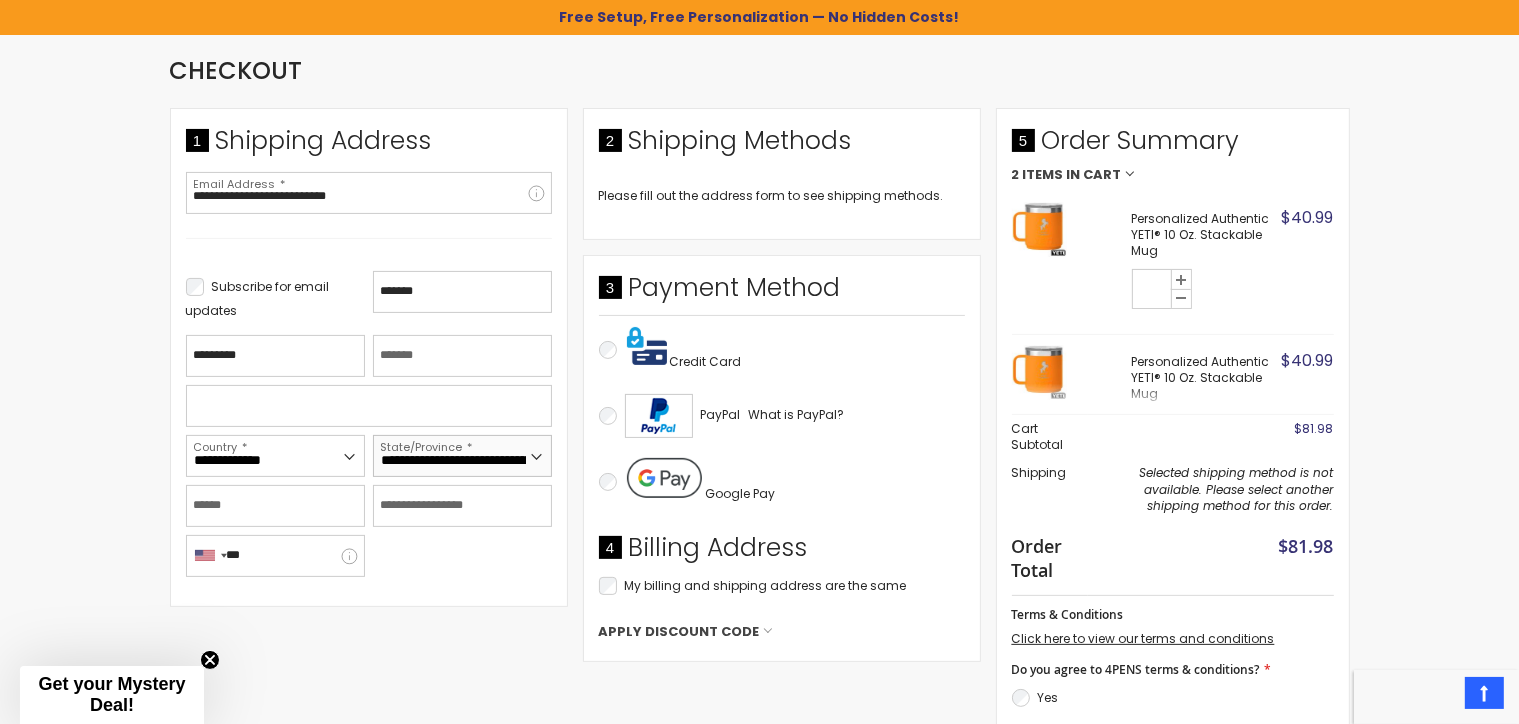 type on "**********" 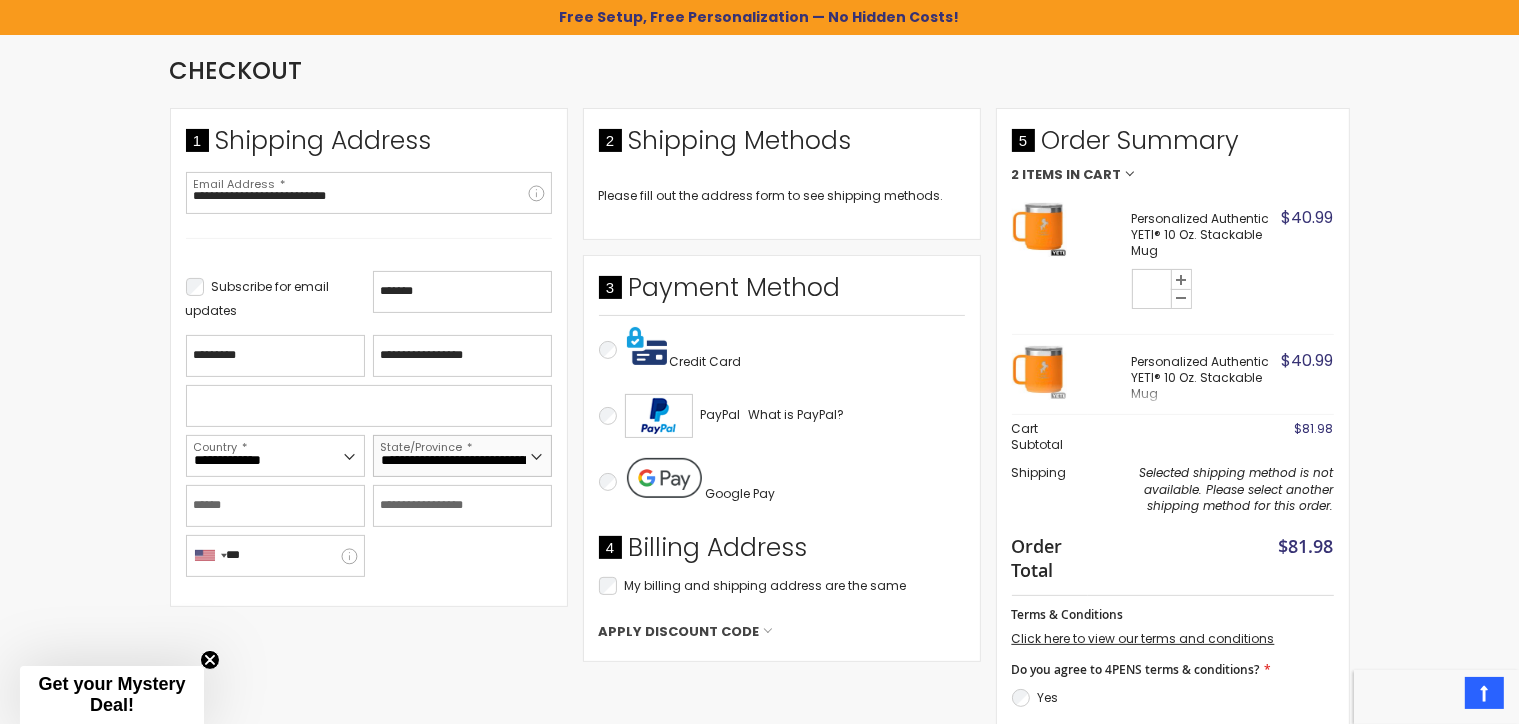 type on "**********" 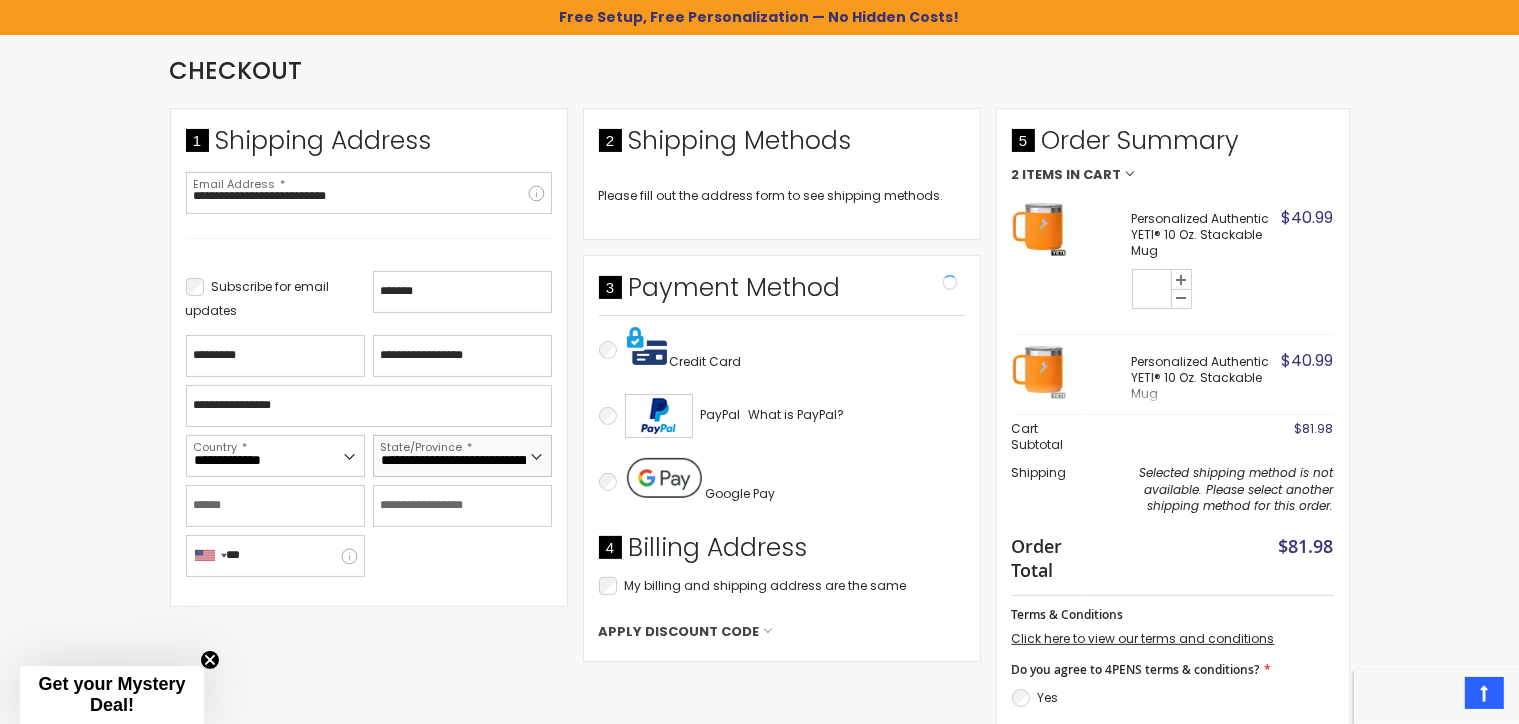 type on "**********" 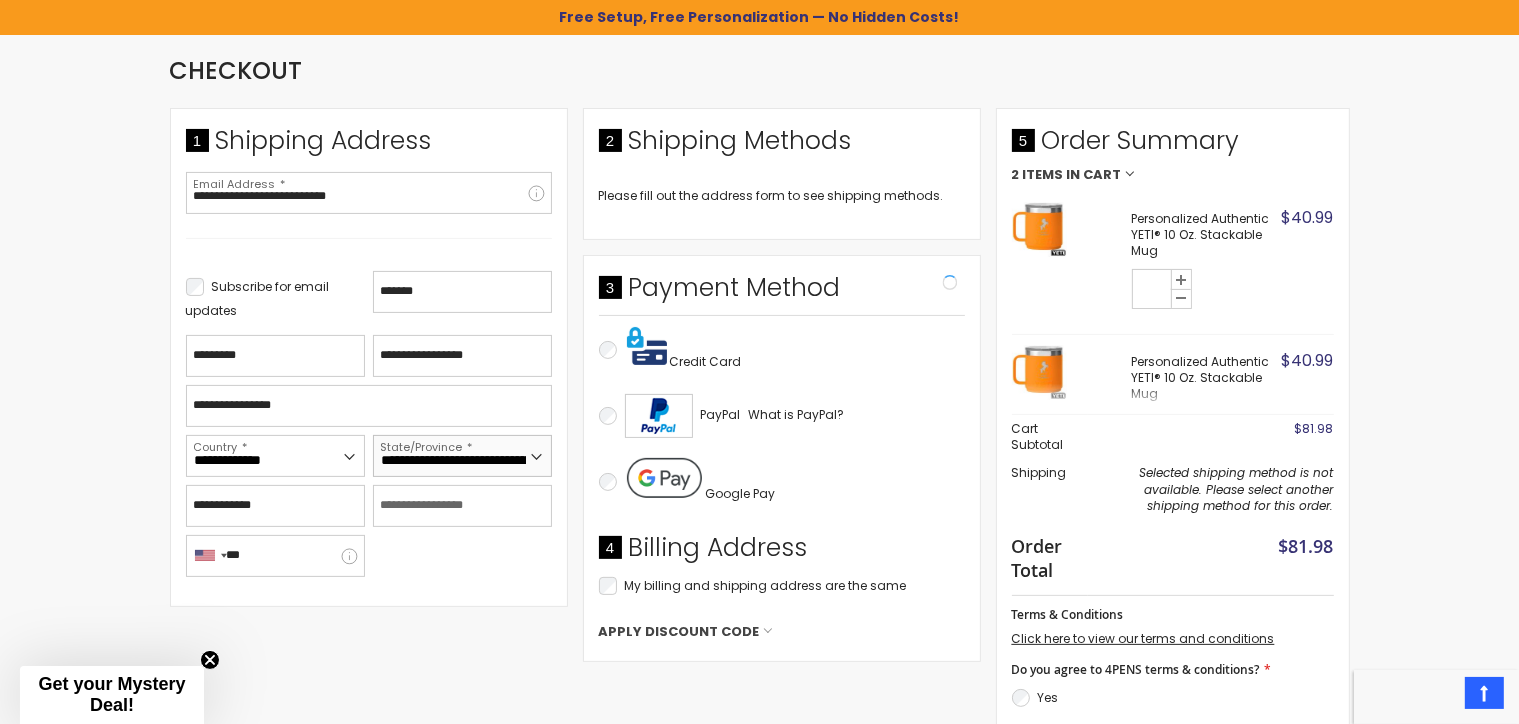 type on "****" 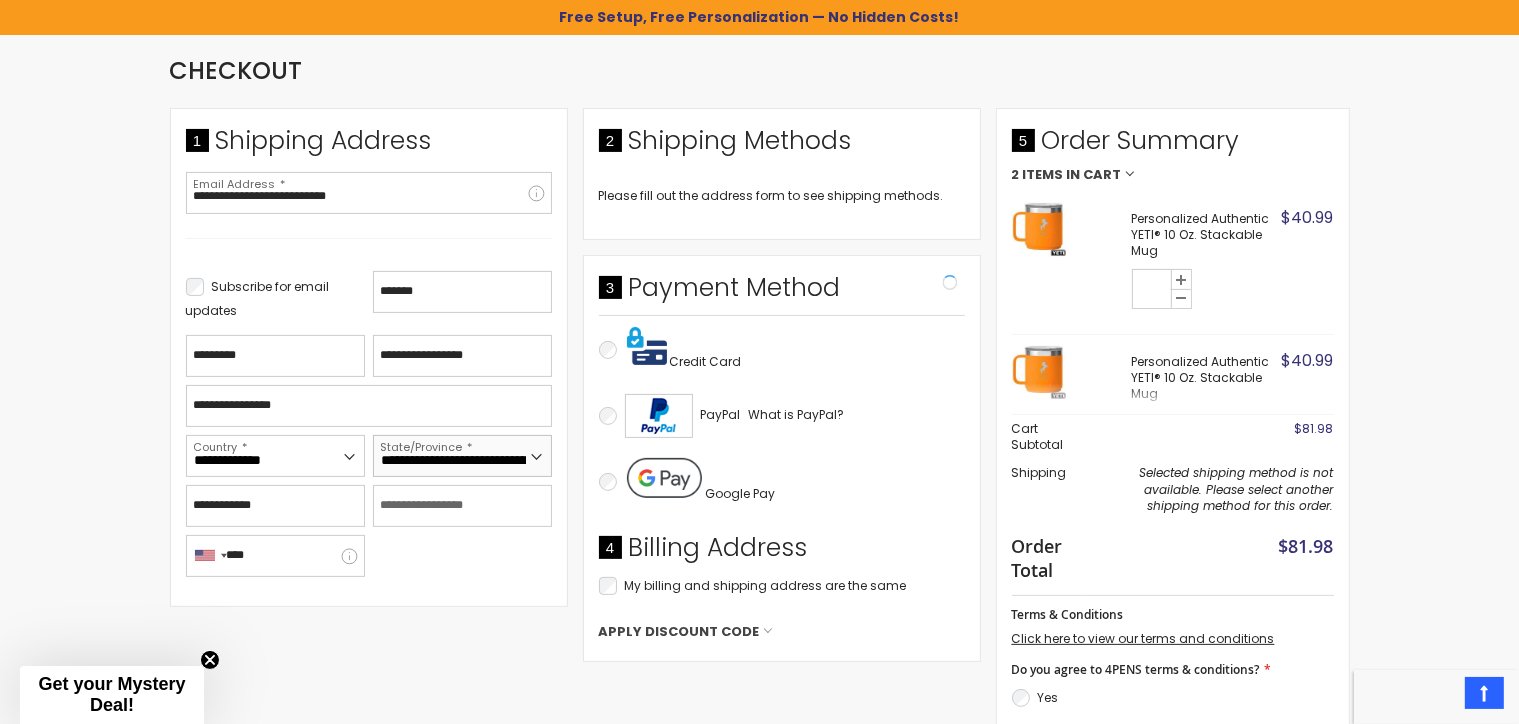 type on "*****" 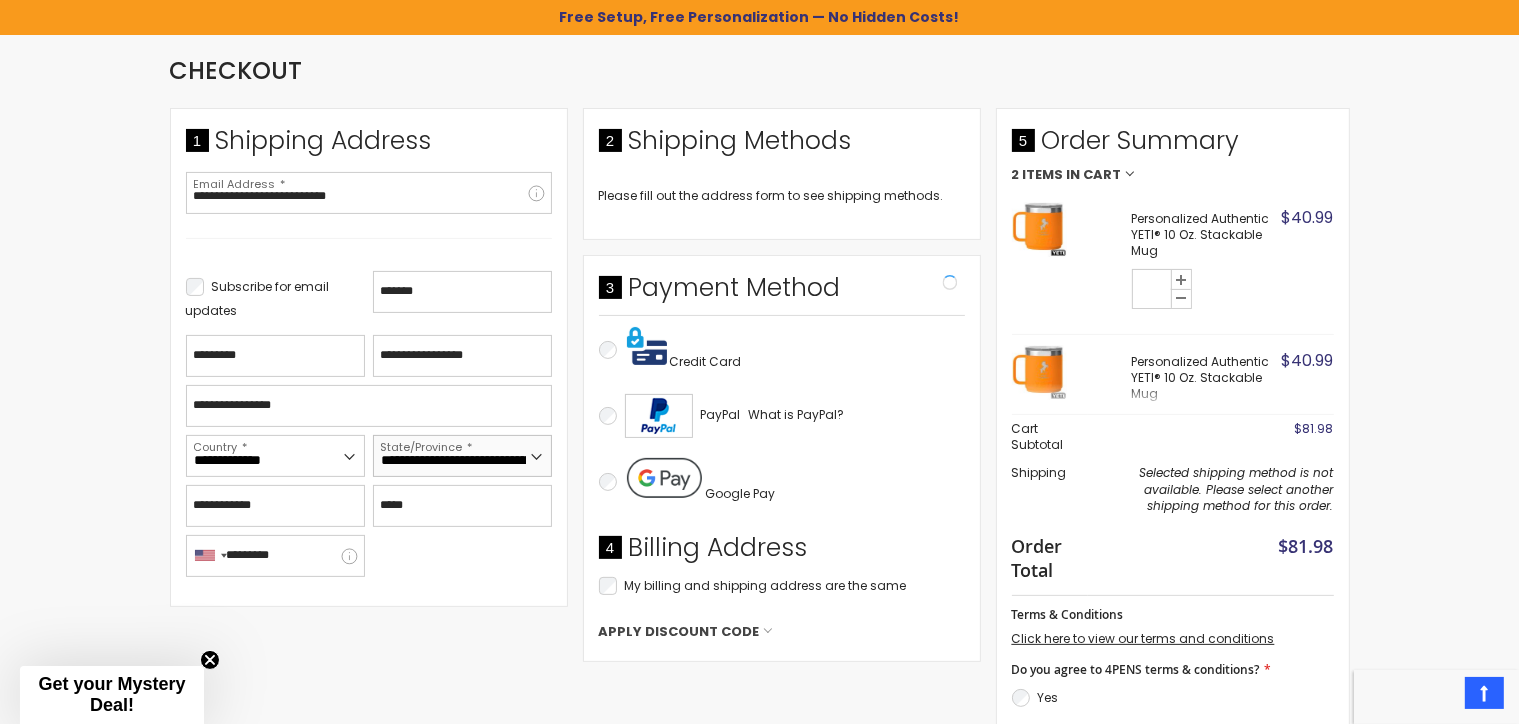 type on "**********" 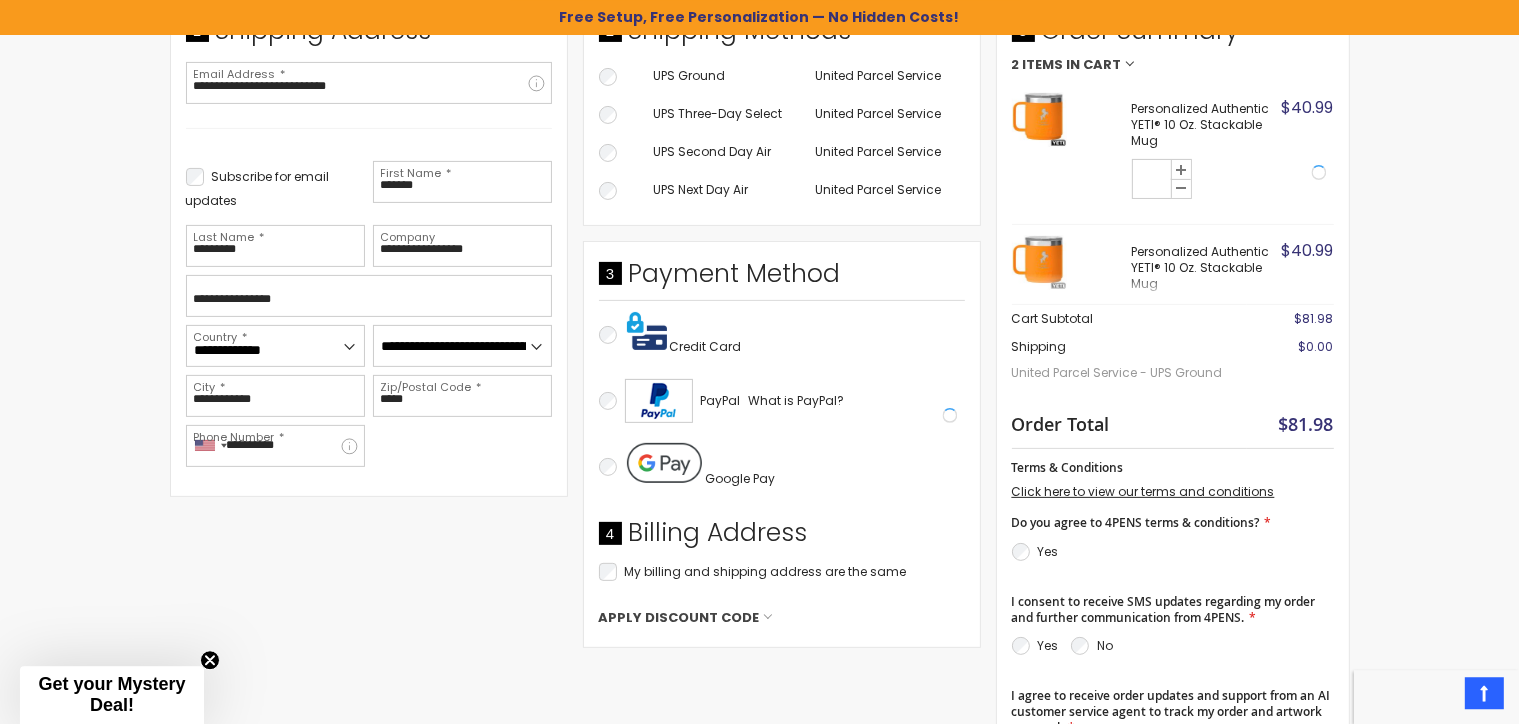 scroll, scrollTop: 633, scrollLeft: 0, axis: vertical 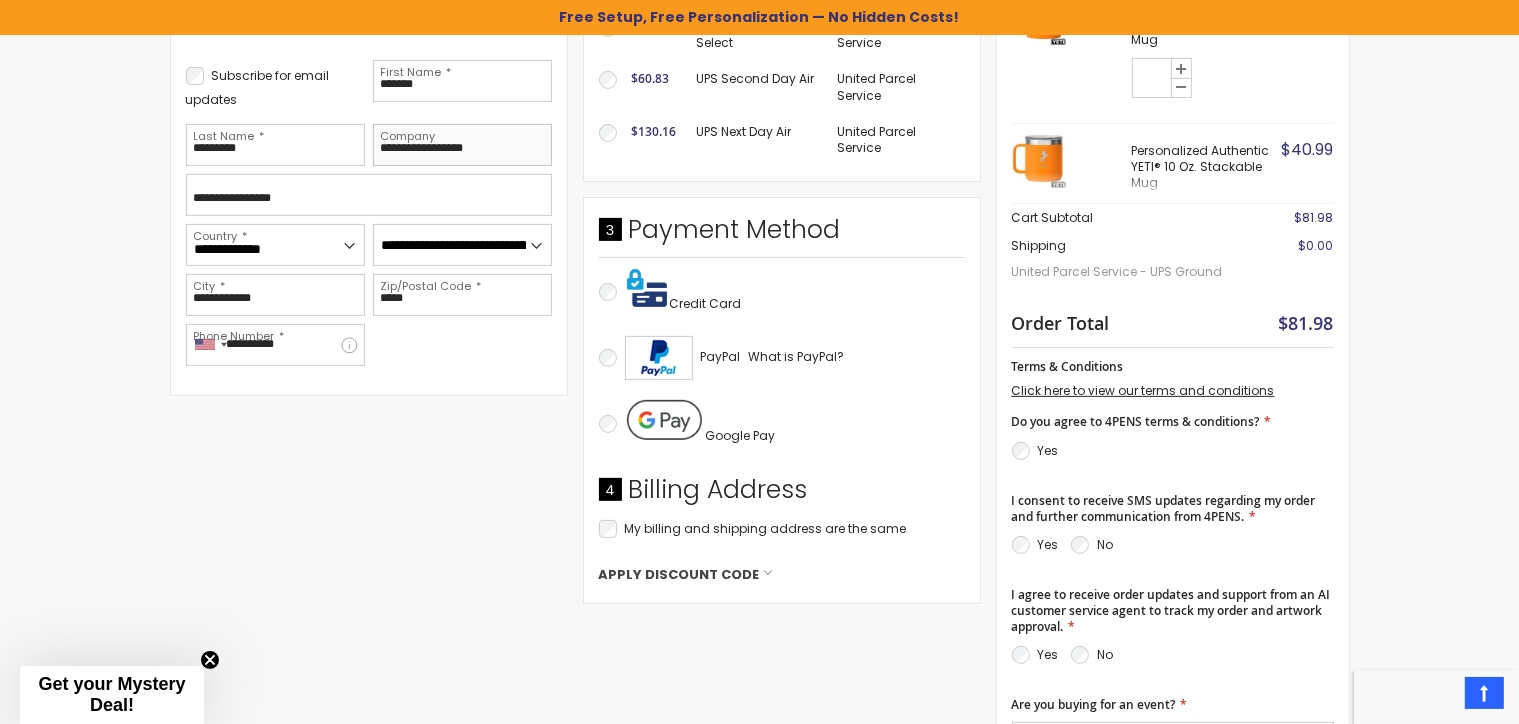 click on "**********" at bounding box center (462, 145) 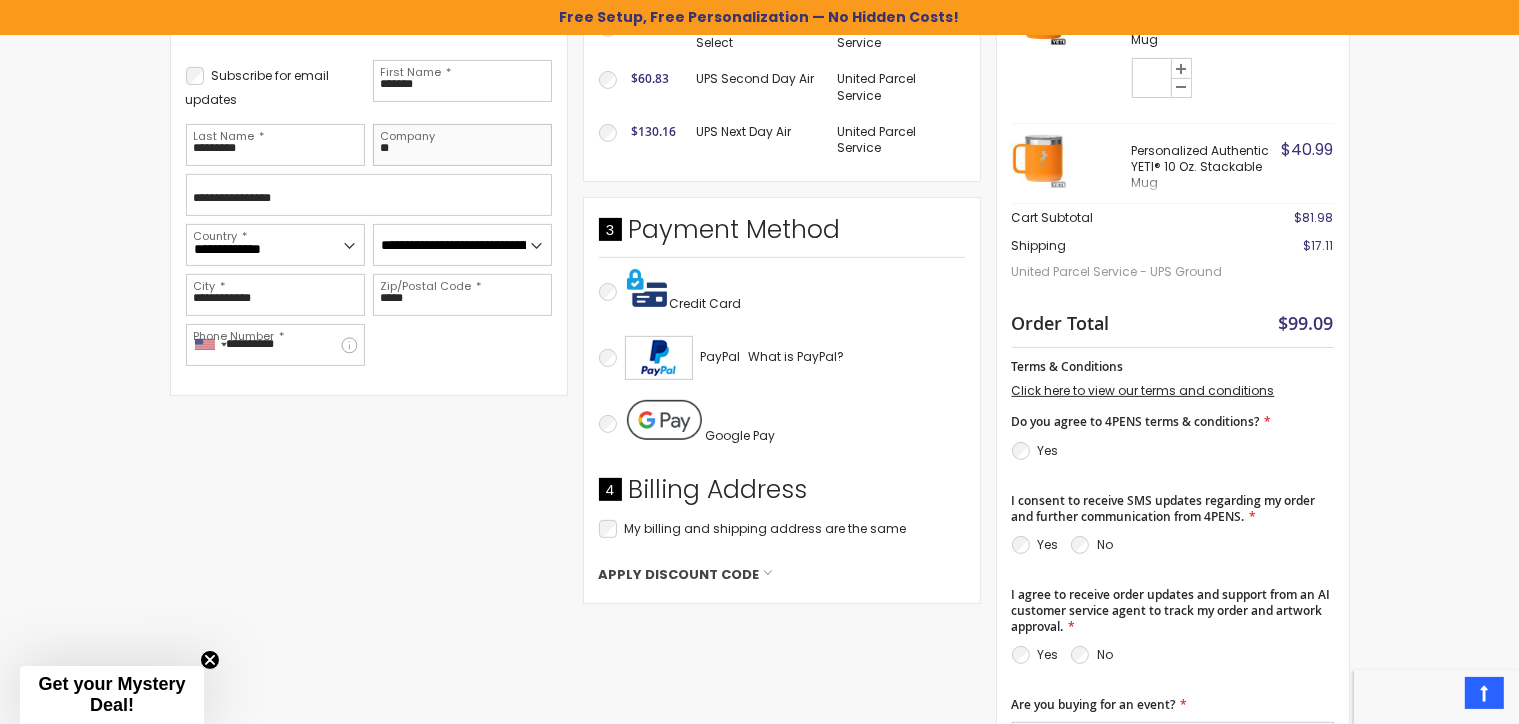 type on "*" 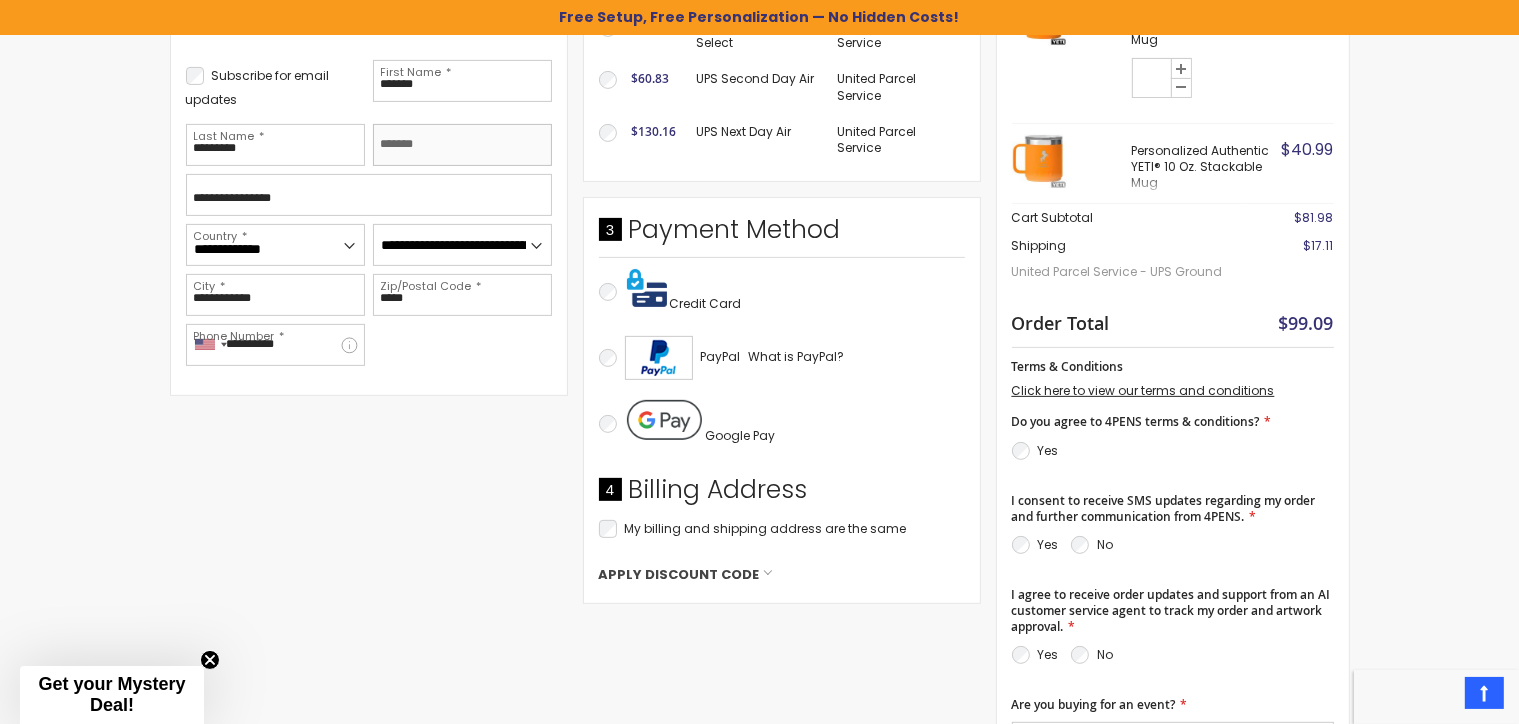 type 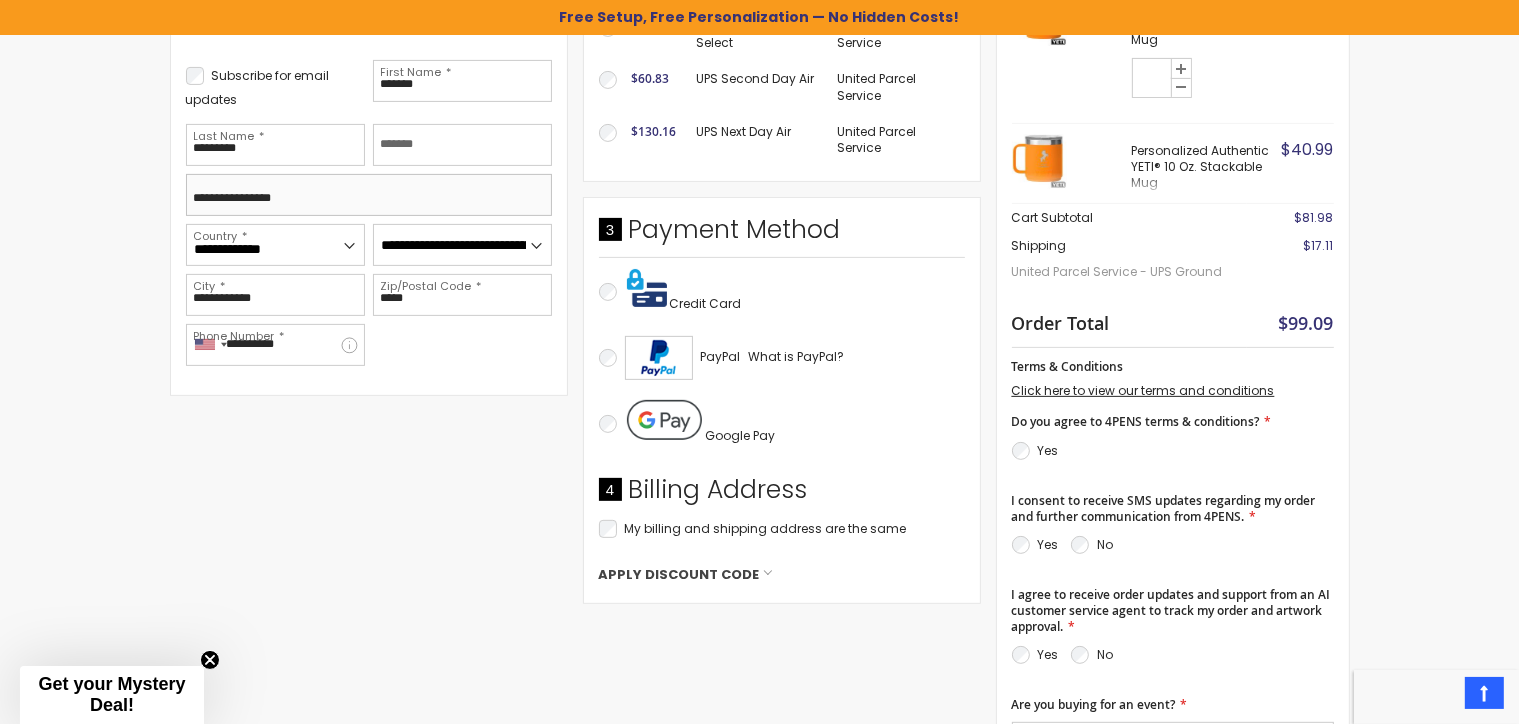 drag, startPoint x: 325, startPoint y: 191, endPoint x: 154, endPoint y: 202, distance: 171.35344 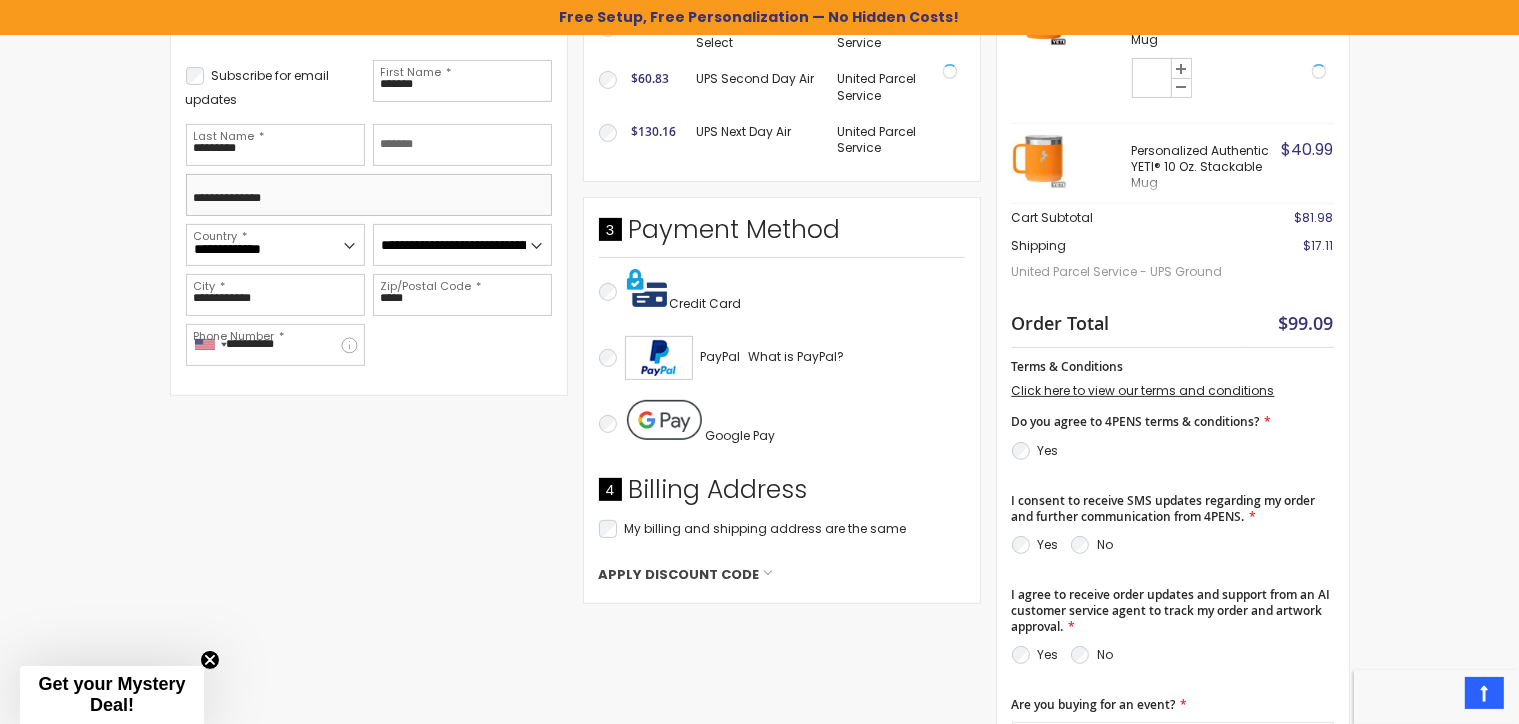 type on "**********" 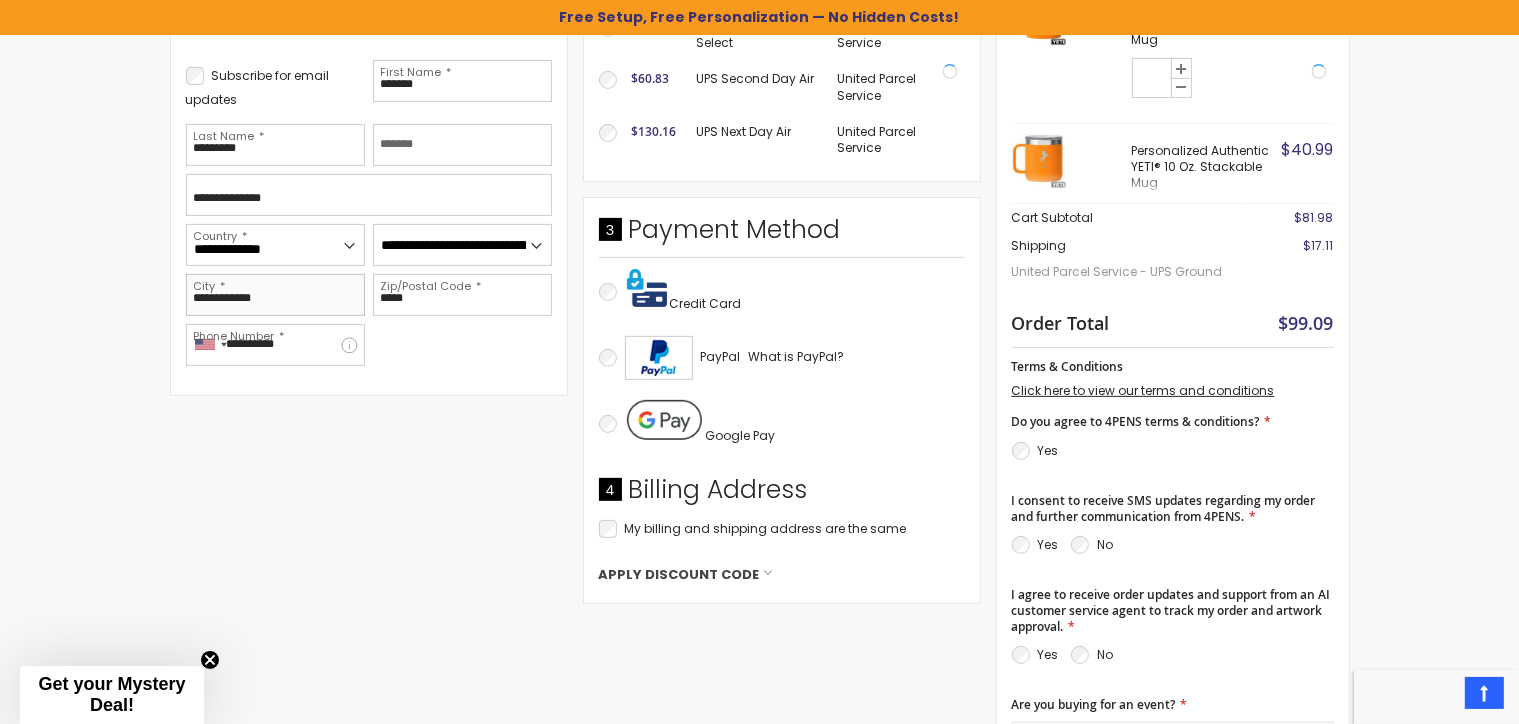 drag, startPoint x: 281, startPoint y: 293, endPoint x: 138, endPoint y: 290, distance: 143.03146 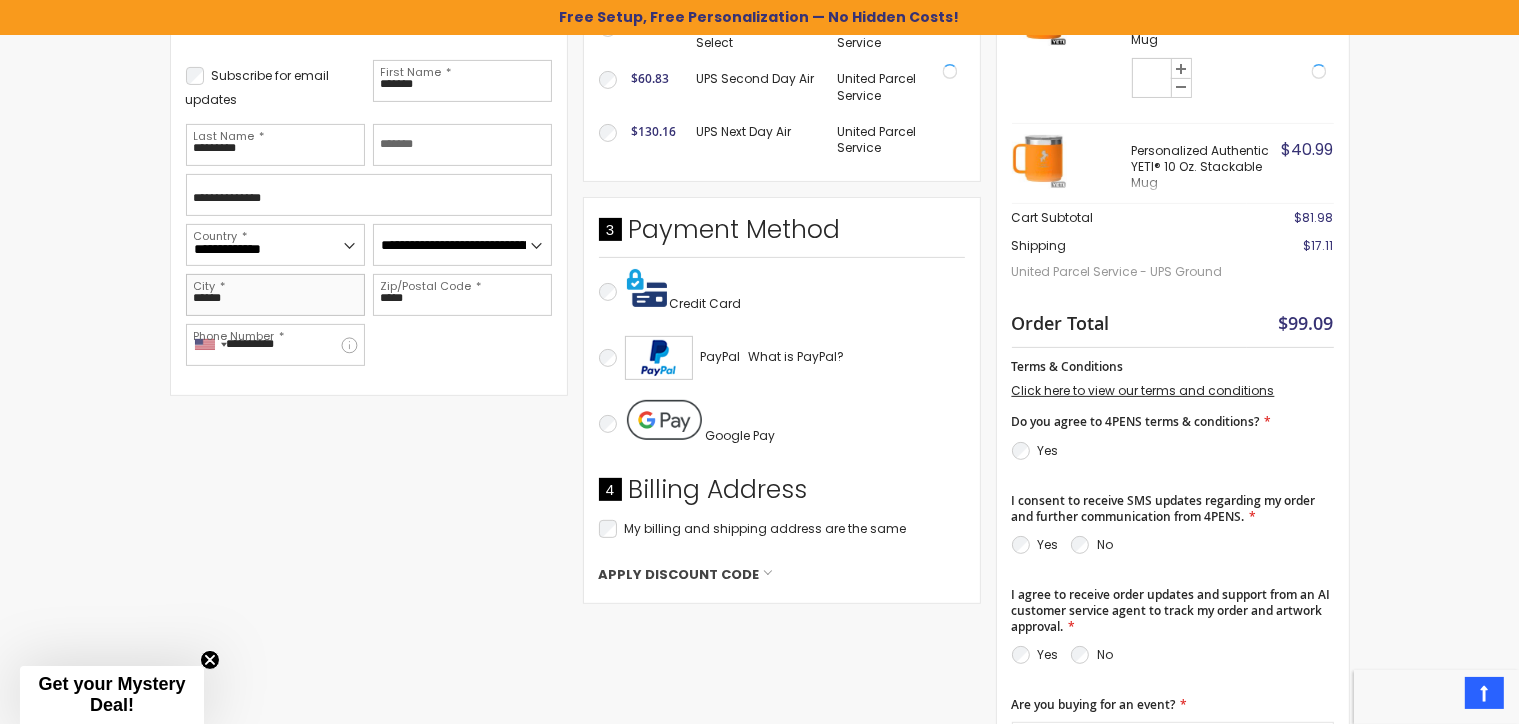 type on "******" 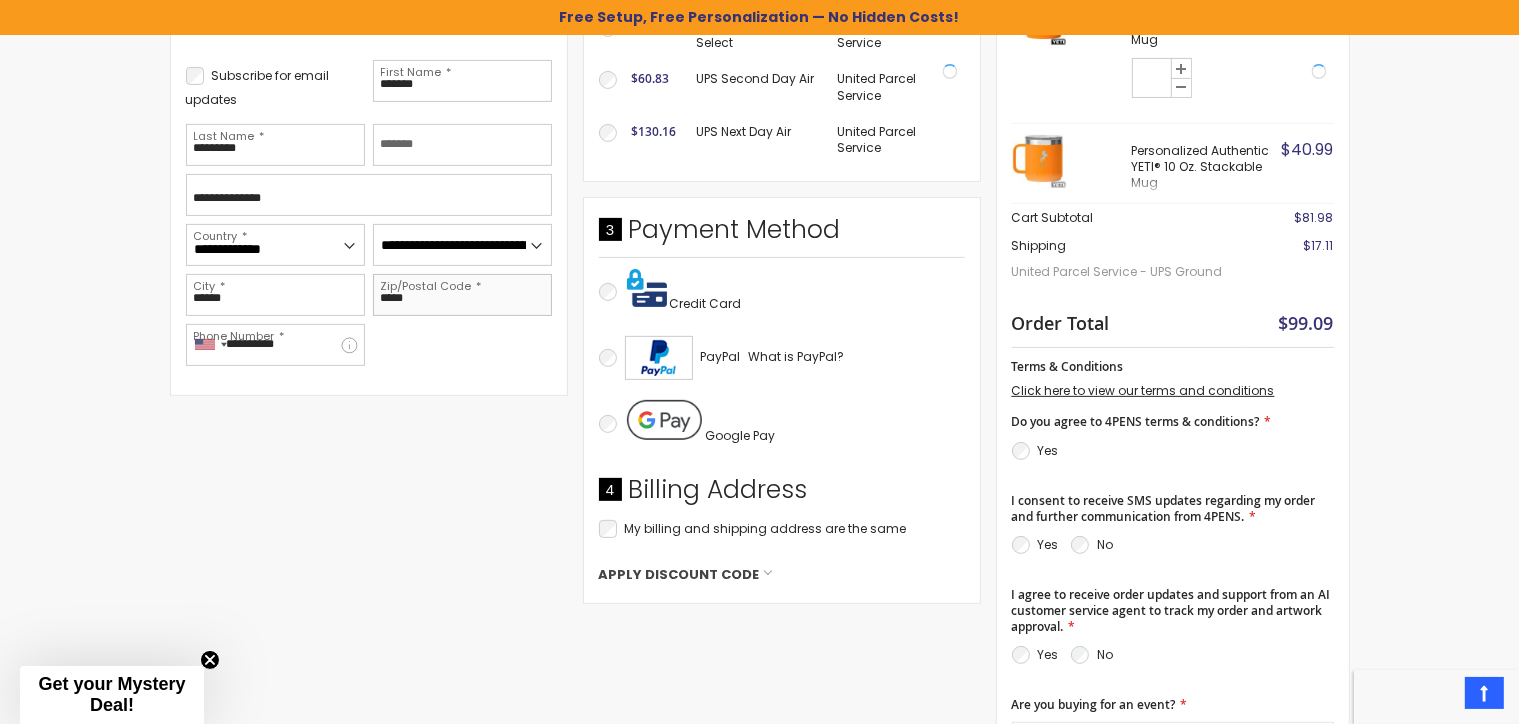 drag, startPoint x: 438, startPoint y: 294, endPoint x: 307, endPoint y: 286, distance: 131.24405 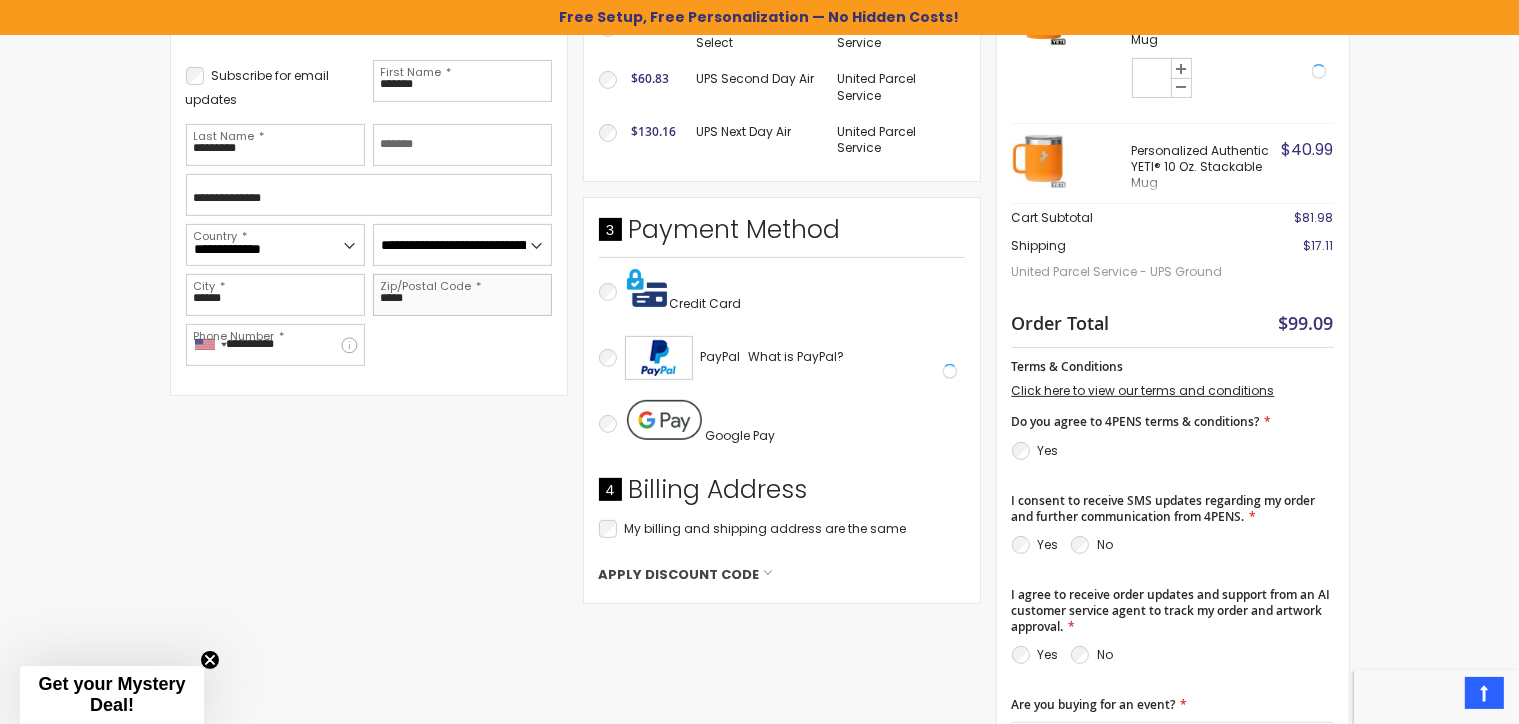 type on "*****" 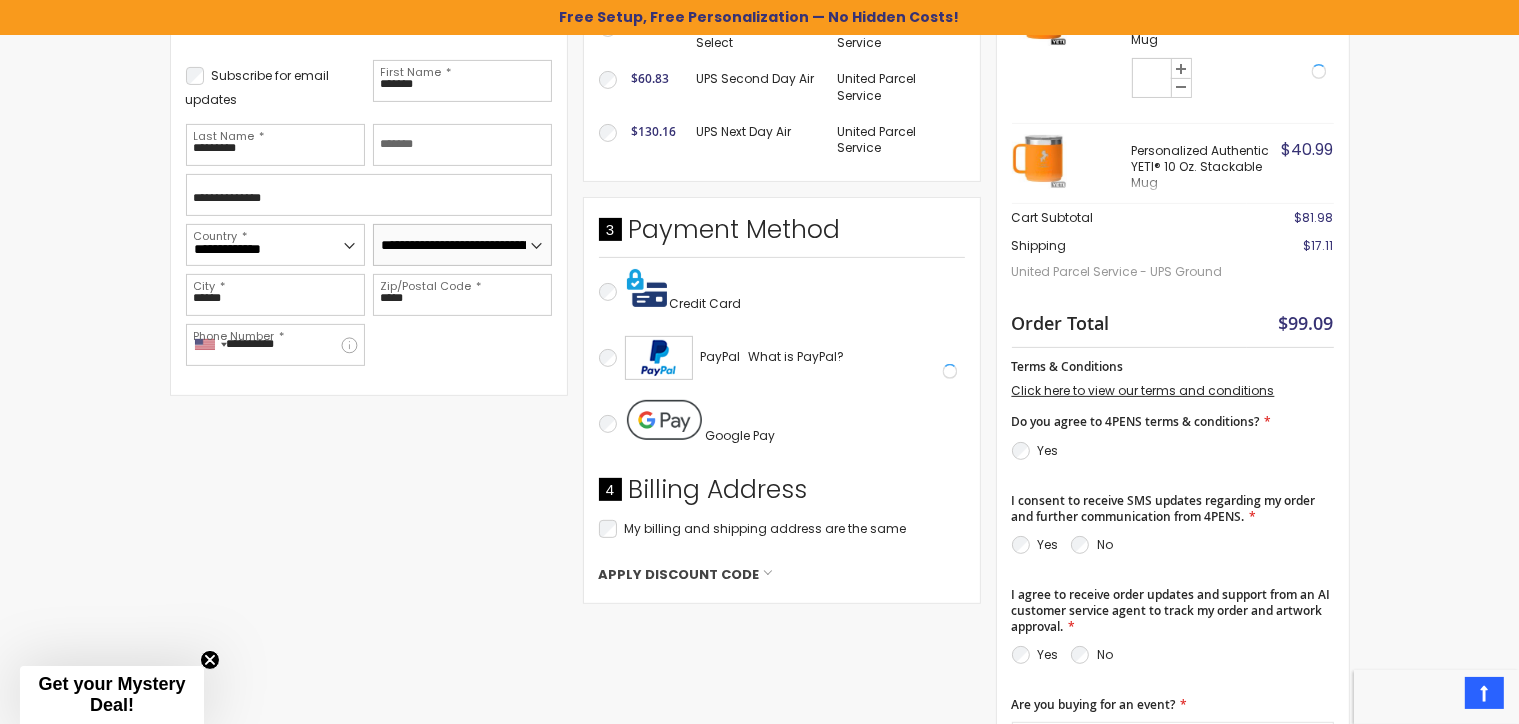 select on "**" 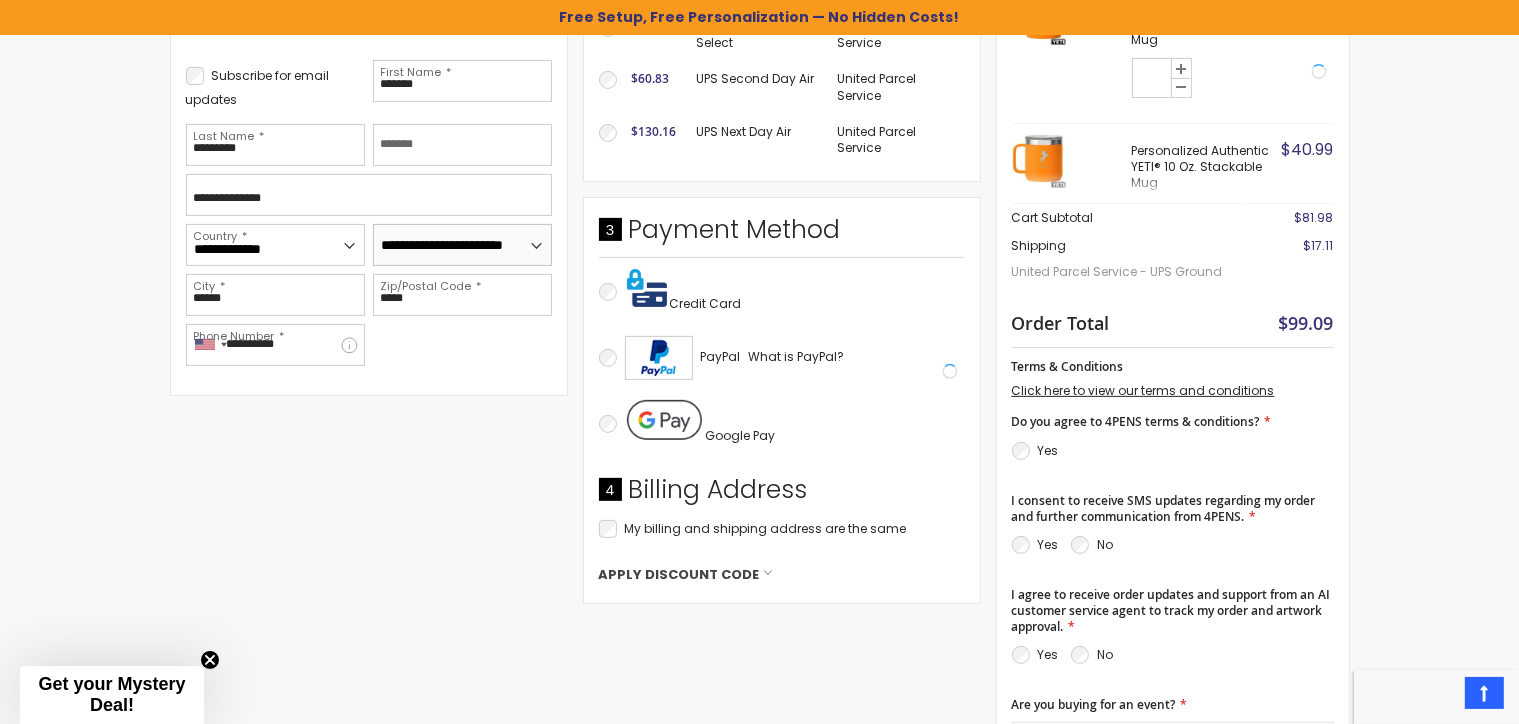 click on "********" at bounding box center (0, 0) 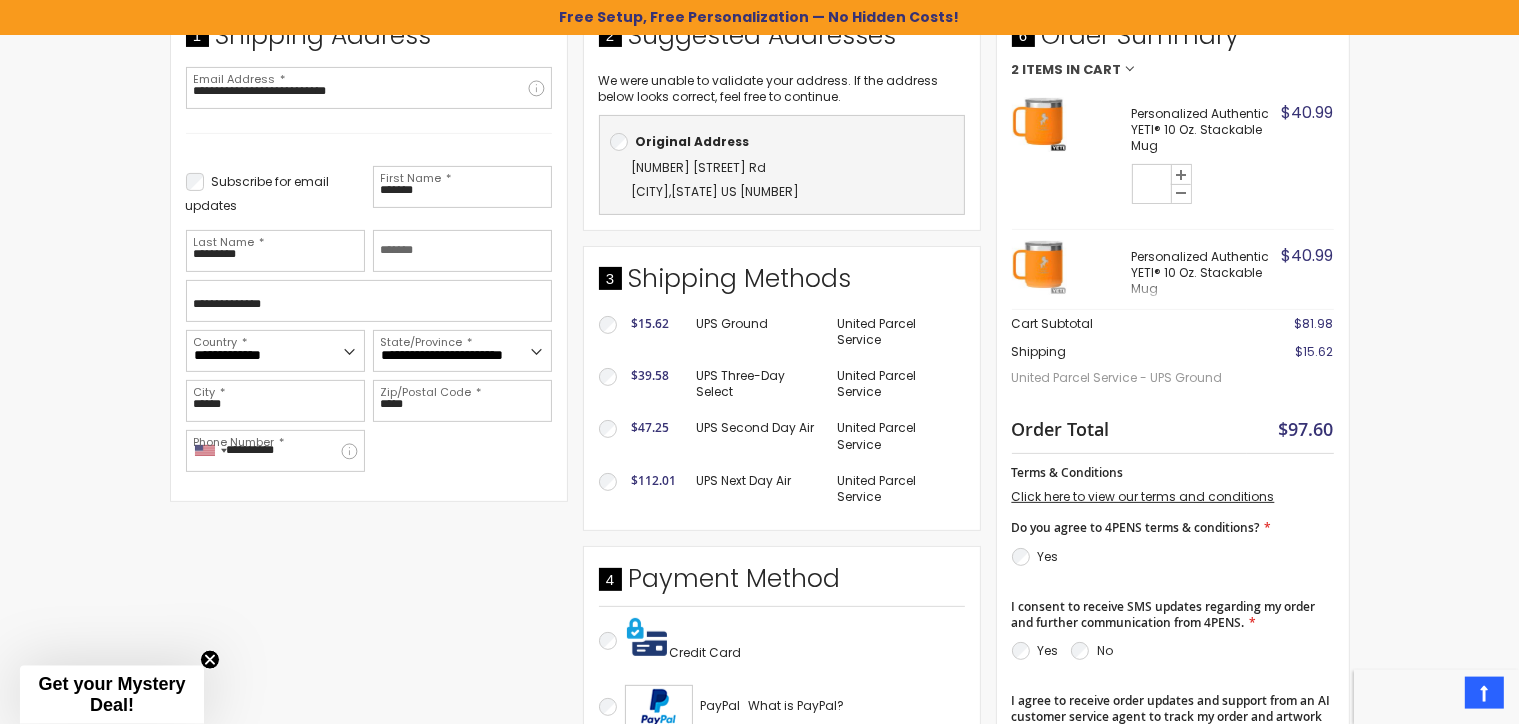 scroll, scrollTop: 528, scrollLeft: 0, axis: vertical 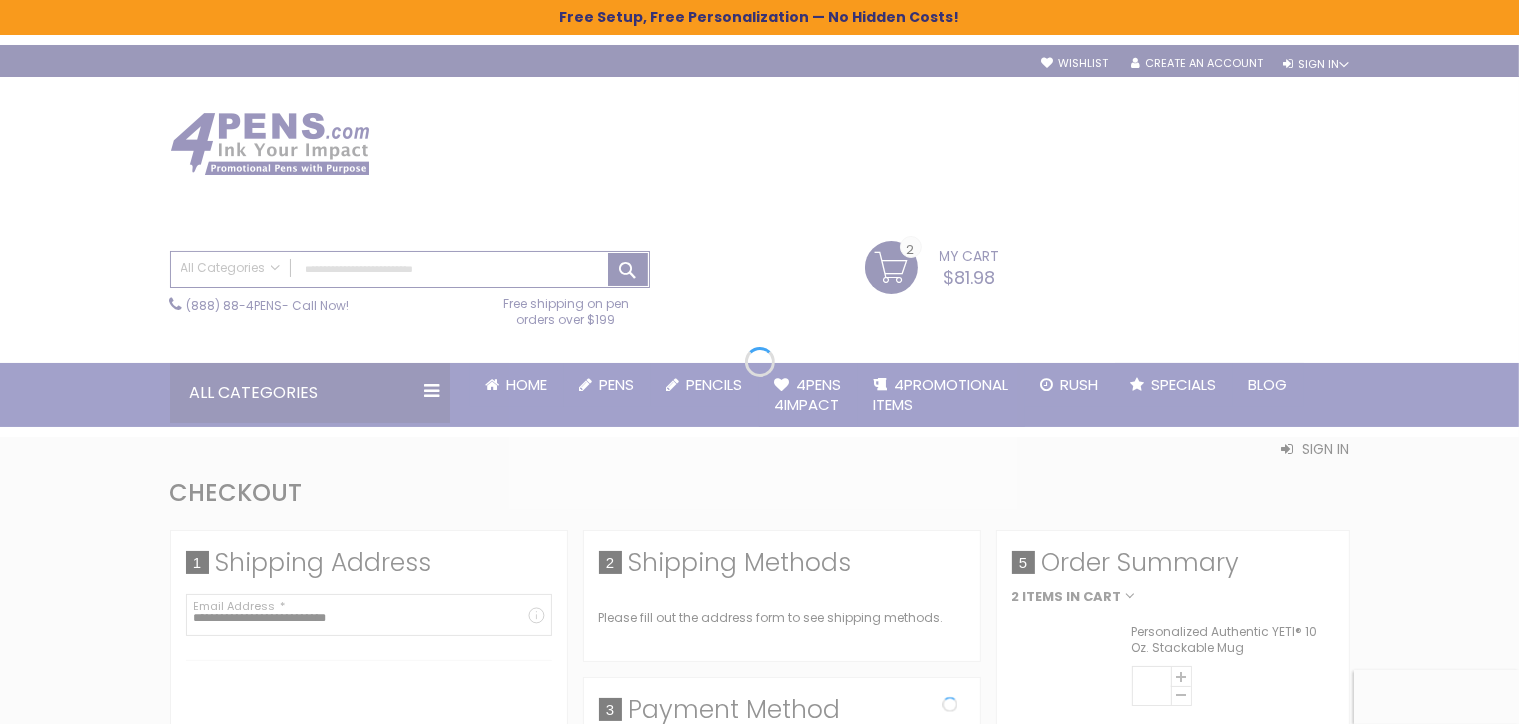 select on "*" 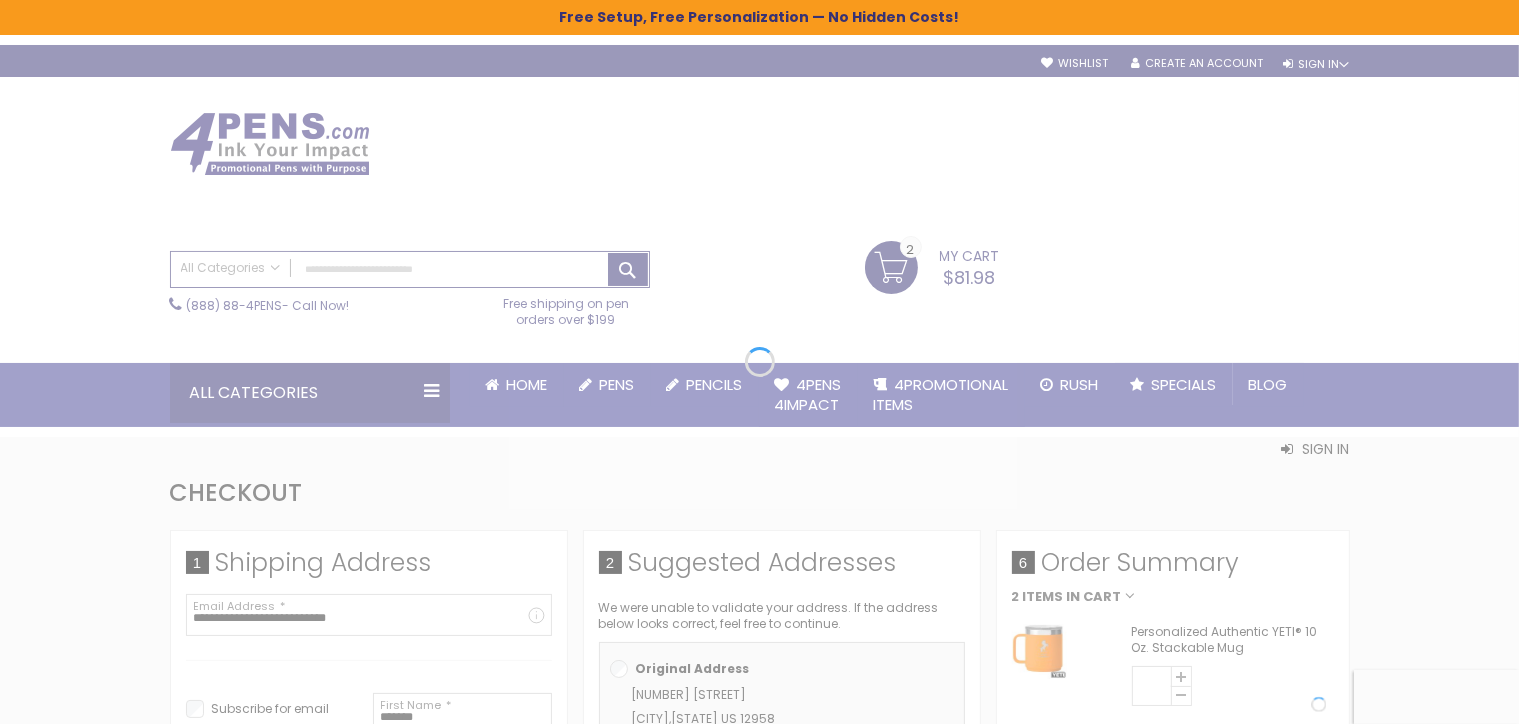 type 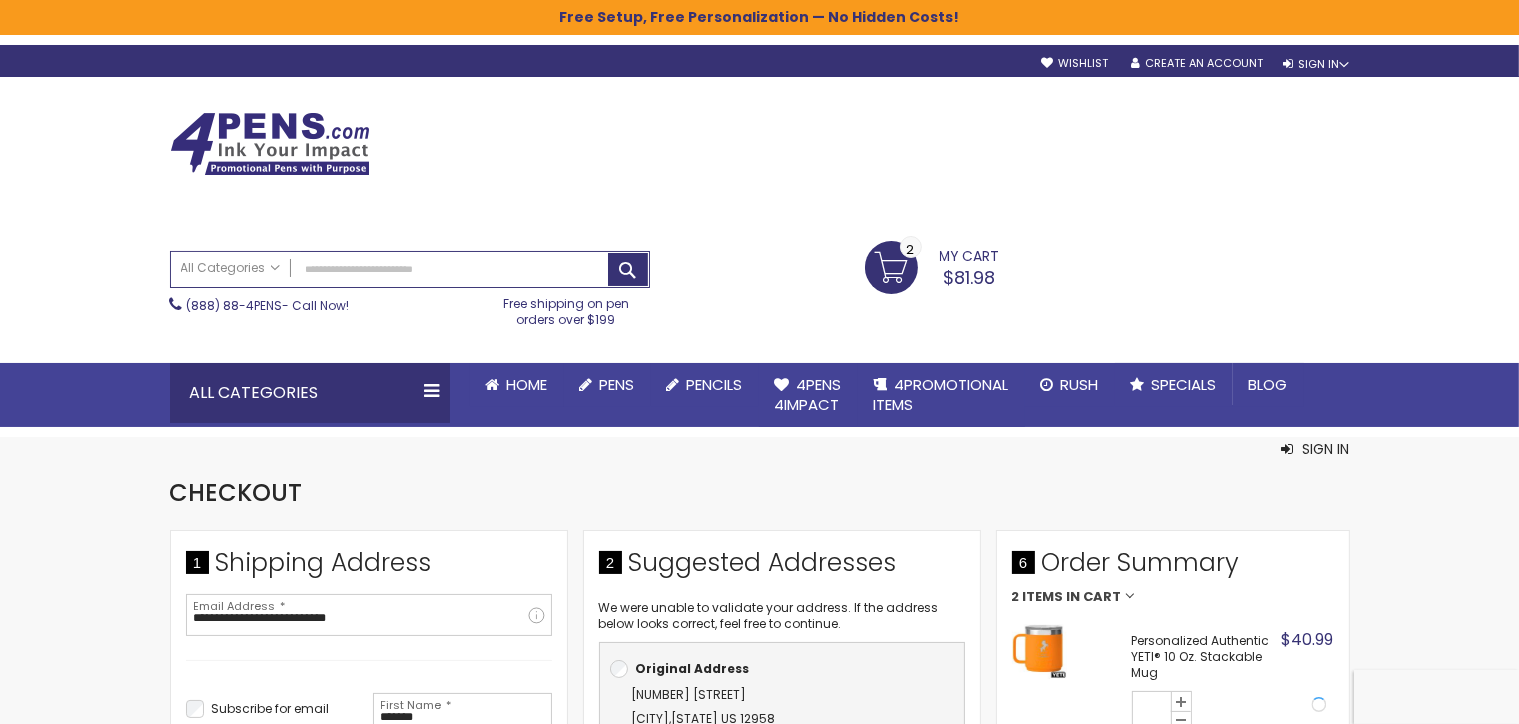 scroll, scrollTop: 0, scrollLeft: 0, axis: both 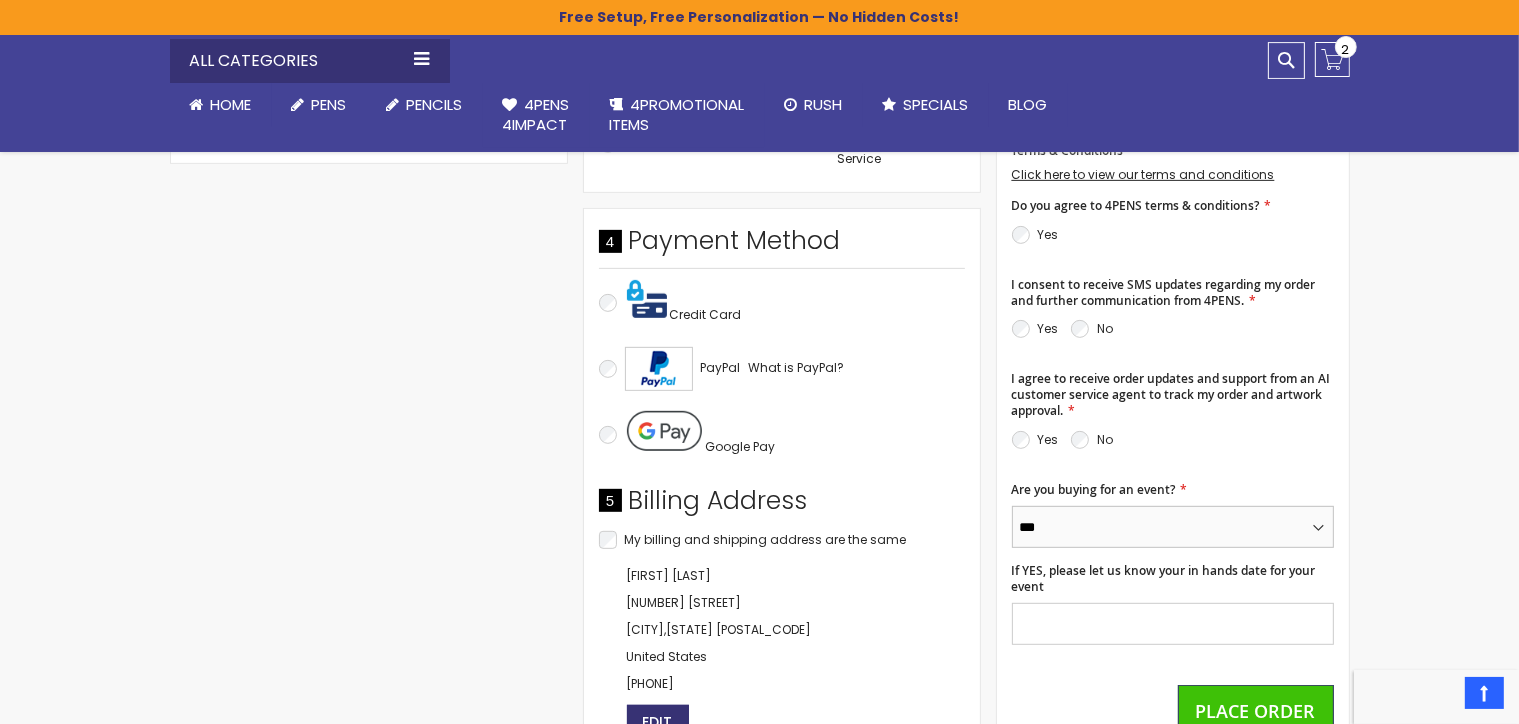 click on "*** **" at bounding box center (1173, 527) 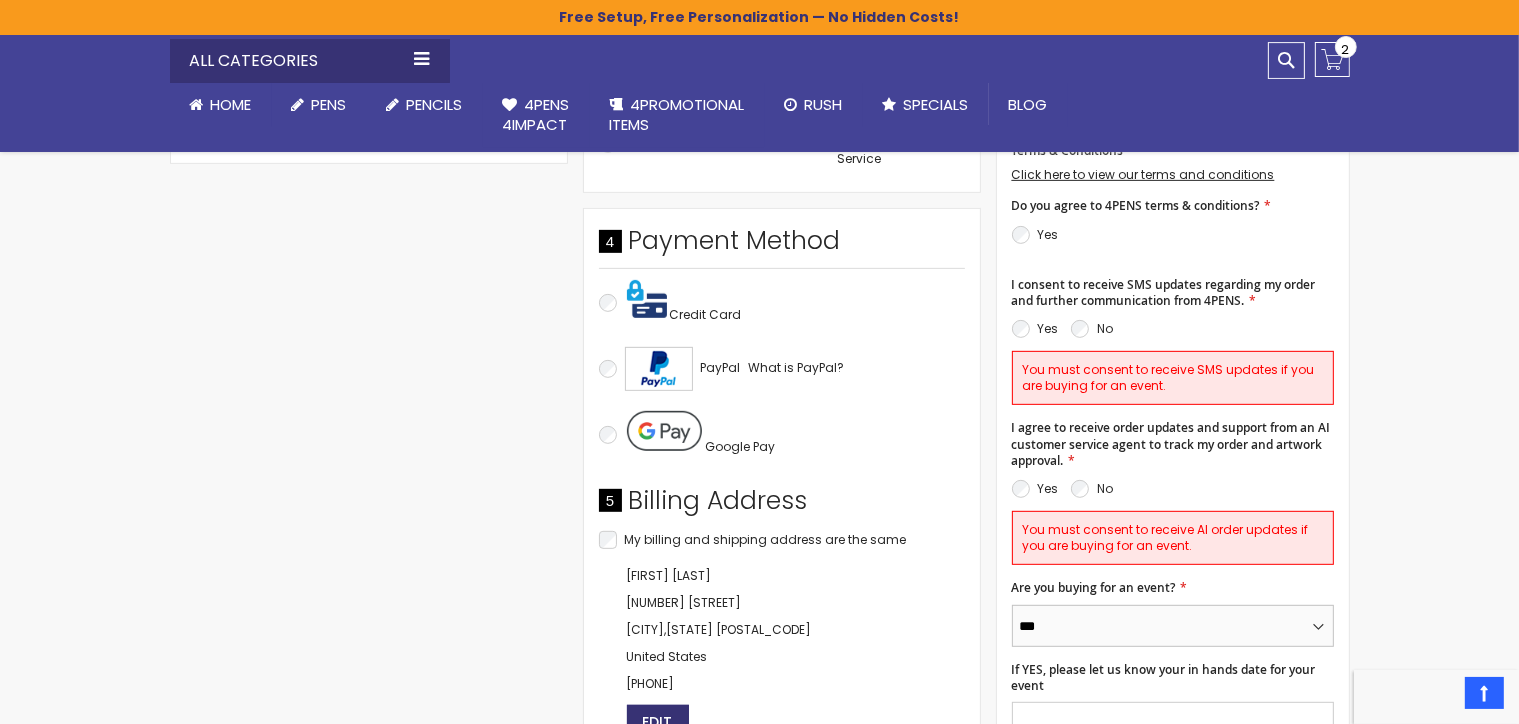 scroll, scrollTop: 950, scrollLeft: 0, axis: vertical 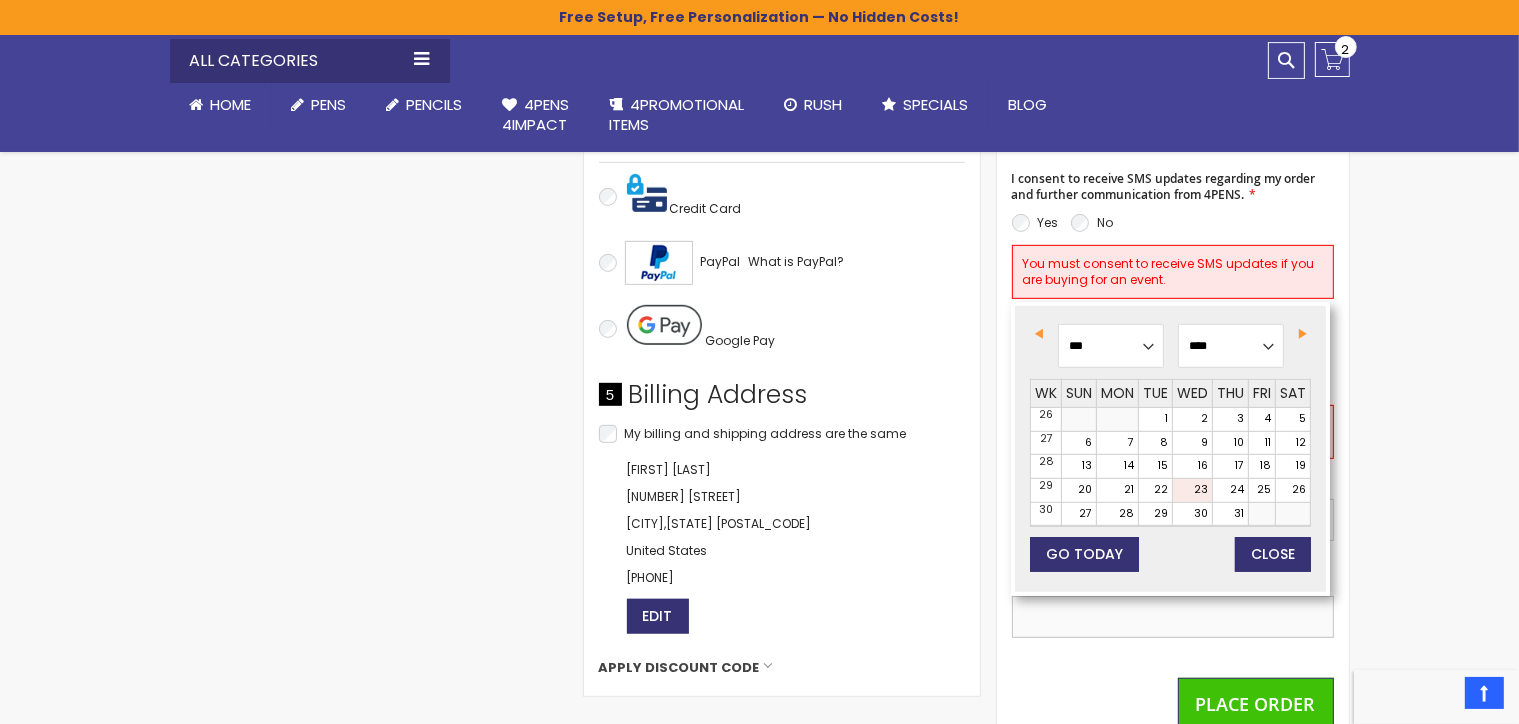 click on "If YES, please let us know your in hands date for your event" at bounding box center (1173, 617) 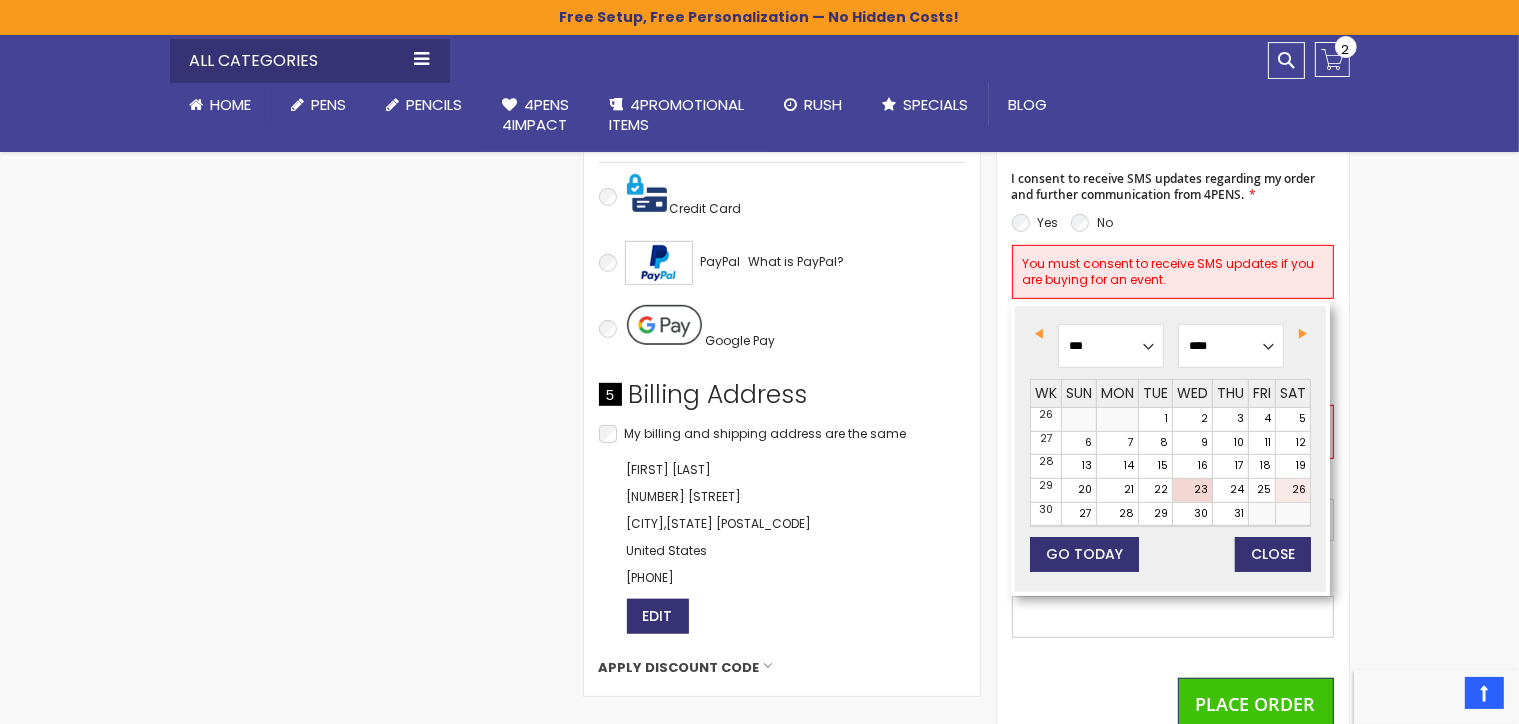 click on "26" at bounding box center [1293, 490] 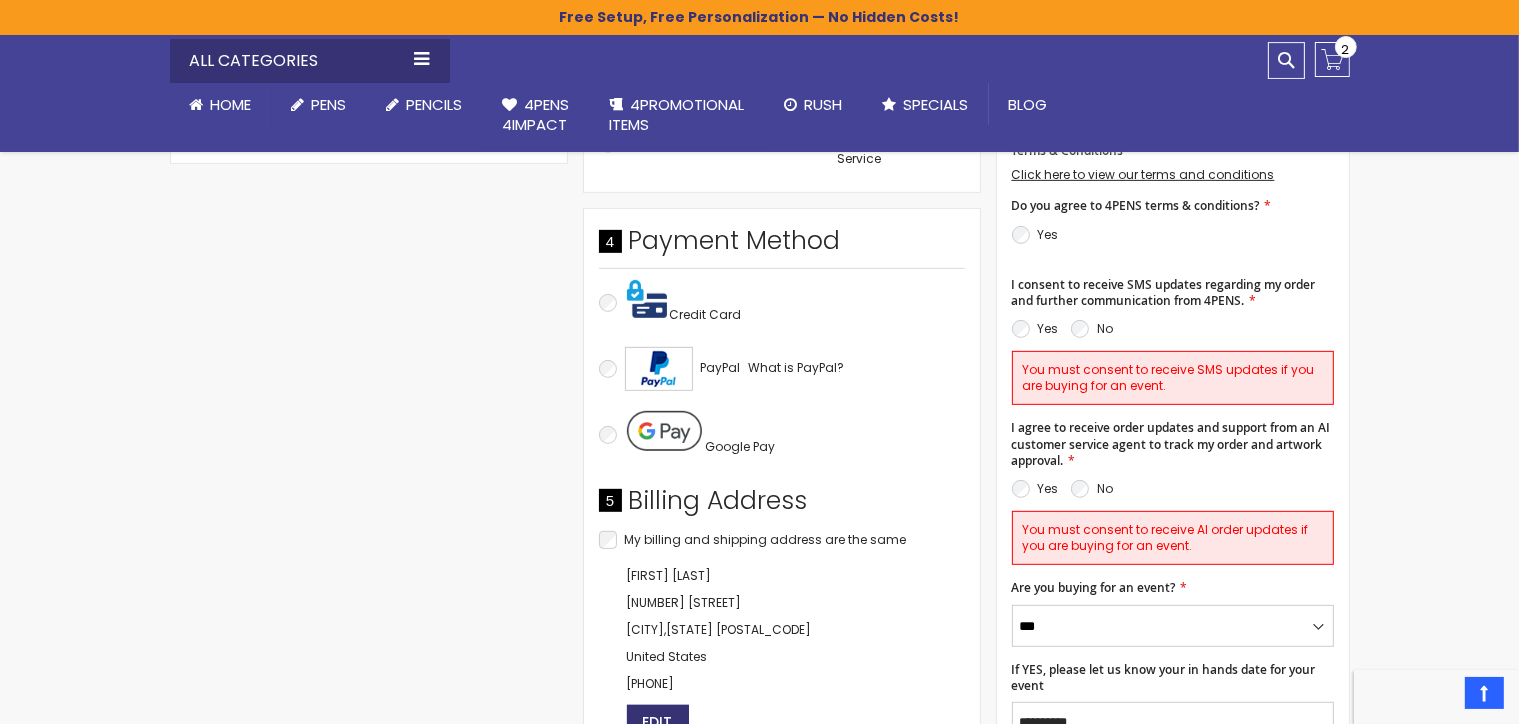 scroll, scrollTop: 739, scrollLeft: 0, axis: vertical 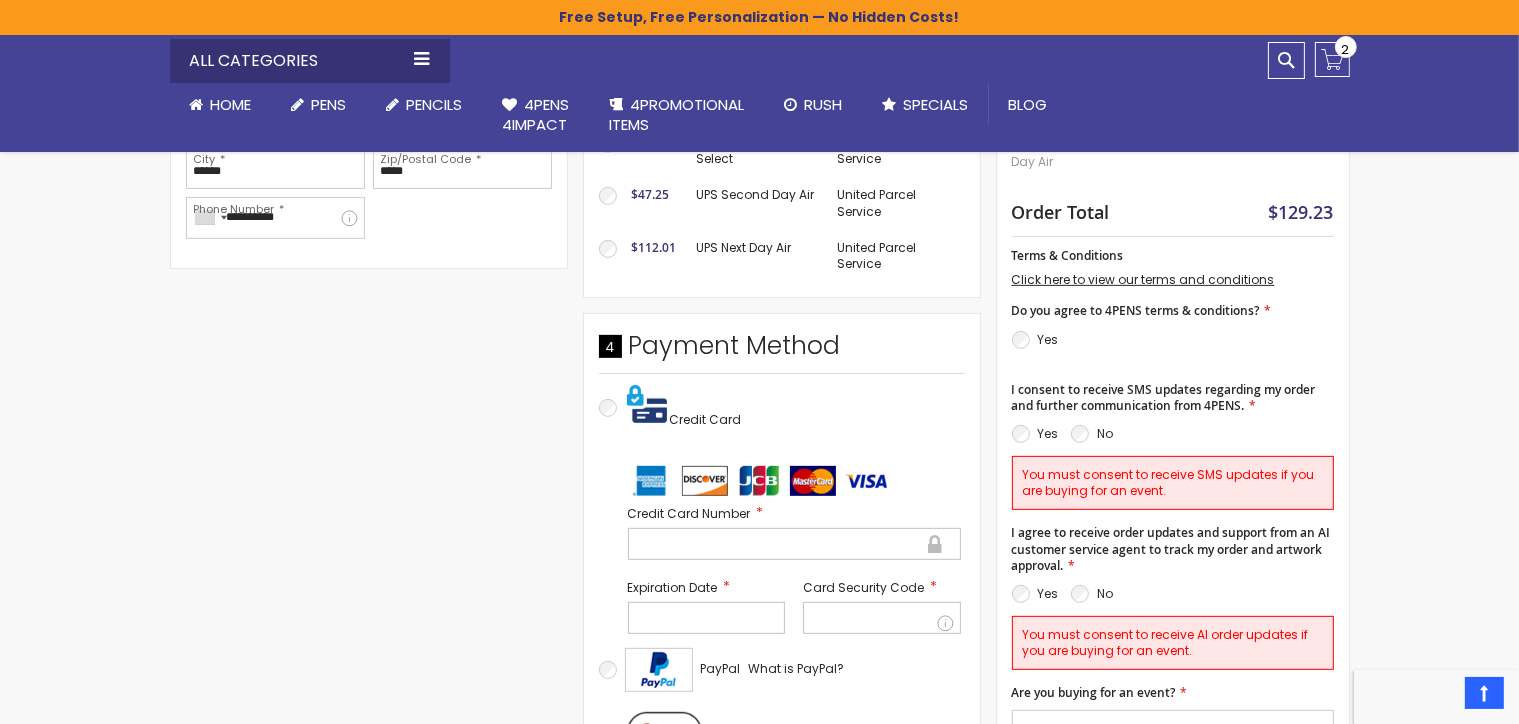 click at bounding box center (0, 0) 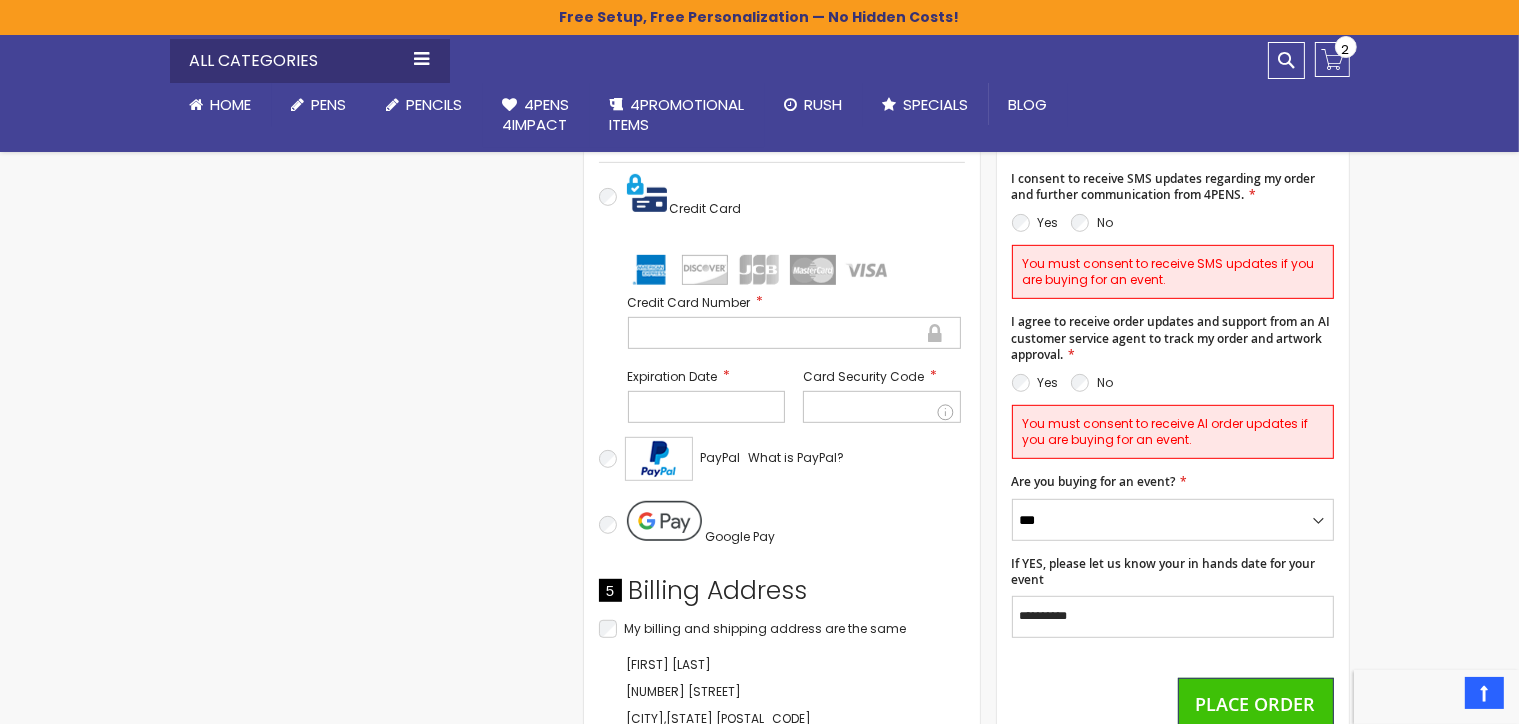 scroll, scrollTop: 1056, scrollLeft: 0, axis: vertical 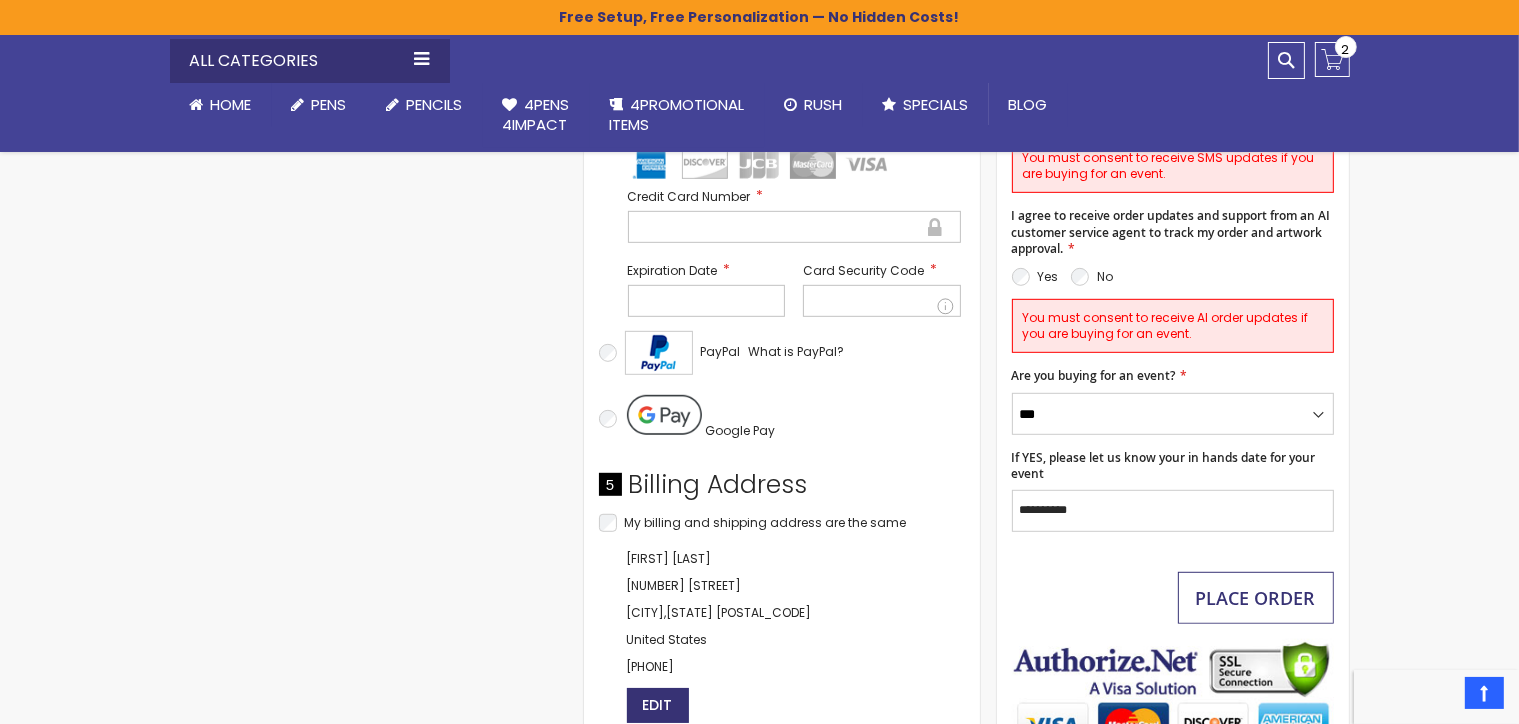 click on "Place Order" at bounding box center (1256, 598) 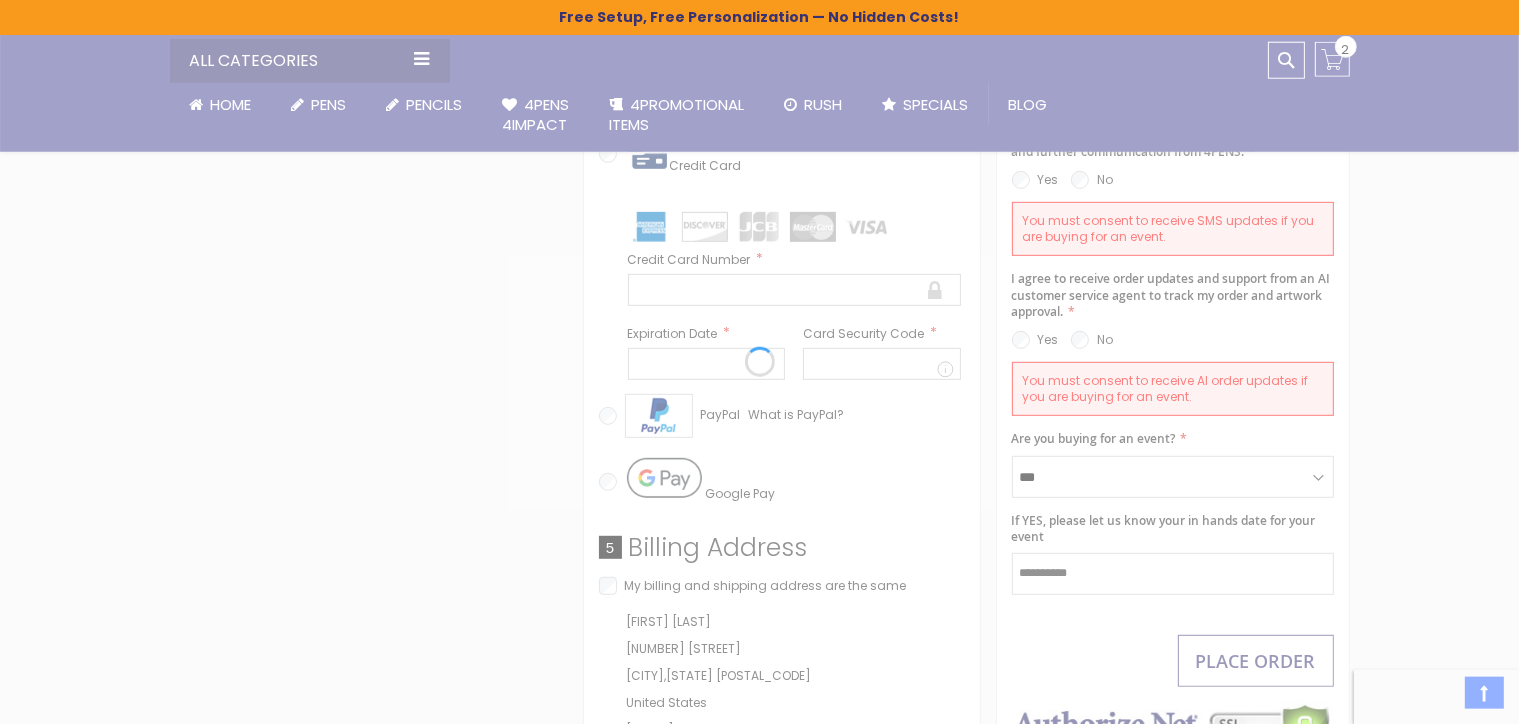 scroll, scrollTop: 950, scrollLeft: 0, axis: vertical 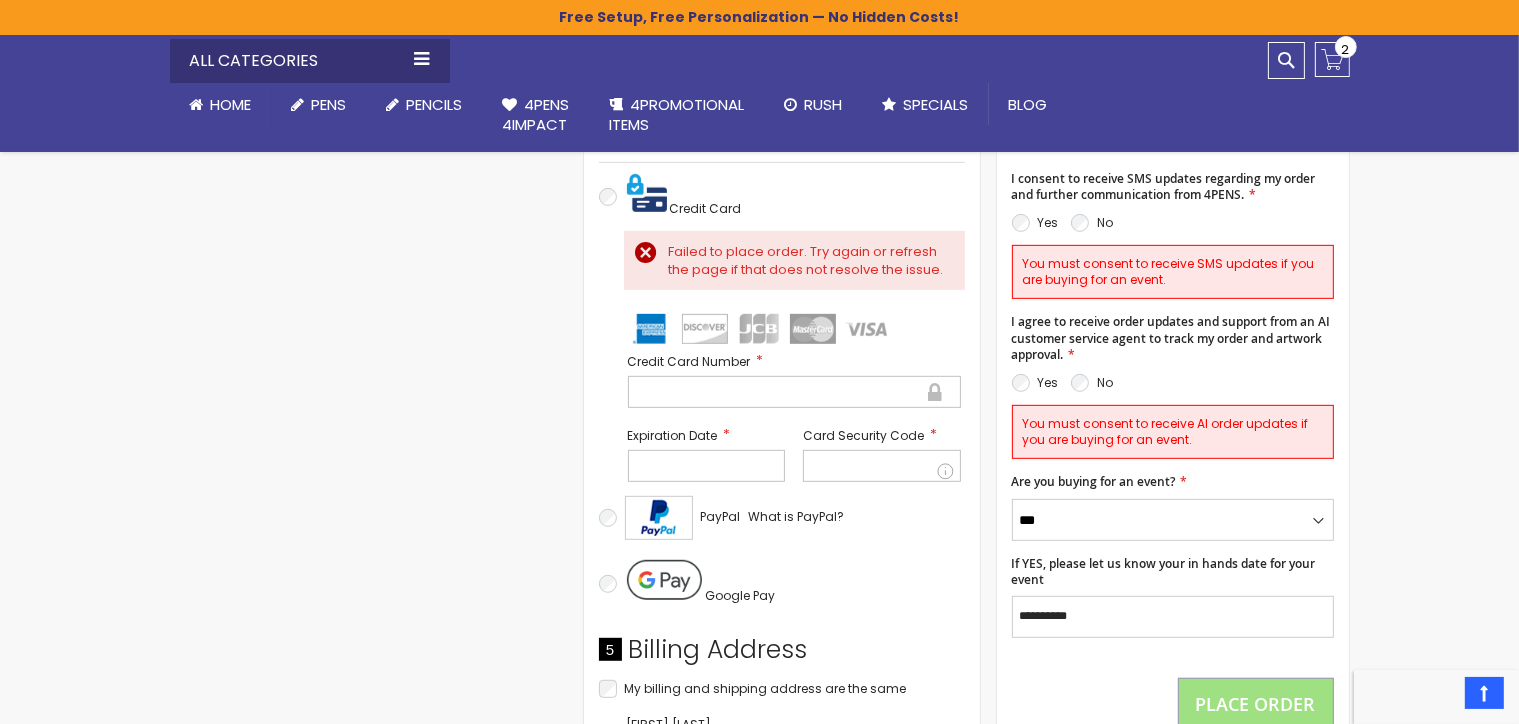 click at bounding box center [882, 466] 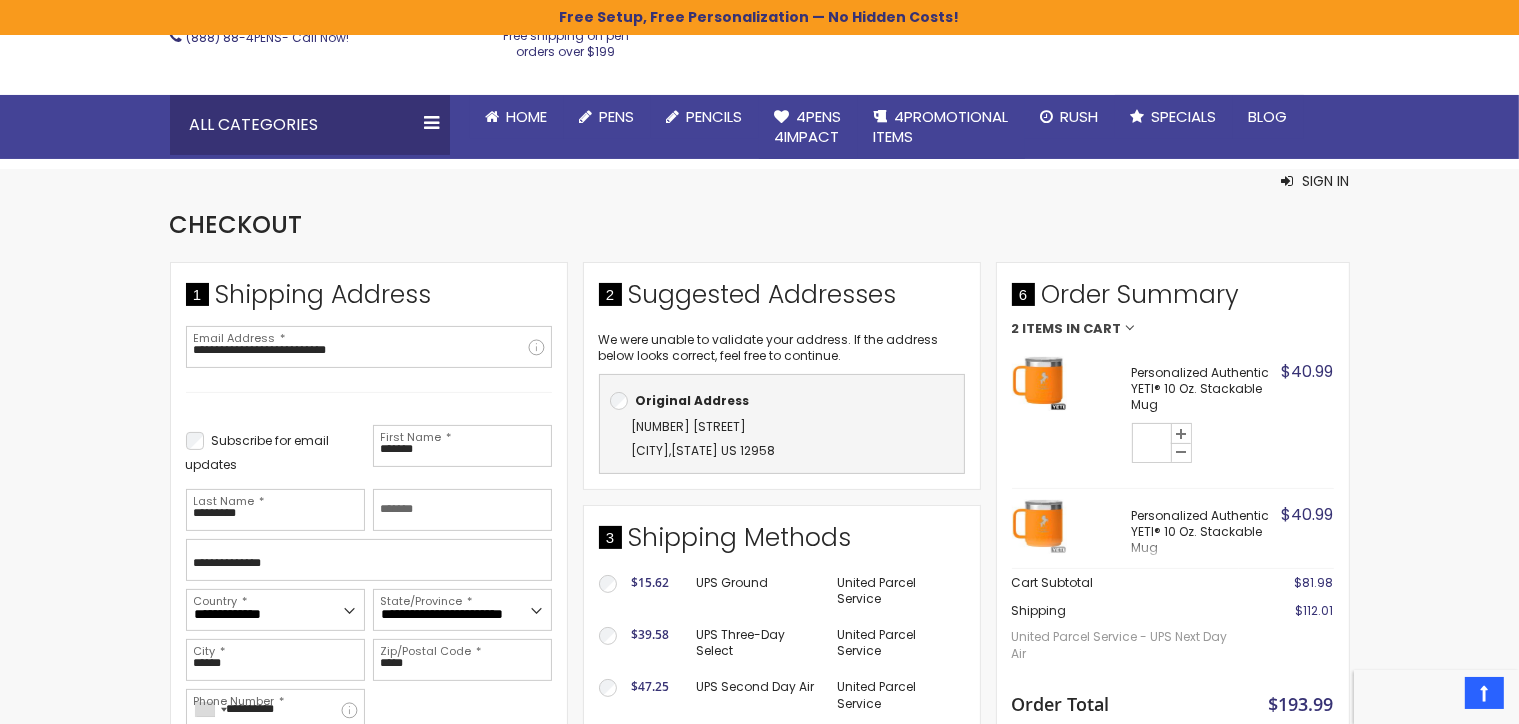 scroll, scrollTop: 316, scrollLeft: 0, axis: vertical 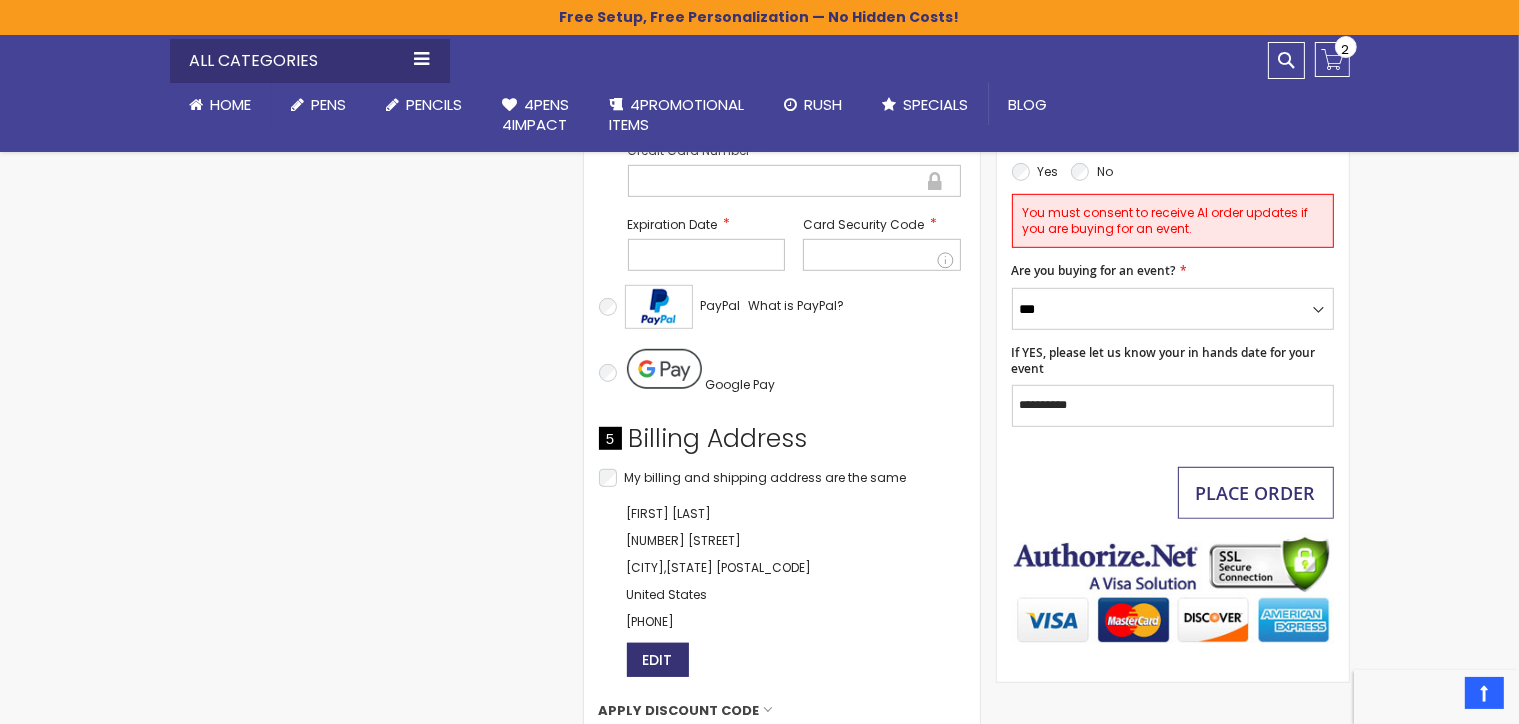 click on "Place Order" at bounding box center (1256, 493) 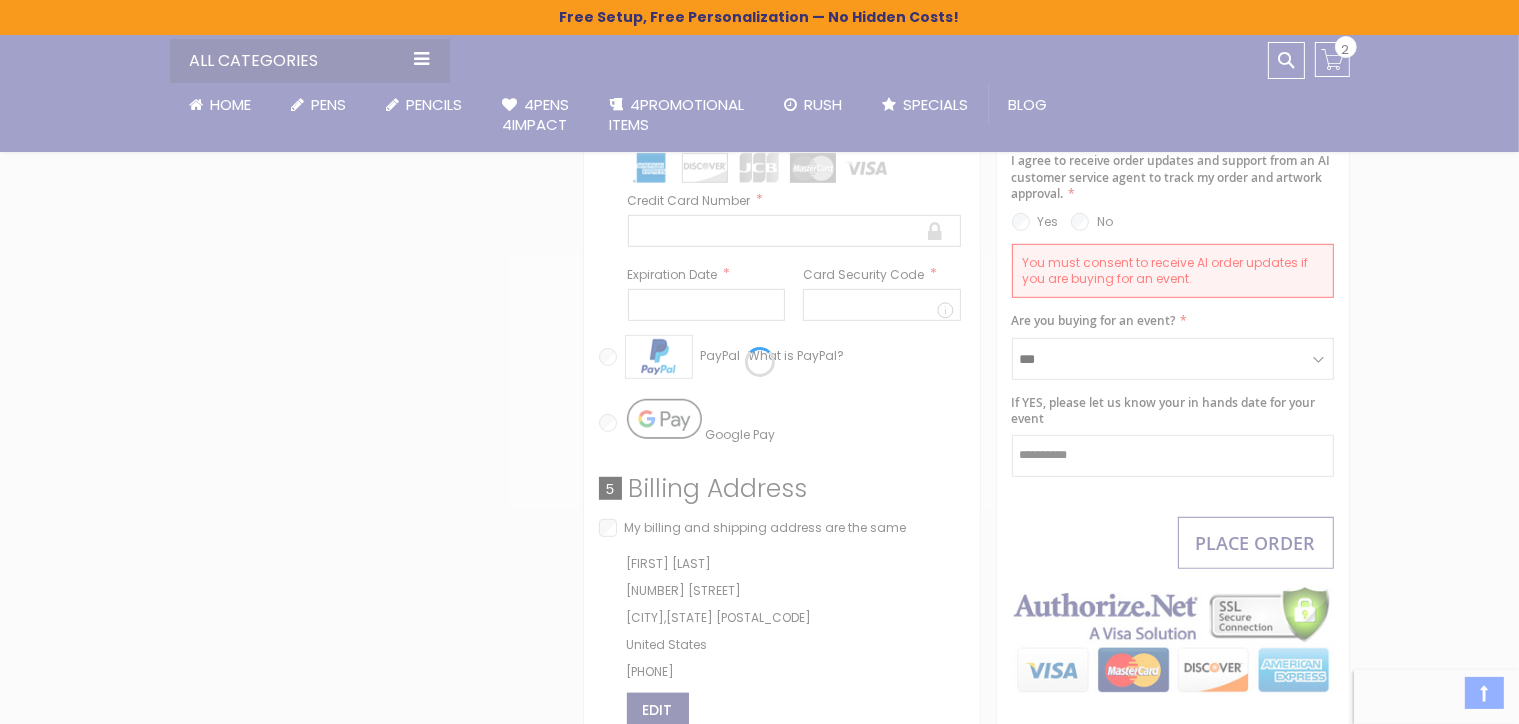 scroll, scrollTop: 1108, scrollLeft: 0, axis: vertical 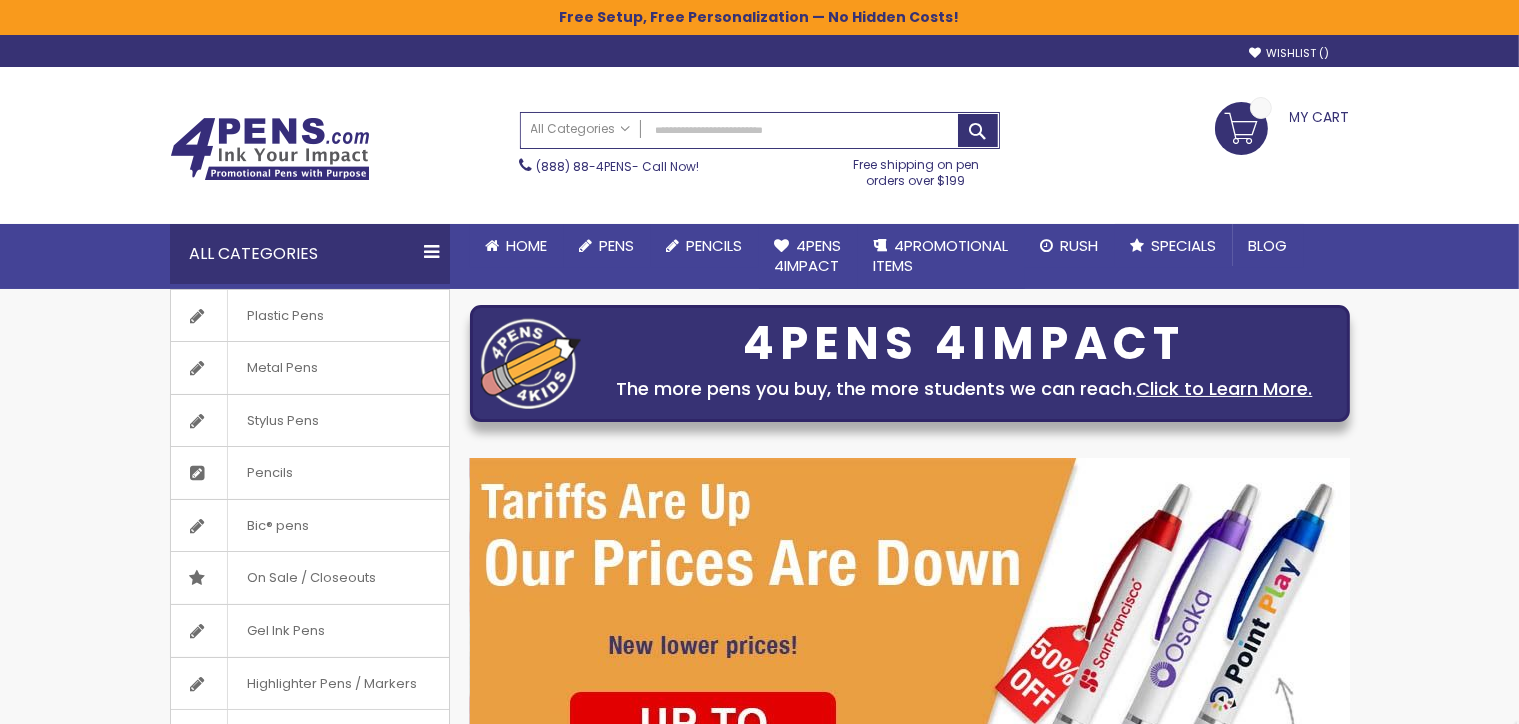 click on "My Cart" at bounding box center (1282, 115) 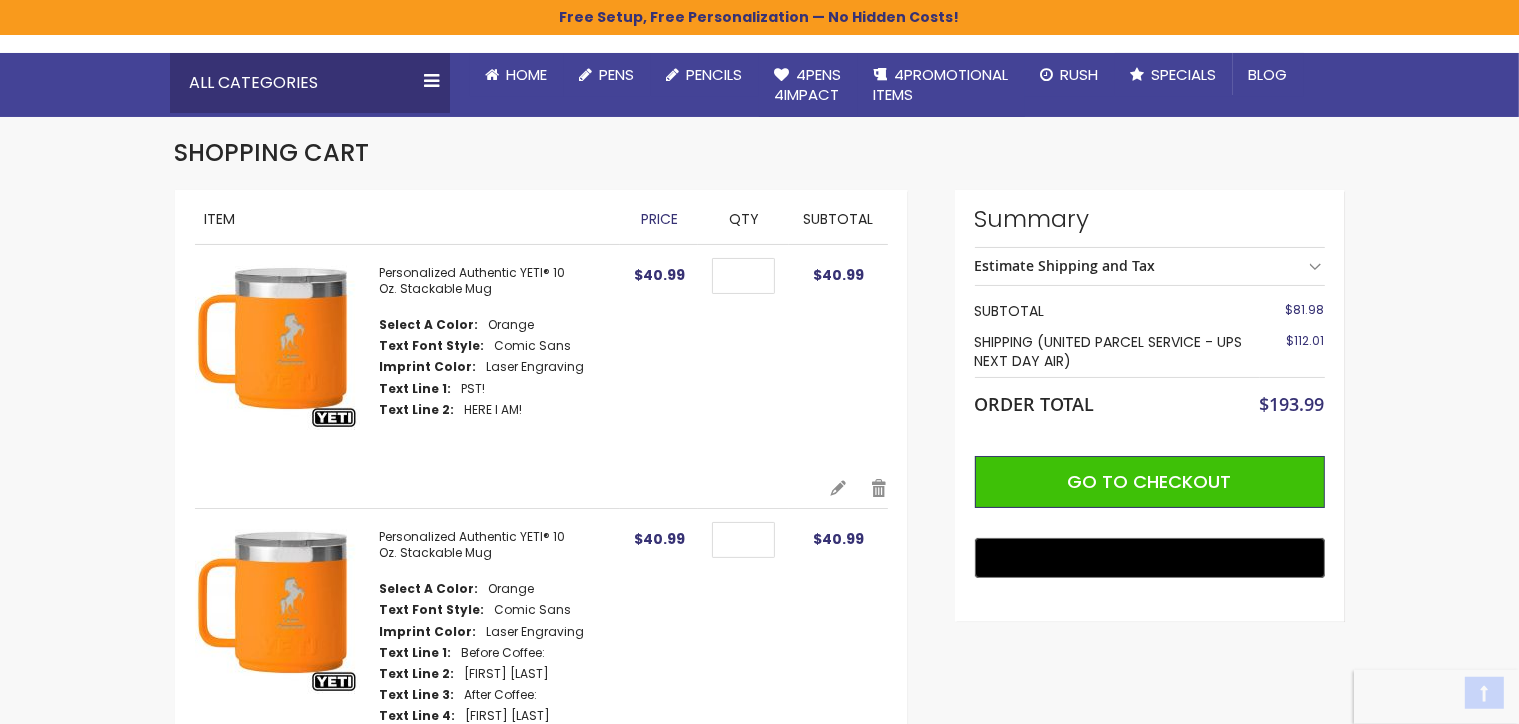 scroll, scrollTop: 211, scrollLeft: 0, axis: vertical 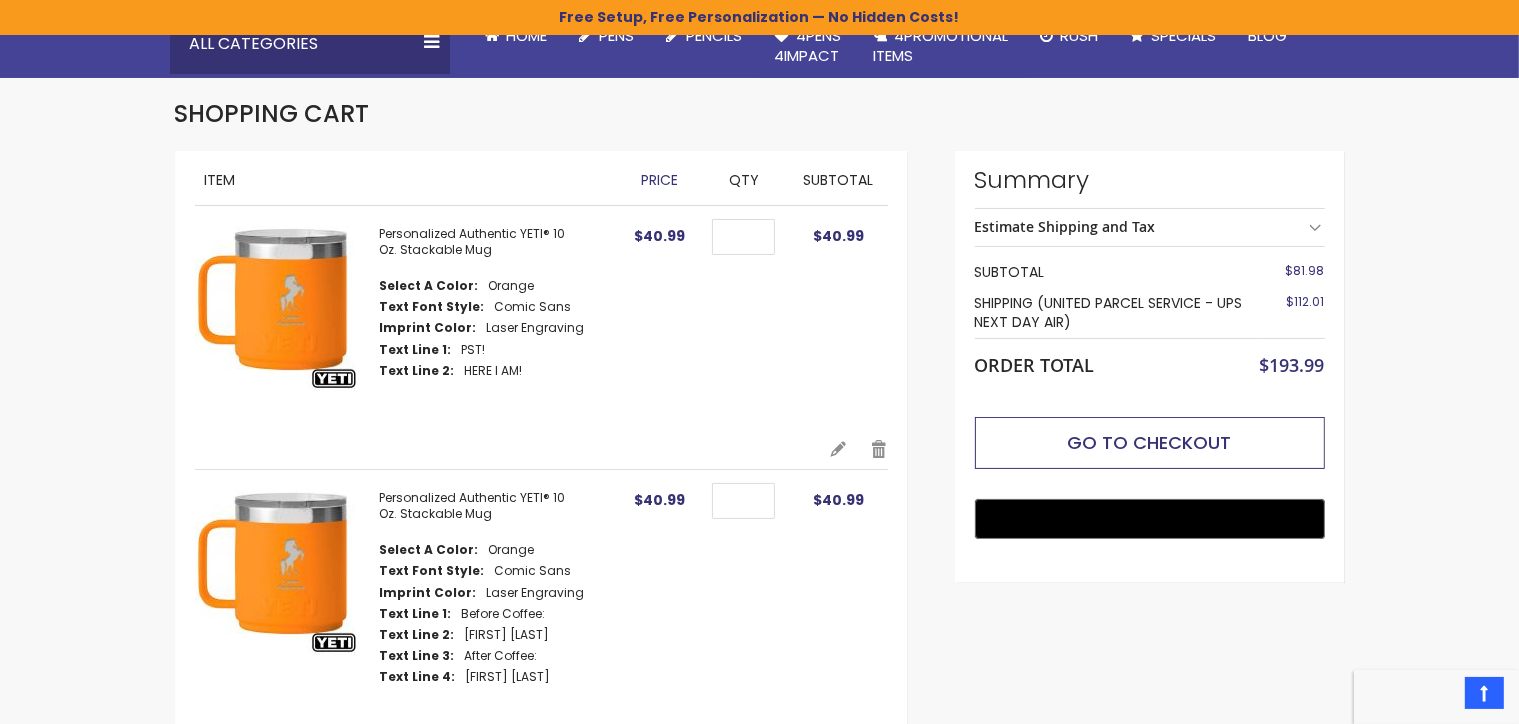 click on "Go to Checkout" at bounding box center [1150, 442] 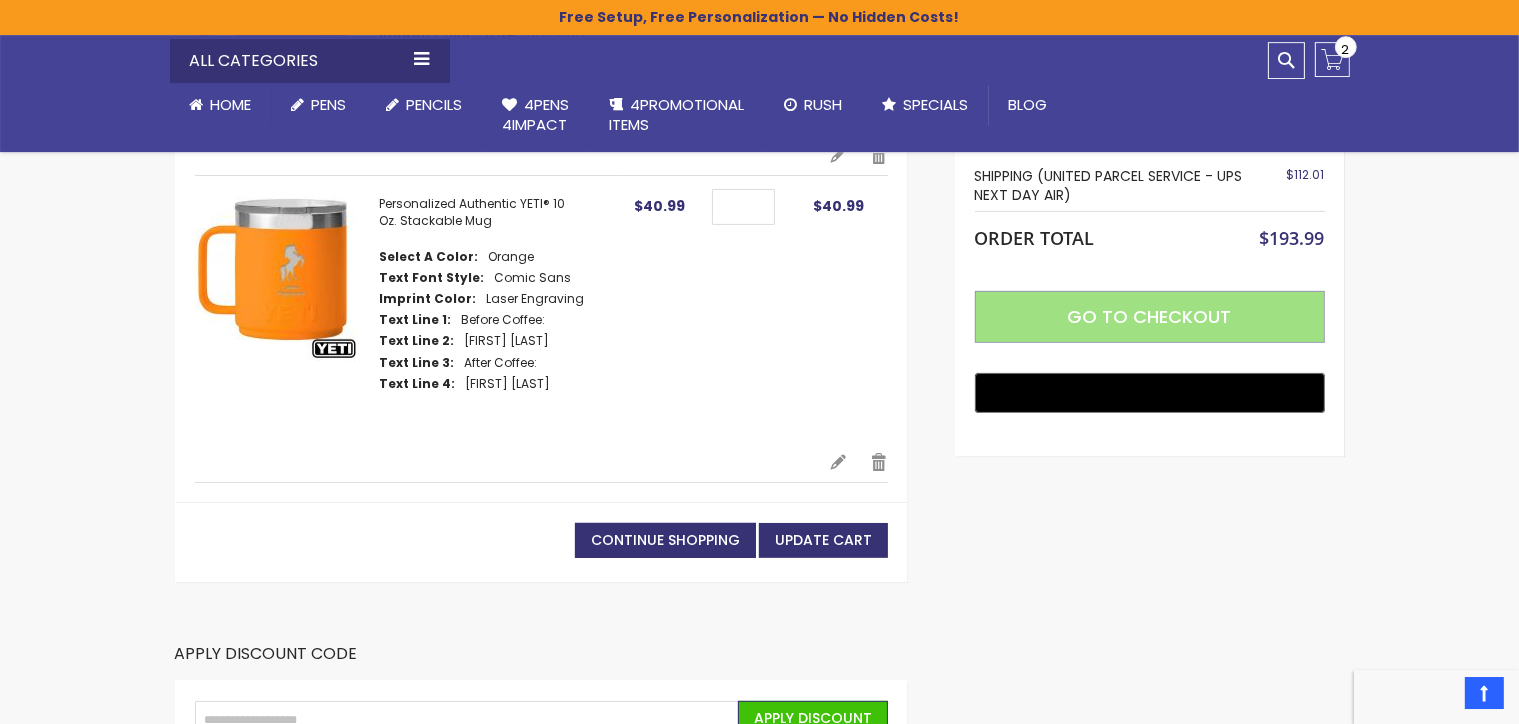 scroll, scrollTop: 528, scrollLeft: 0, axis: vertical 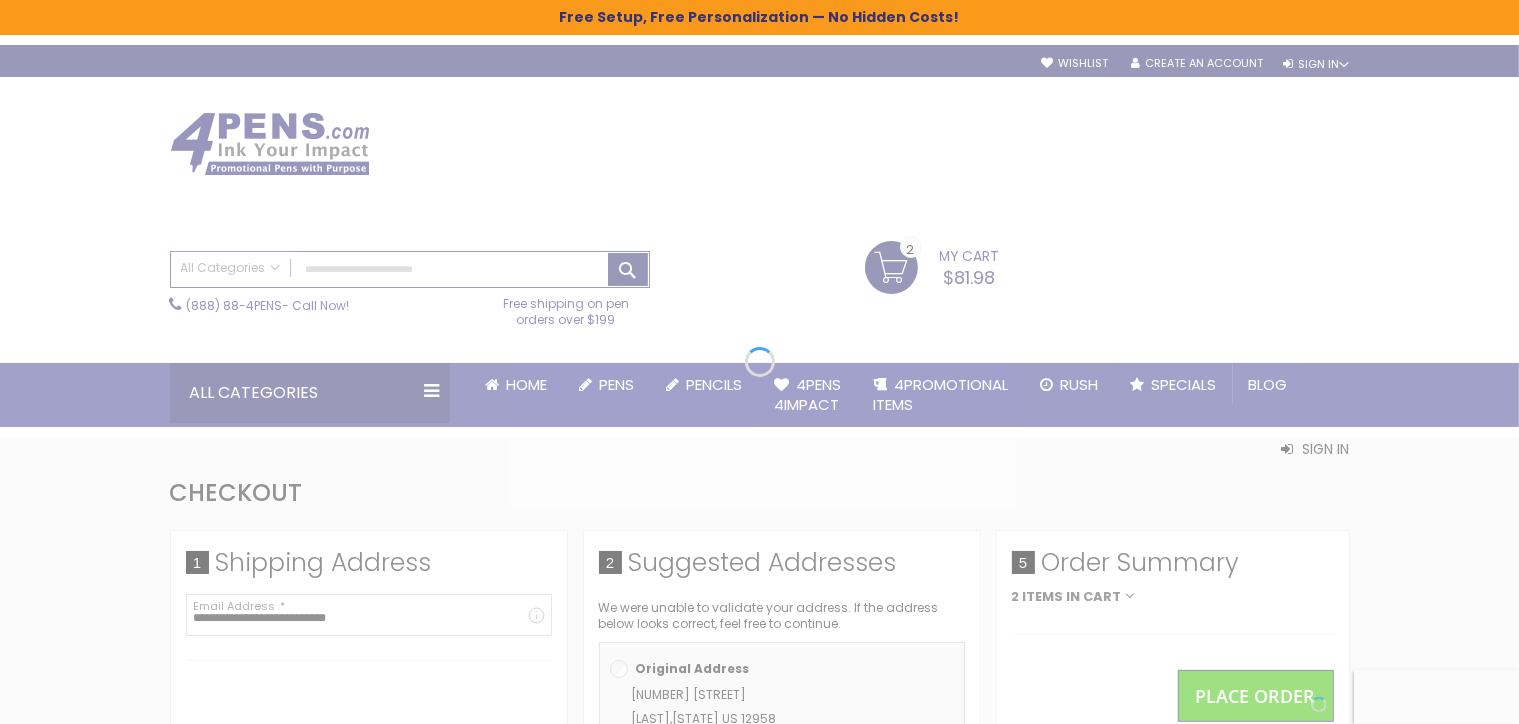 select on "*" 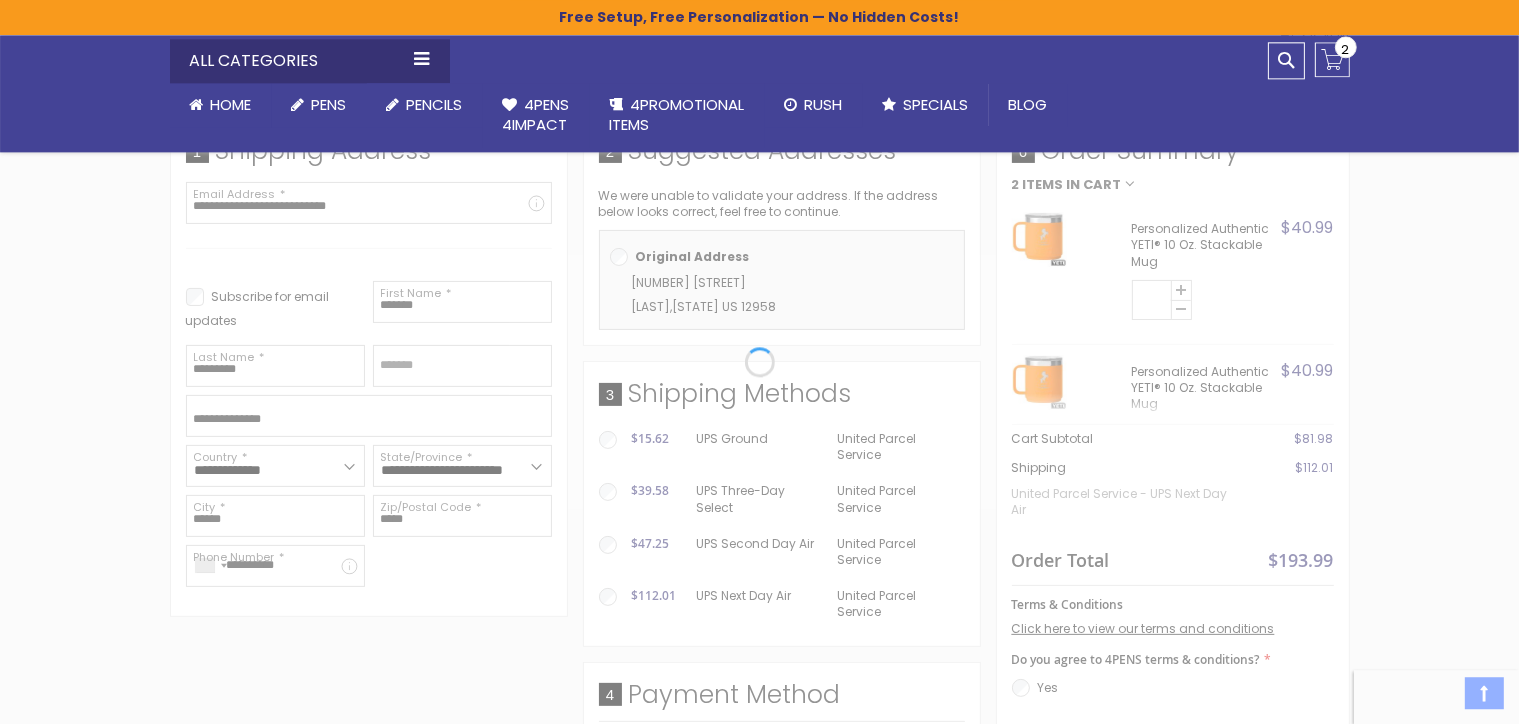 scroll, scrollTop: 422, scrollLeft: 0, axis: vertical 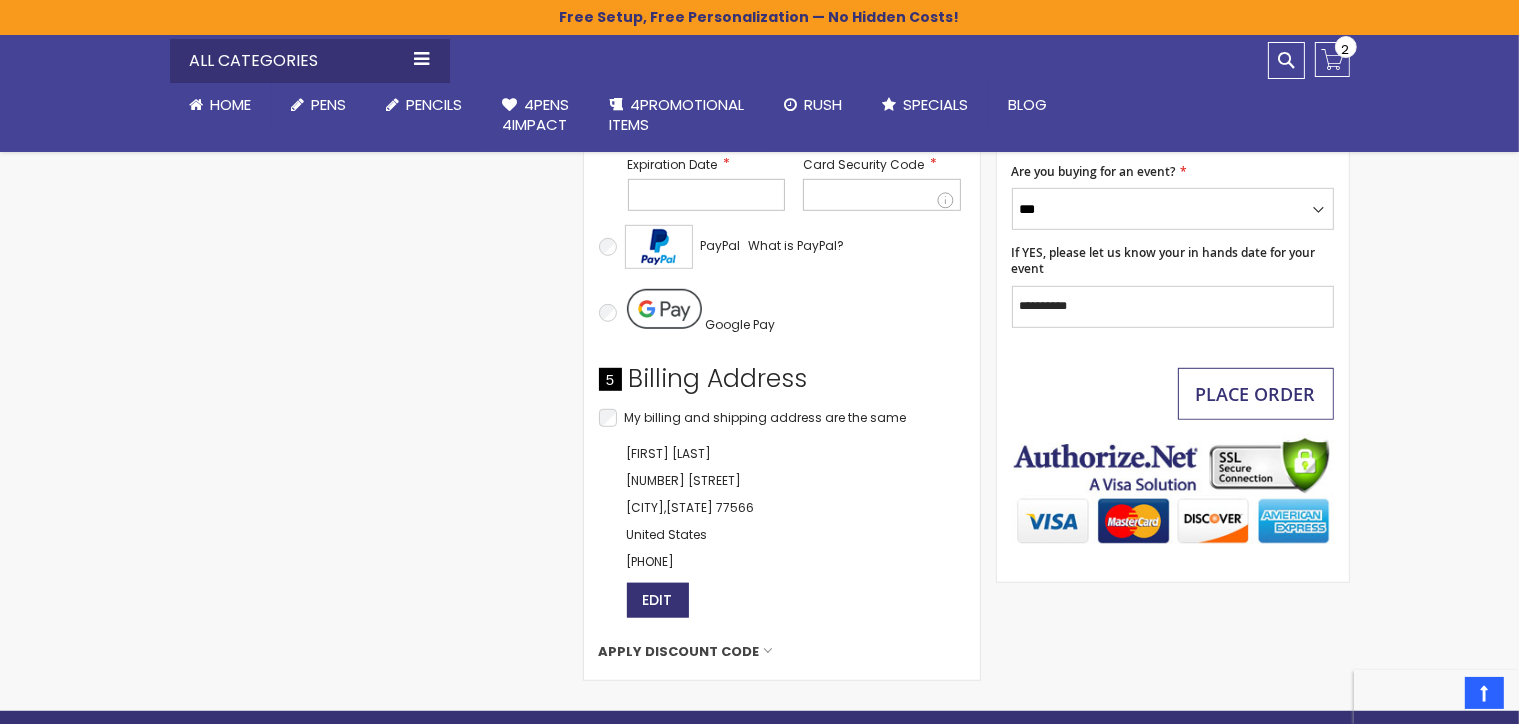 click on "Place Order" at bounding box center (1256, 394) 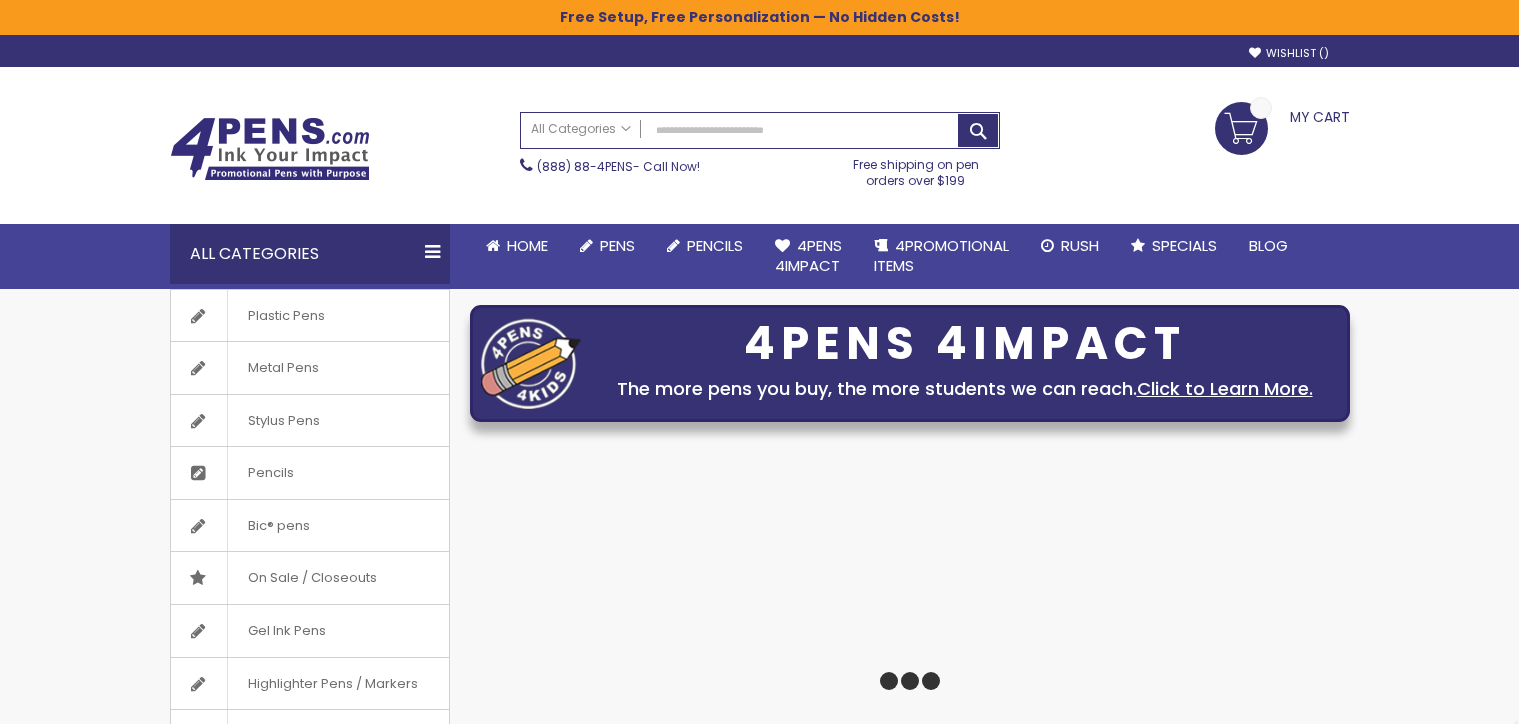 scroll, scrollTop: 0, scrollLeft: 0, axis: both 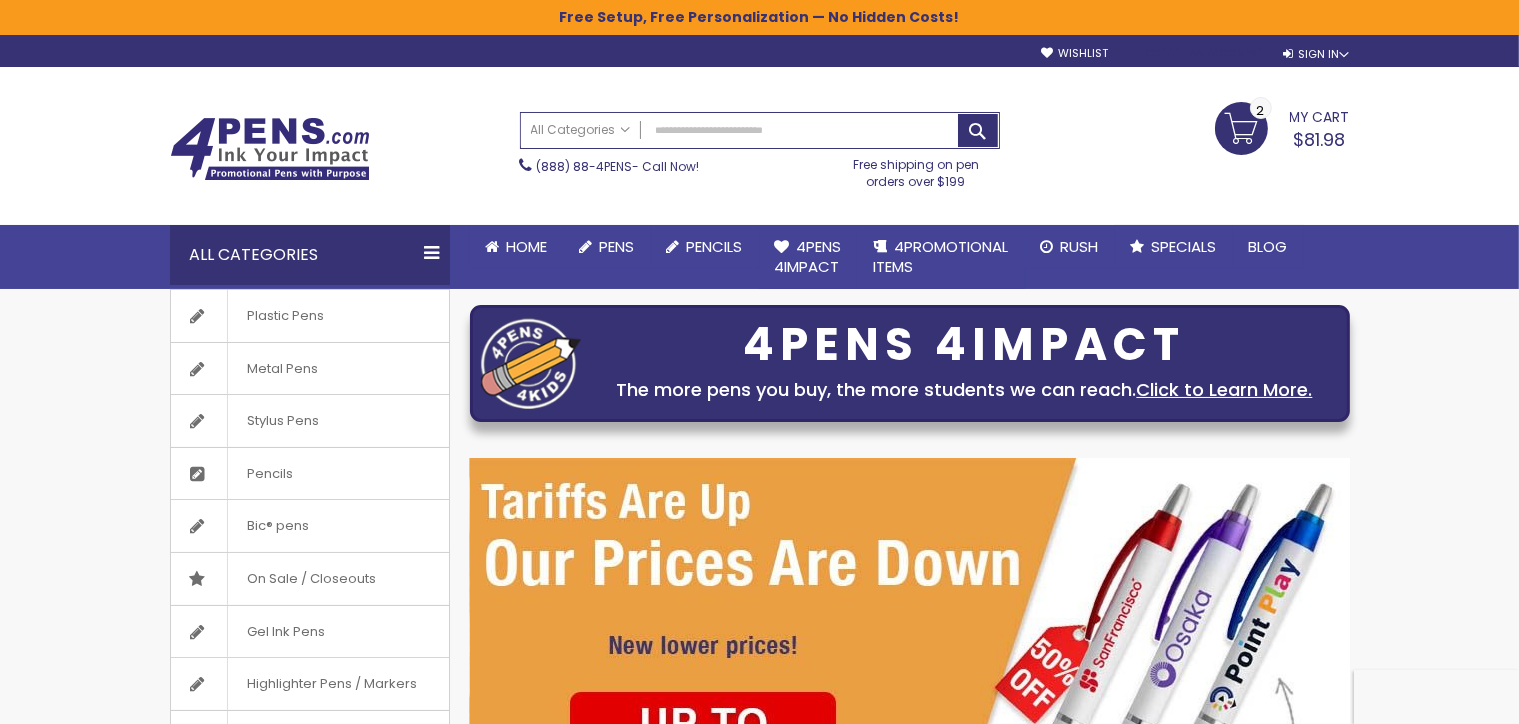 click on "Create an Account" at bounding box center [1197, 53] 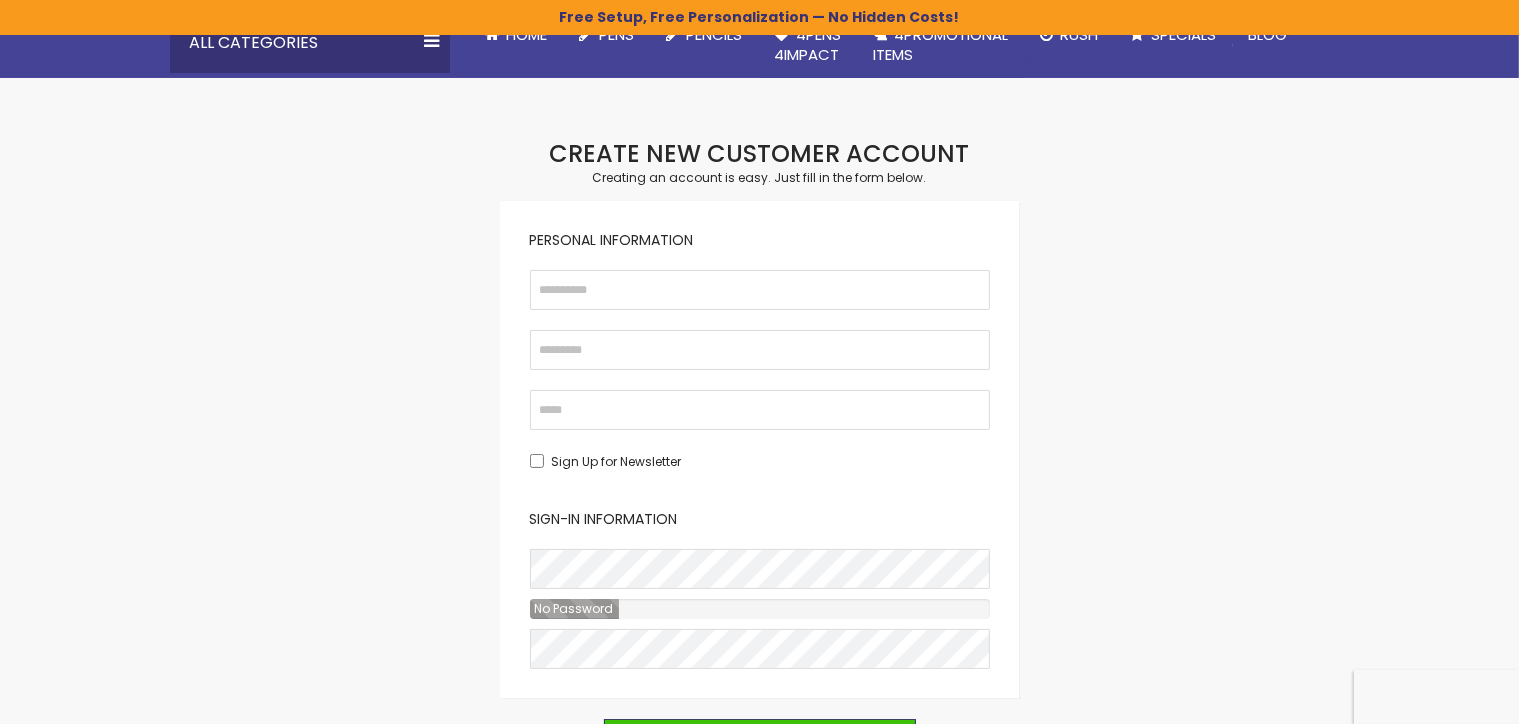 scroll, scrollTop: 211, scrollLeft: 0, axis: vertical 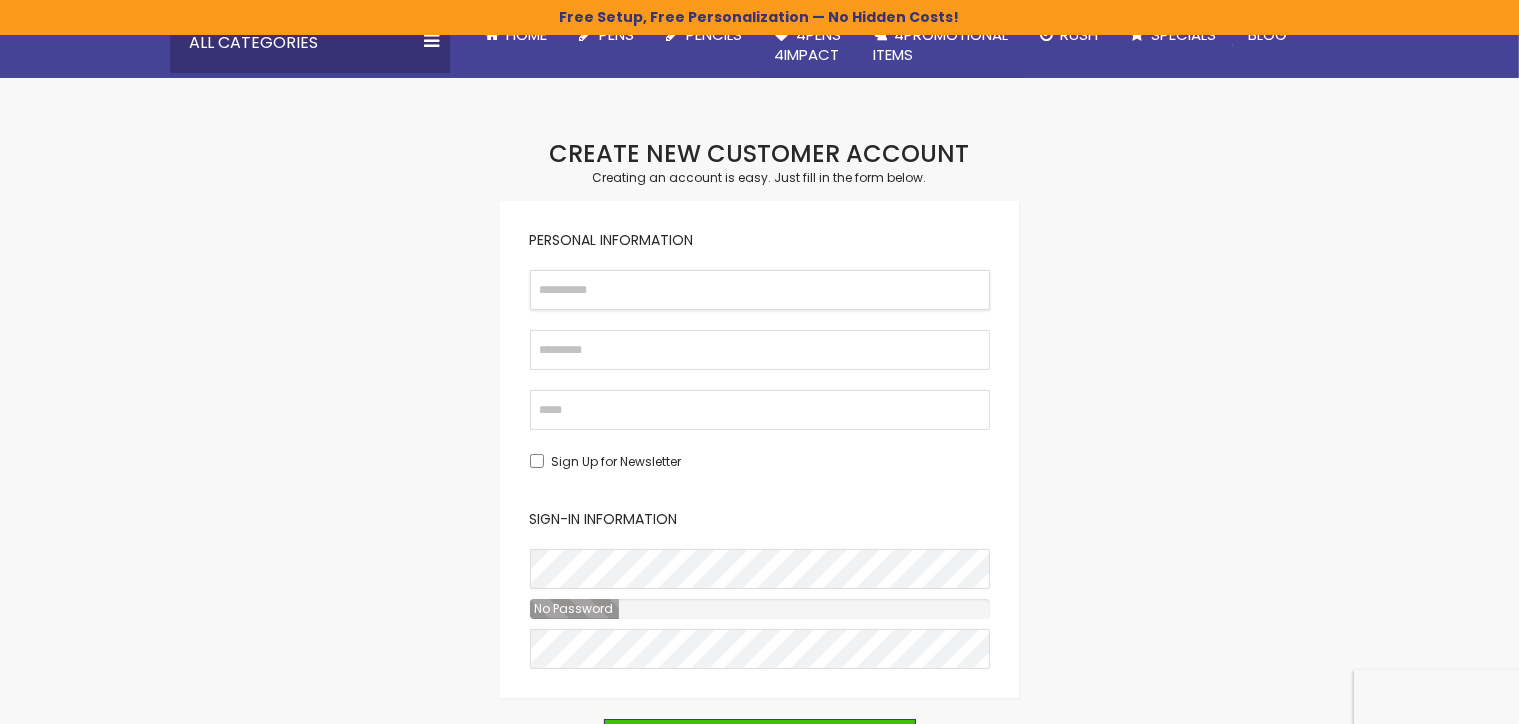 click on "First Name" at bounding box center (760, 290) 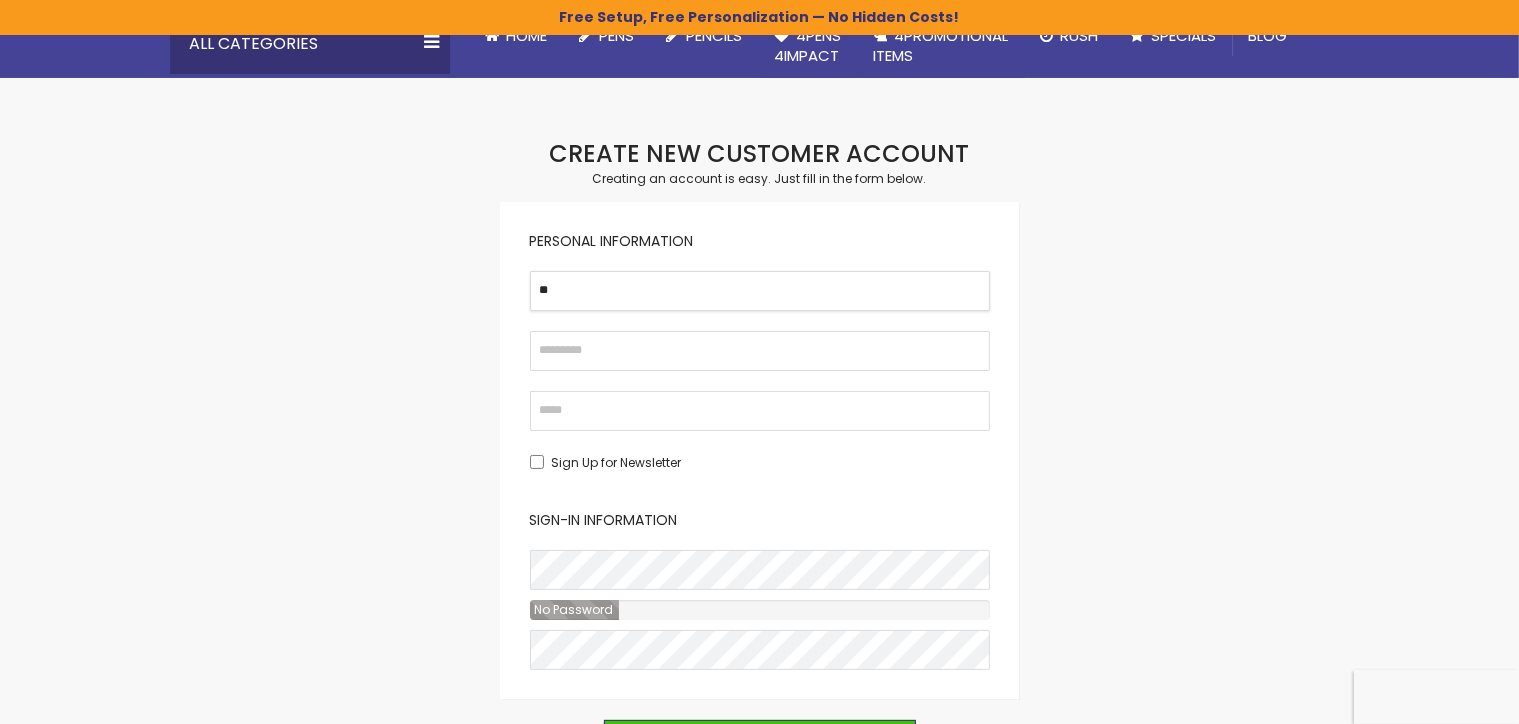 scroll, scrollTop: 211, scrollLeft: 0, axis: vertical 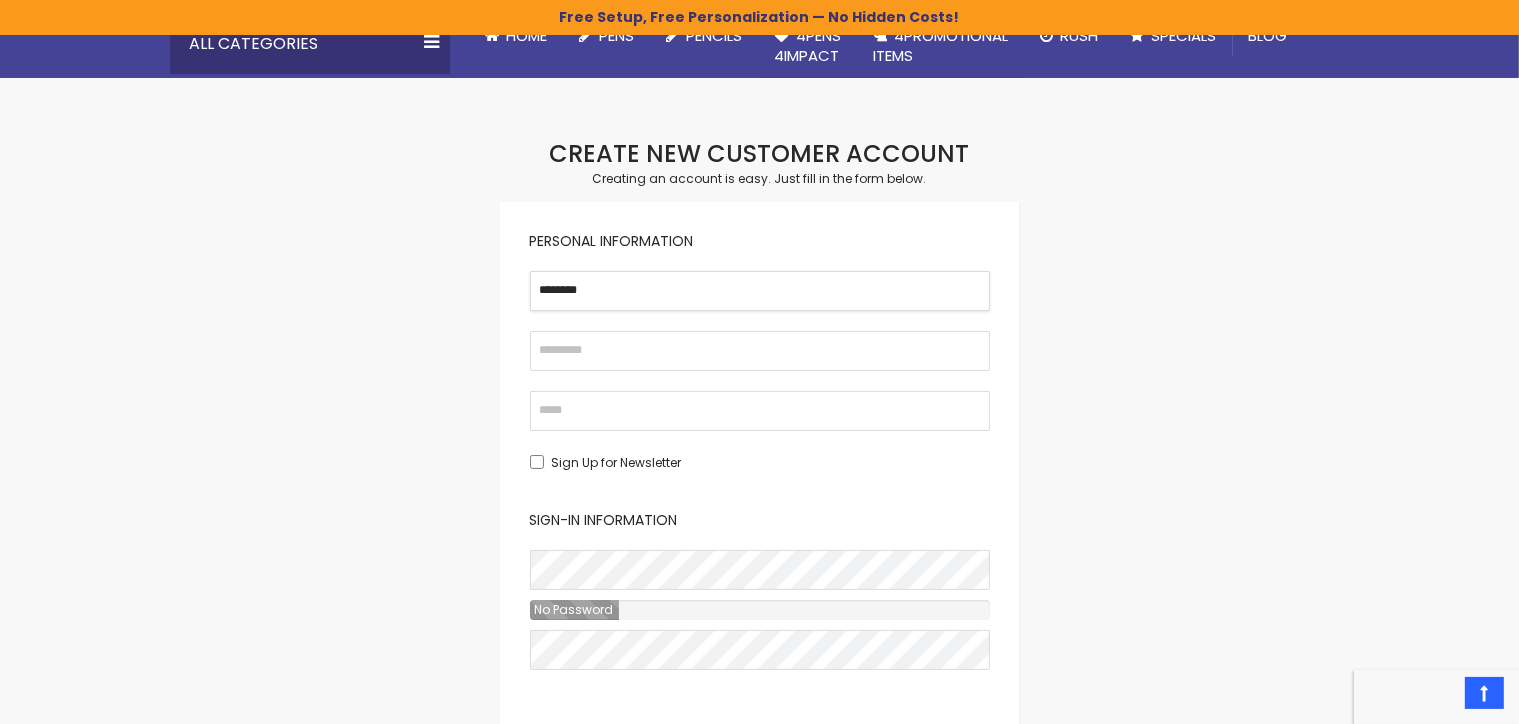 type on "*******" 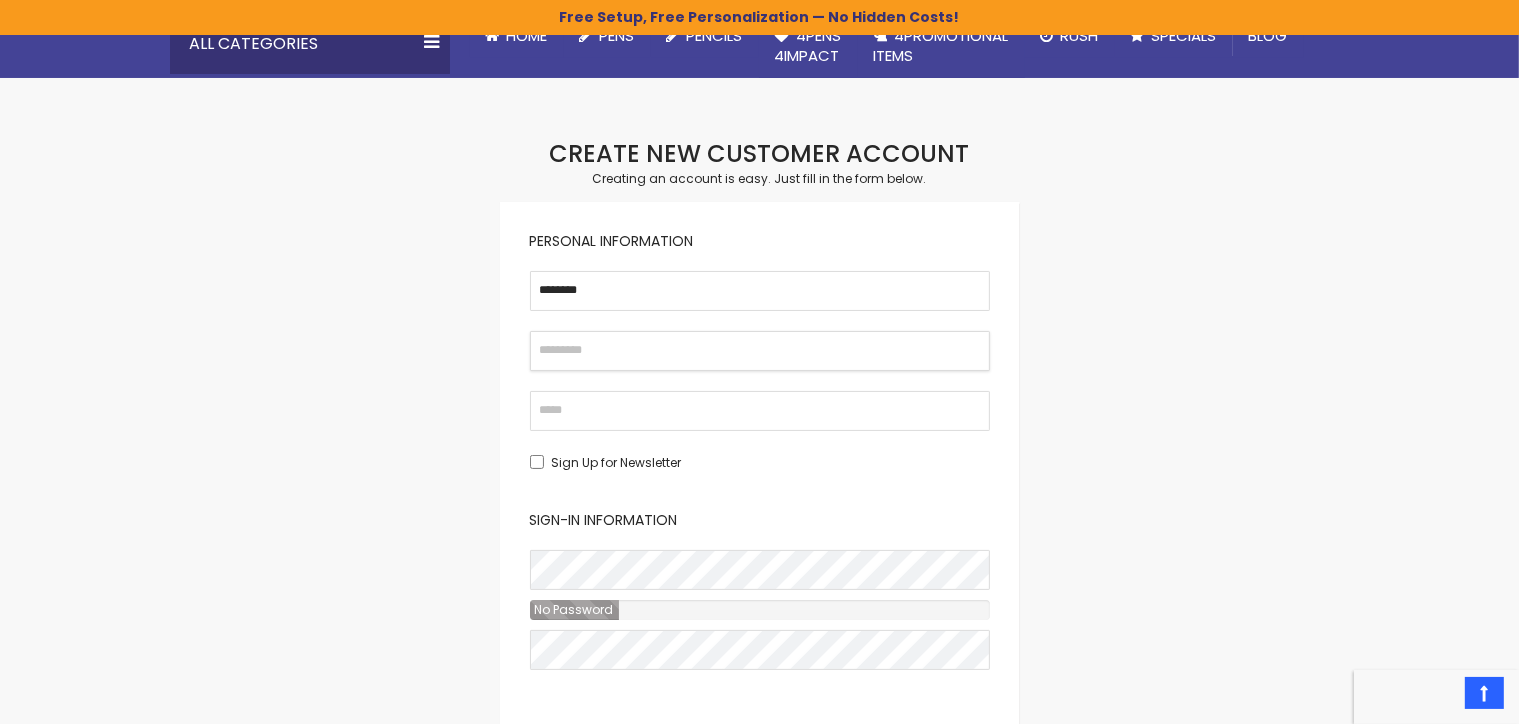 click on "Last Name" at bounding box center [760, 351] 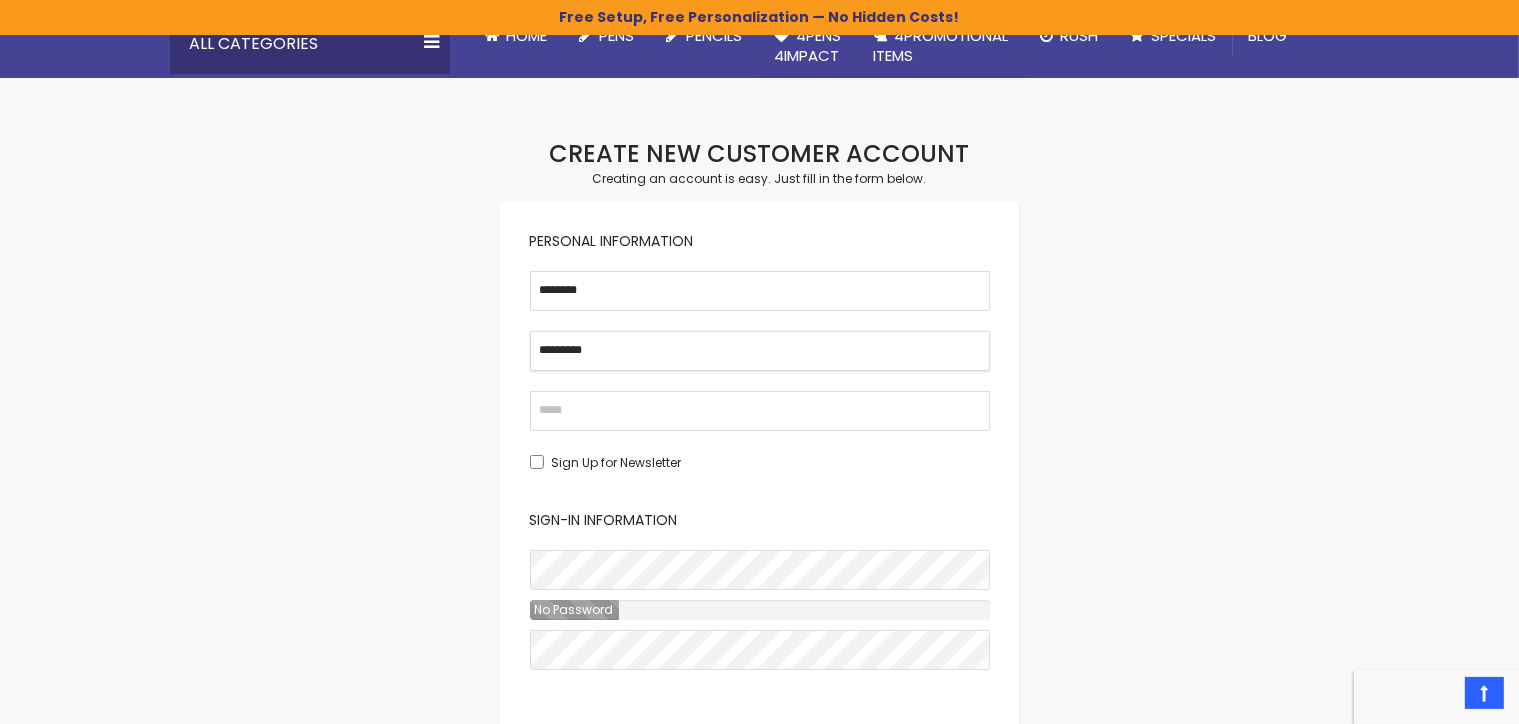 type on "*********" 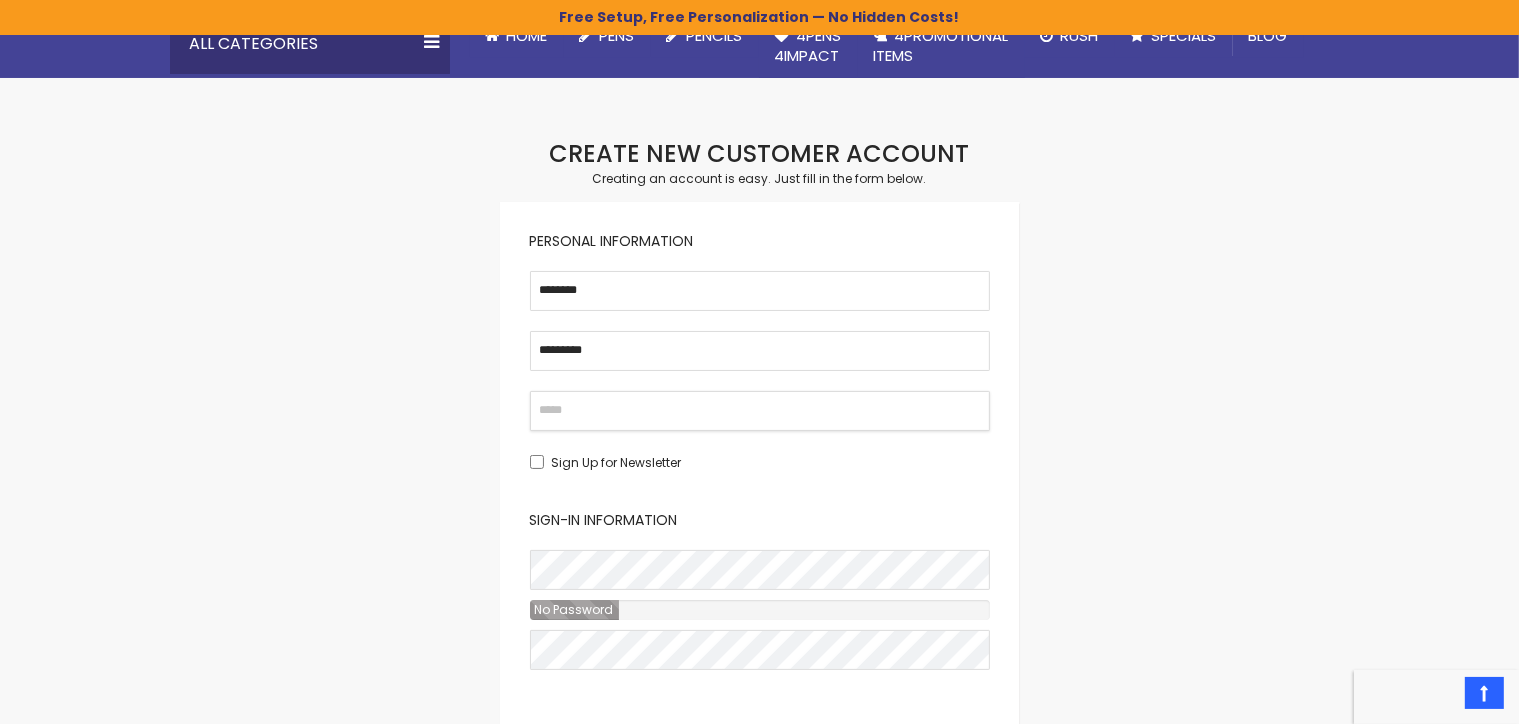 drag, startPoint x: 829, startPoint y: 413, endPoint x: 837, endPoint y: 396, distance: 18.788294 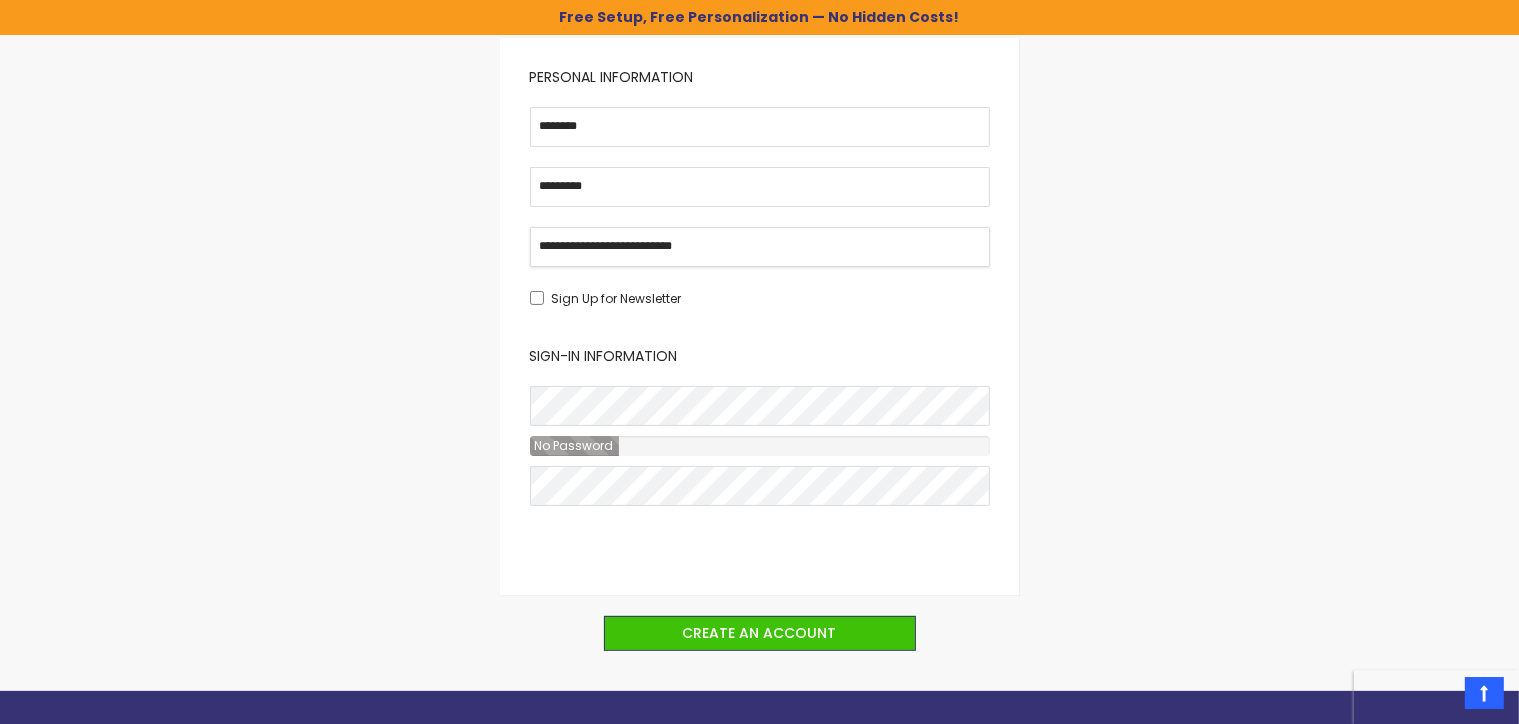 scroll, scrollTop: 423, scrollLeft: 0, axis: vertical 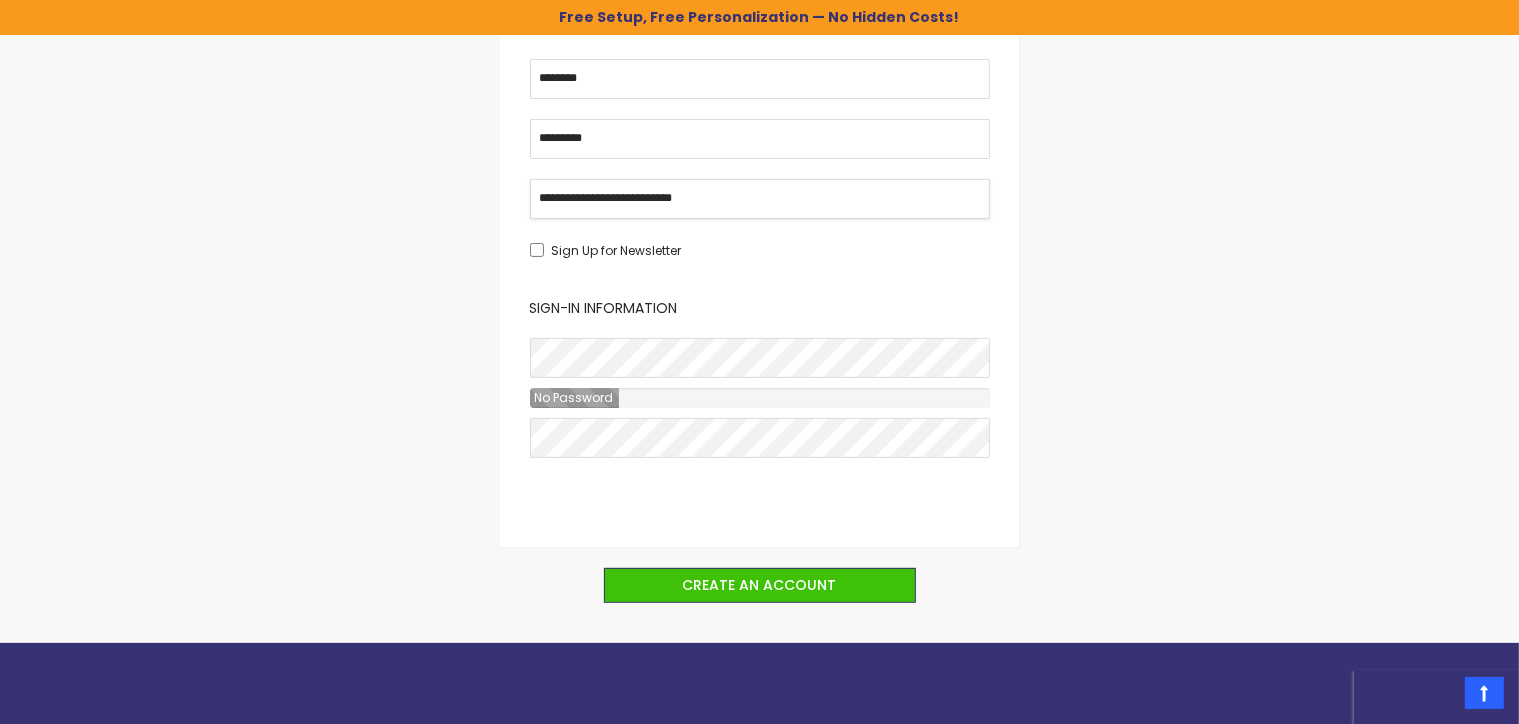 type on "**********" 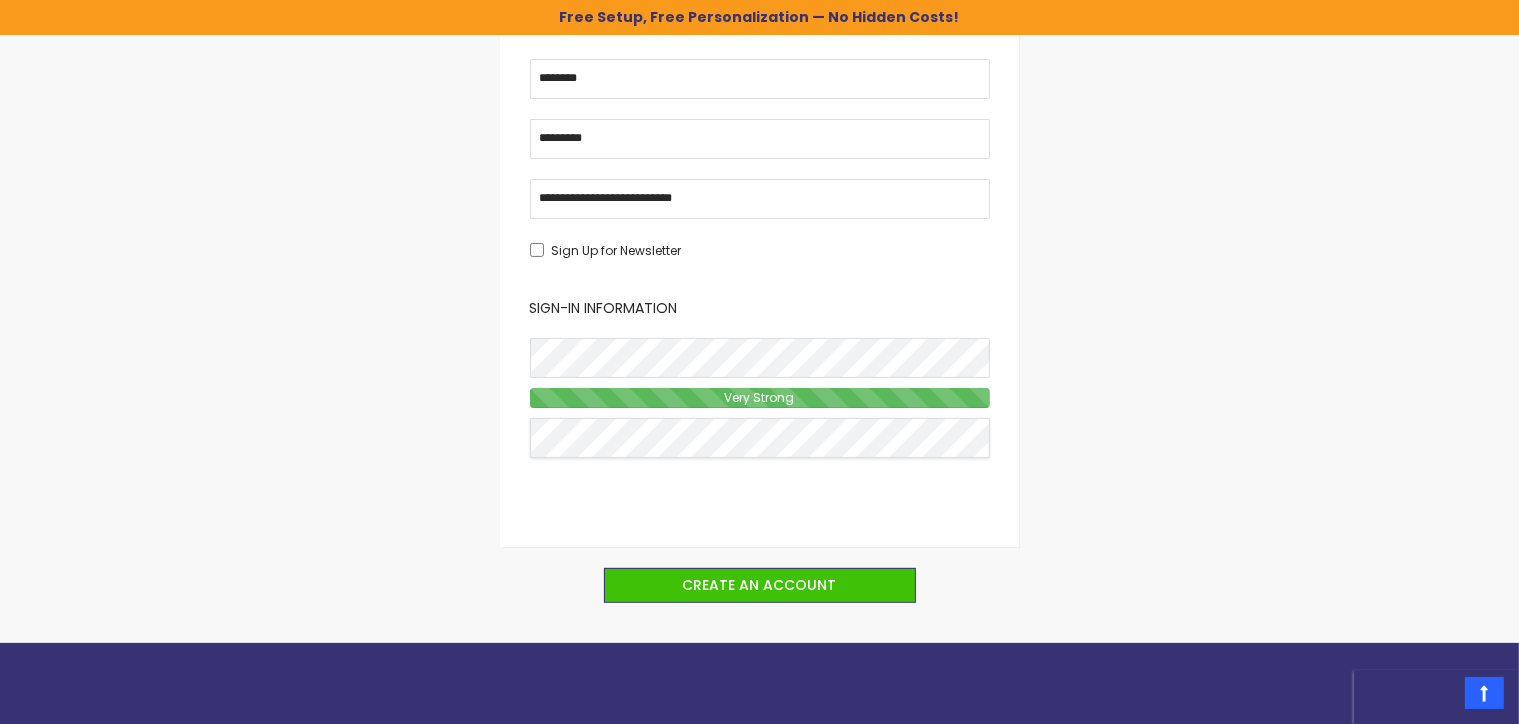 scroll, scrollTop: 317, scrollLeft: 0, axis: vertical 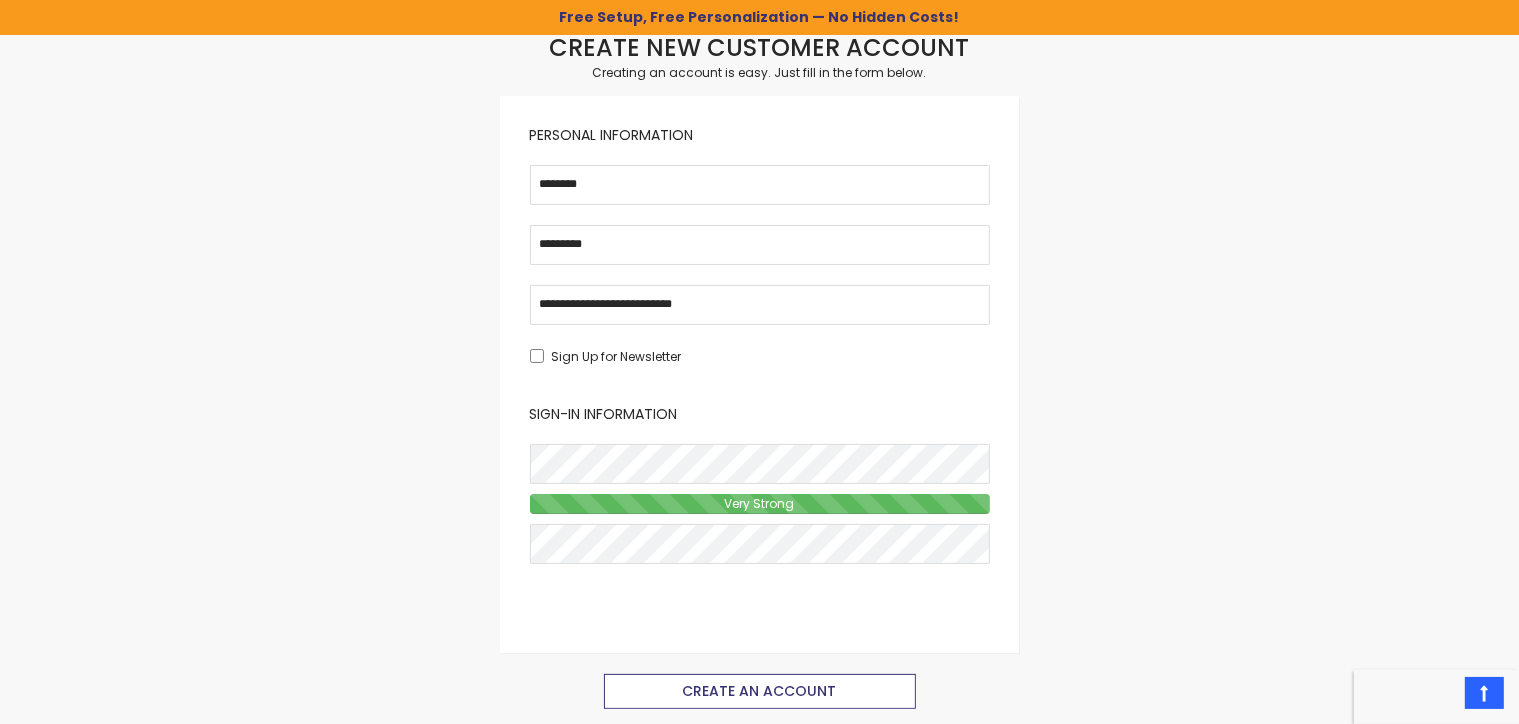 click on "Create an Account" at bounding box center [760, 691] 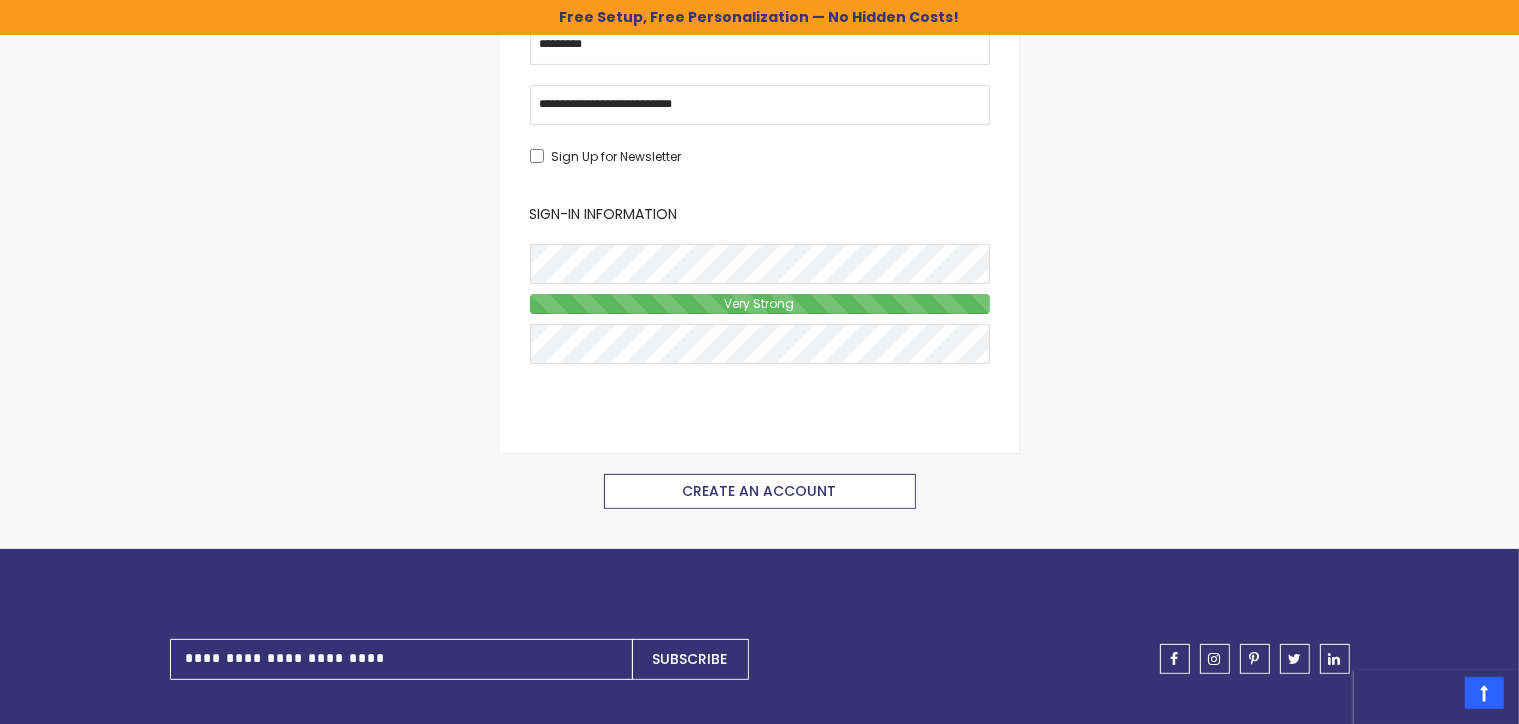 scroll, scrollTop: 528, scrollLeft: 0, axis: vertical 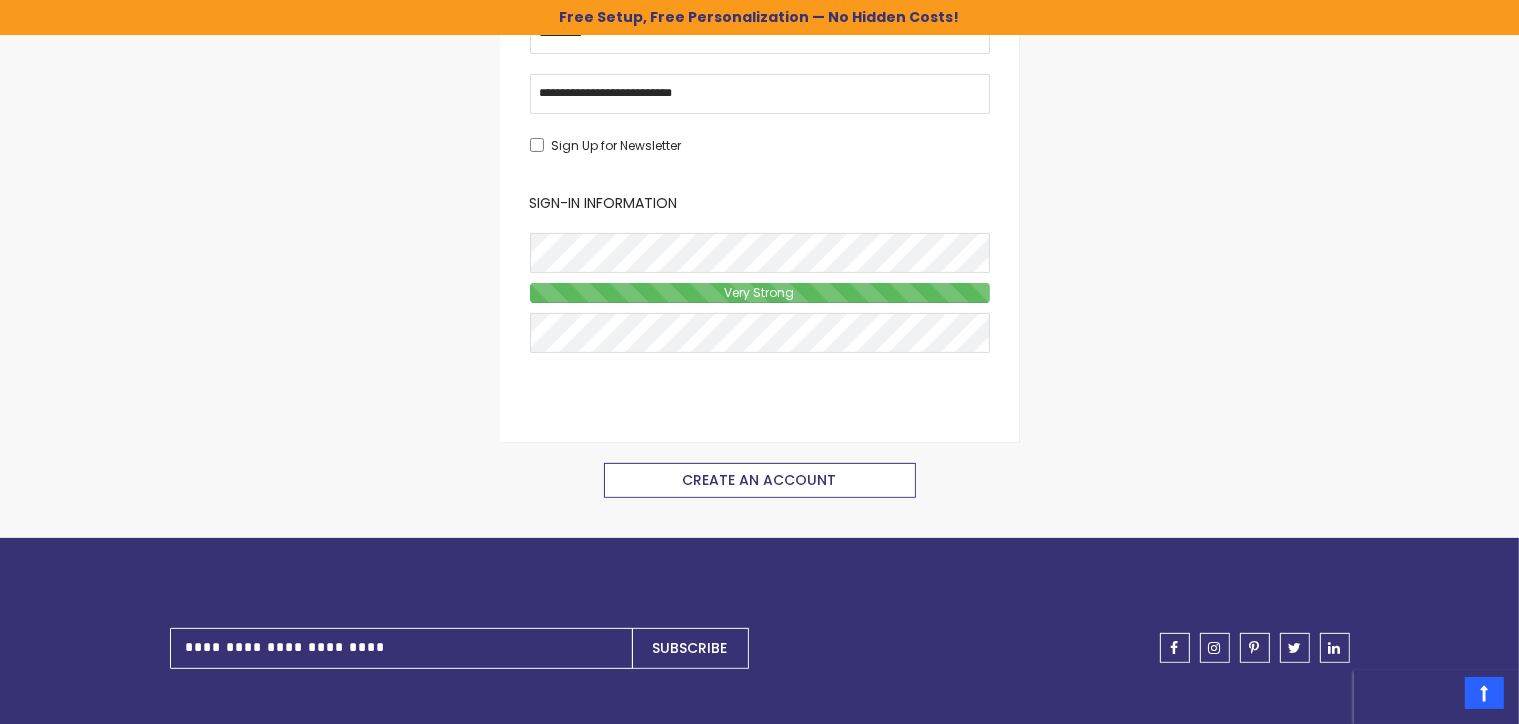 click on "Create an Account" at bounding box center (760, 480) 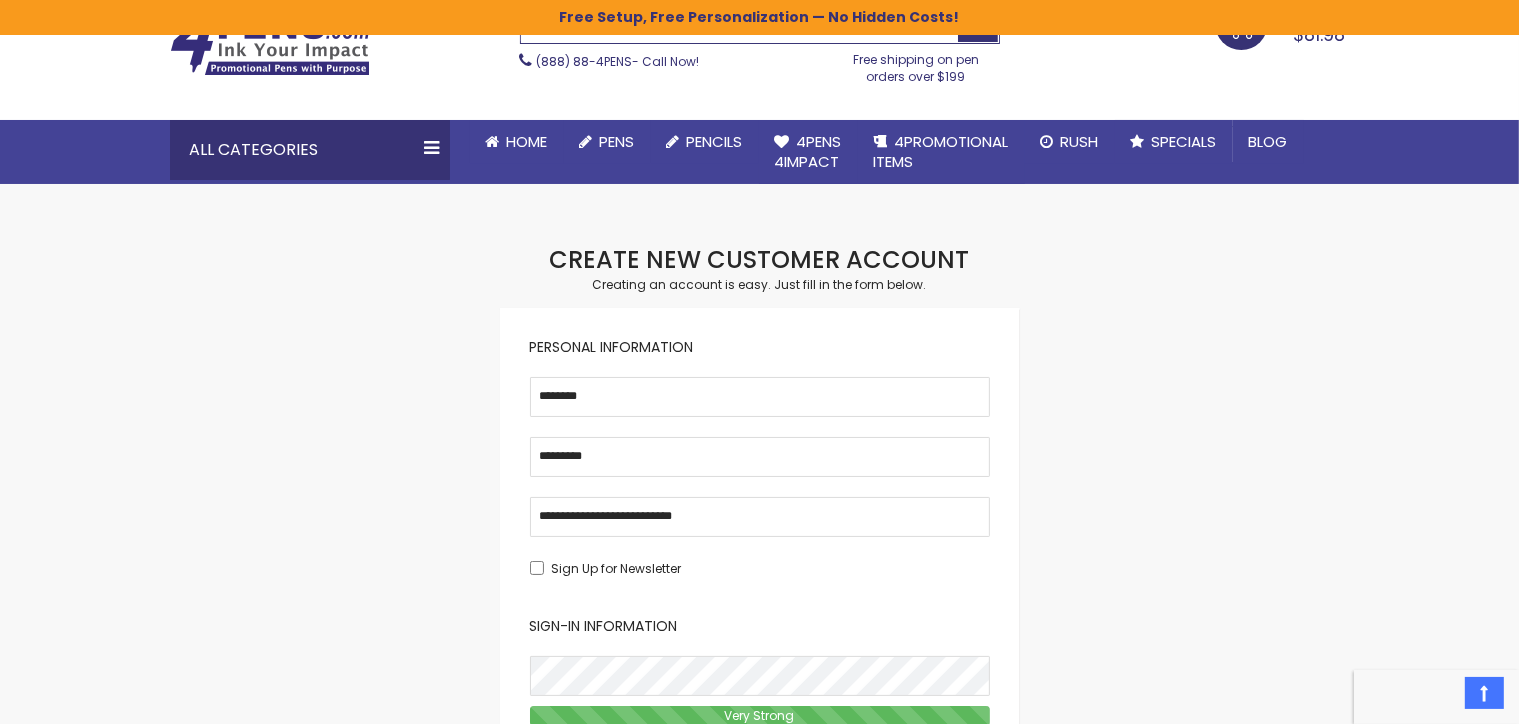 scroll, scrollTop: 0, scrollLeft: 0, axis: both 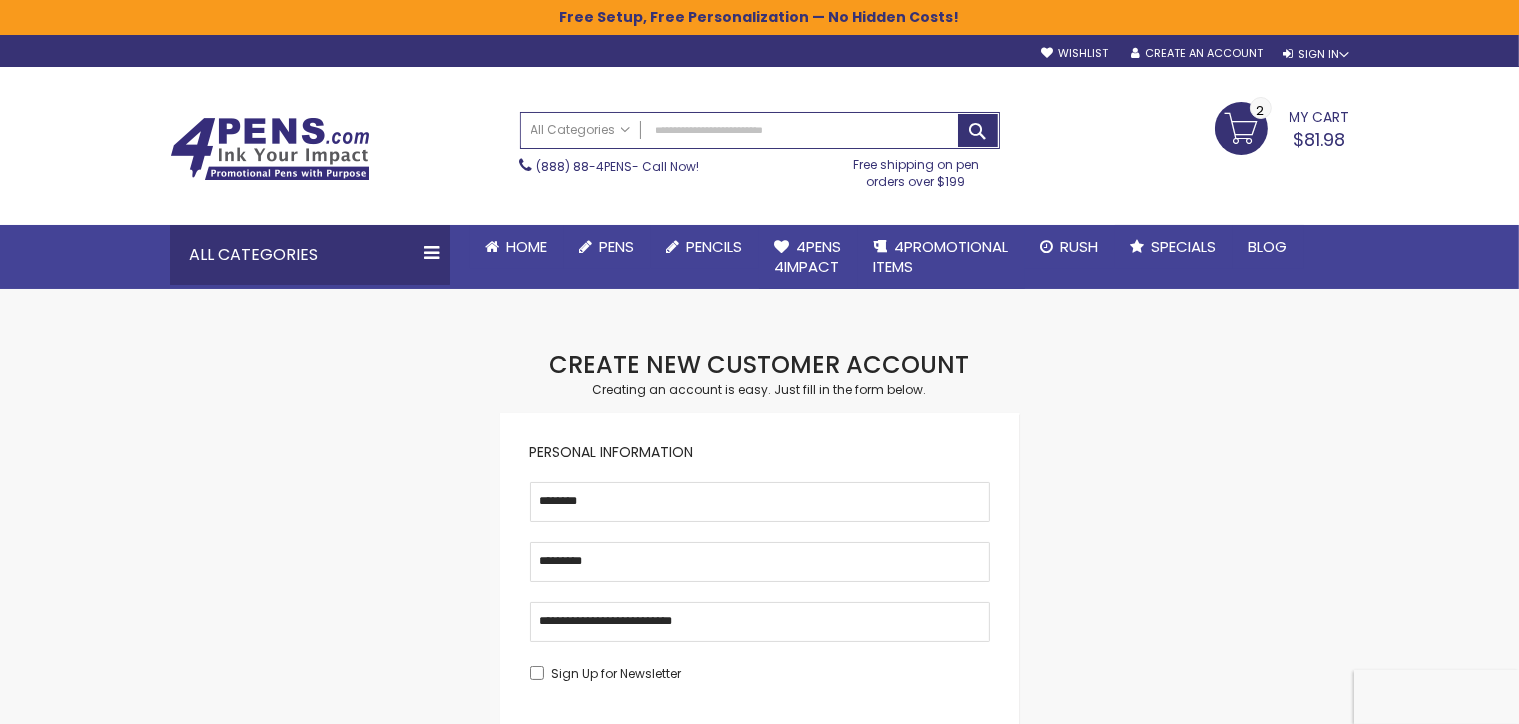 click on "My Cart
$81.98
2
2
items" at bounding box center [1282, 127] 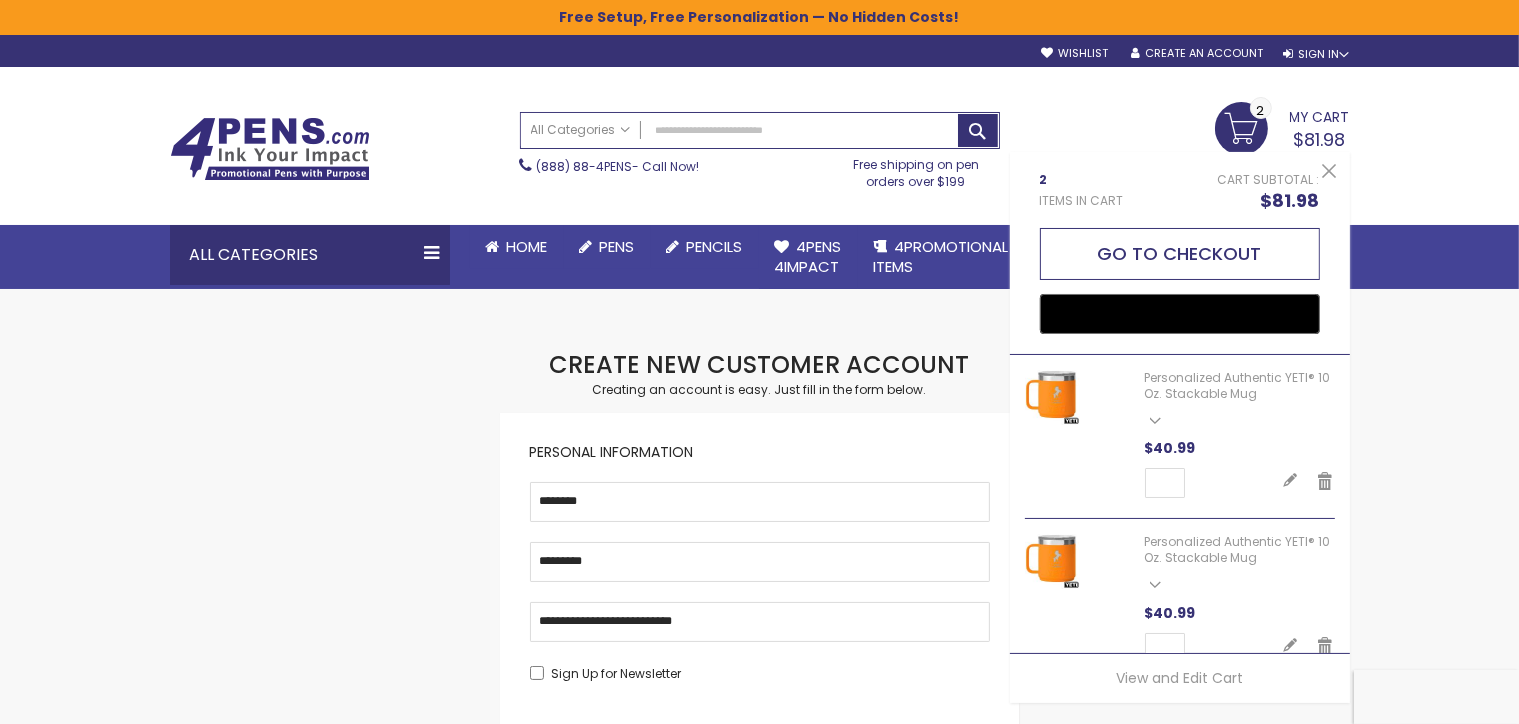 click on "Go to Checkout" at bounding box center (1180, 254) 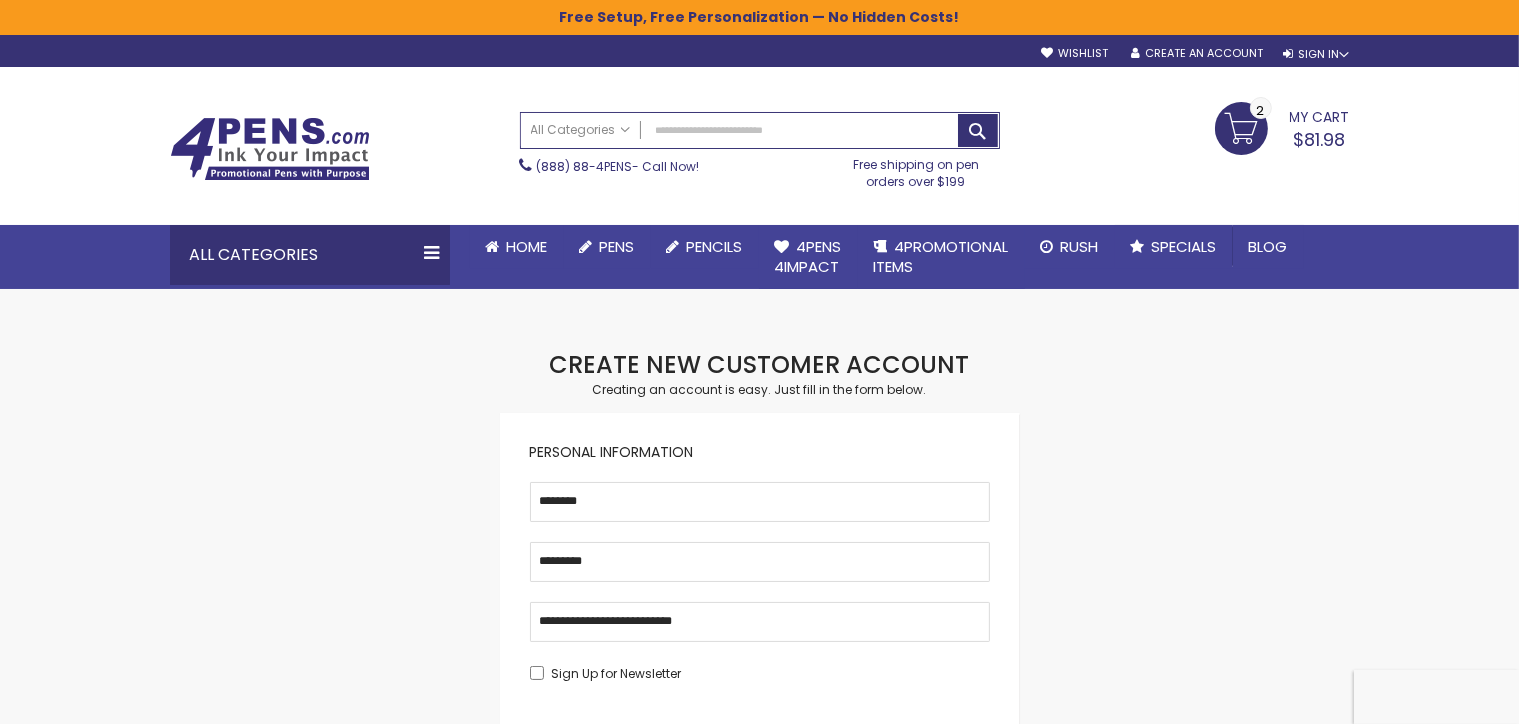click on "My Cart
$81.98
2
2
items" at bounding box center (1282, 127) 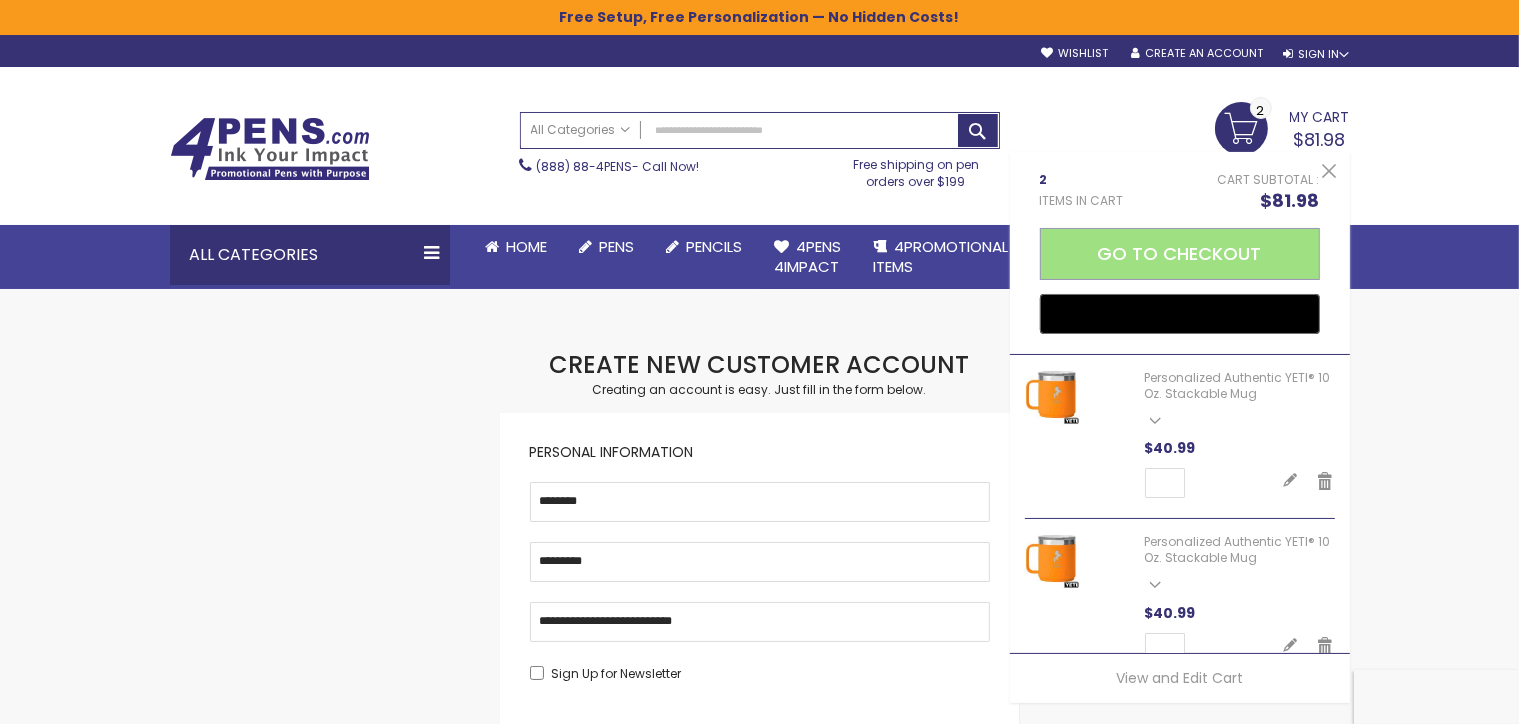 click on "Skip to Content
sample
Wishlist
Sign Out
Sign In
Sign In
Login
Forgot Your Password?
Create an Account
My Account
Toggle Nav
Search
All Categories
Pens" at bounding box center [759, 829] 